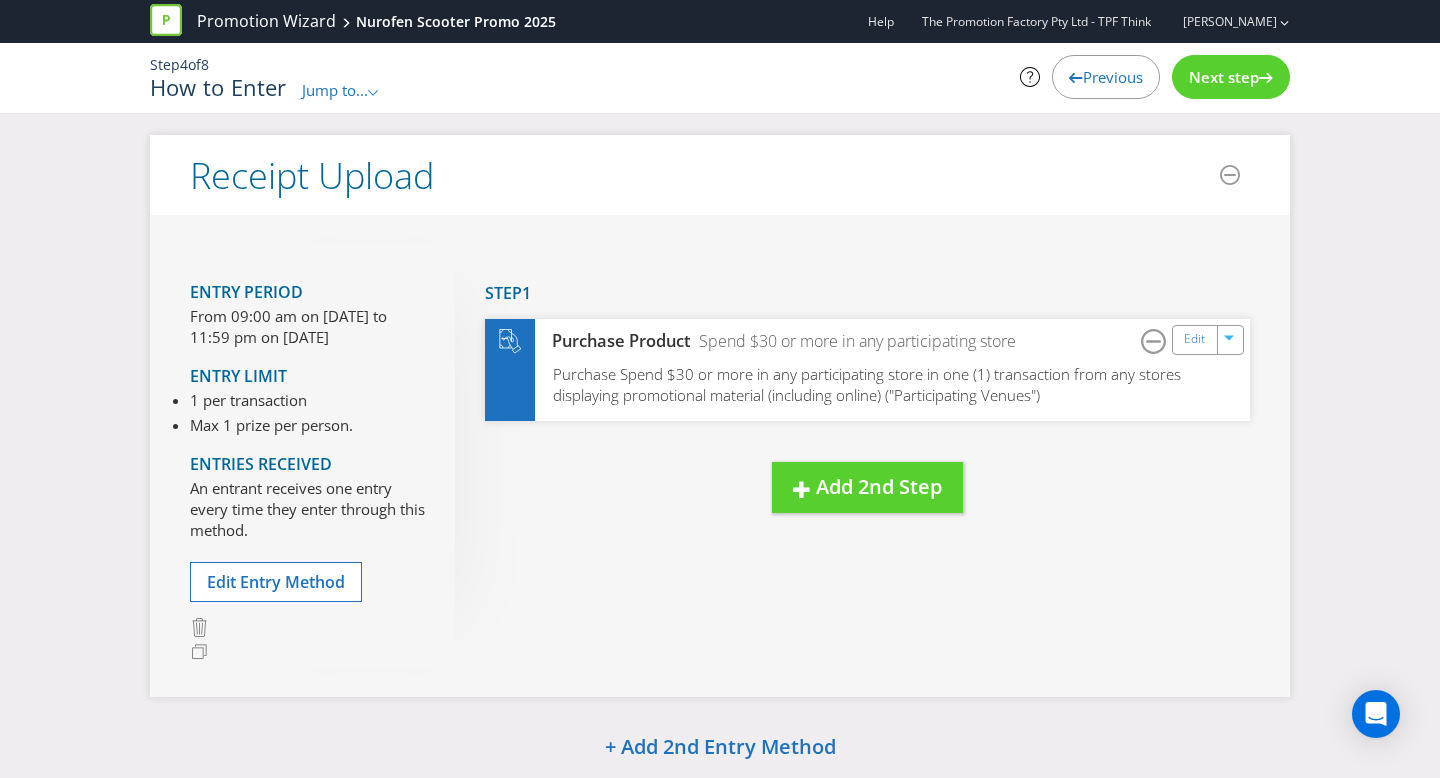 scroll, scrollTop: 117, scrollLeft: 0, axis: vertical 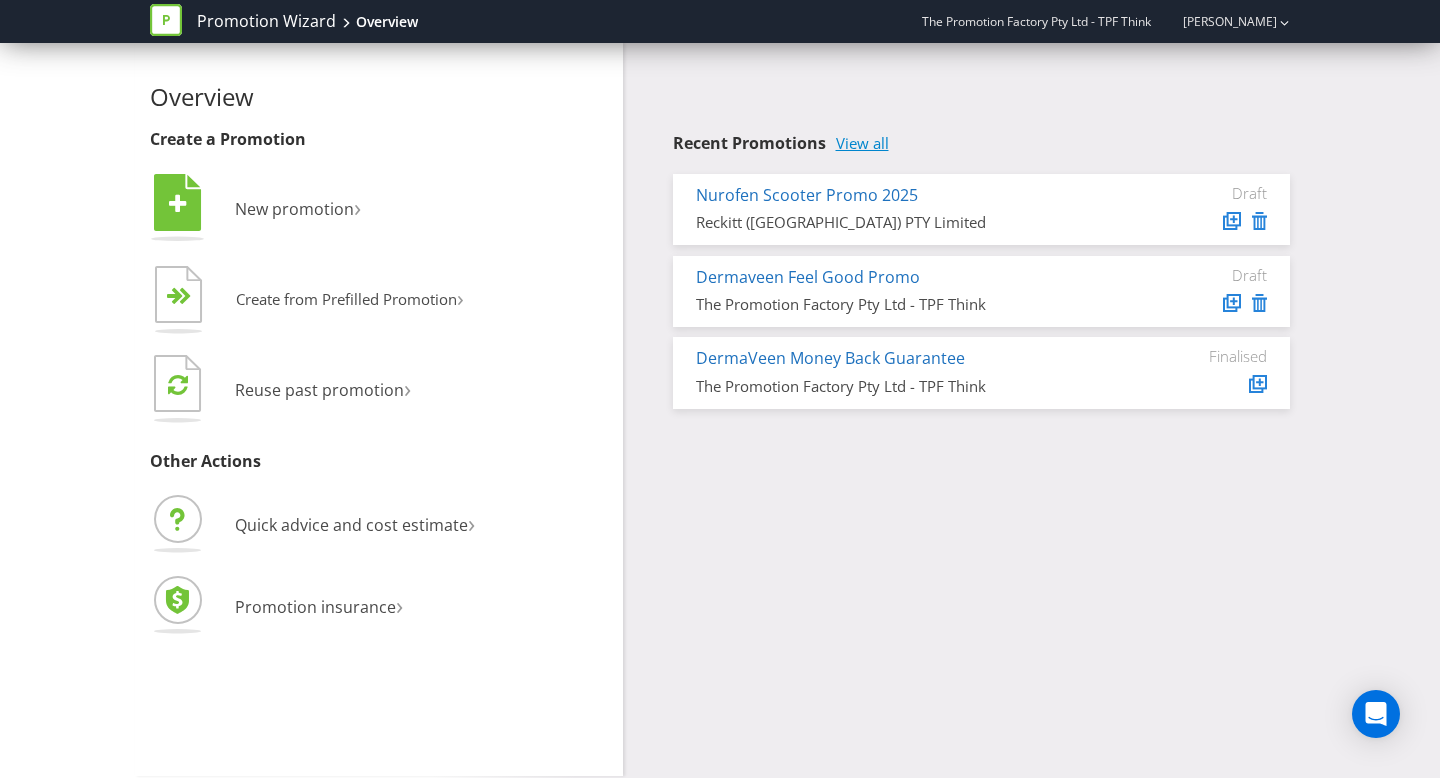 click on "View all" at bounding box center (862, 143) 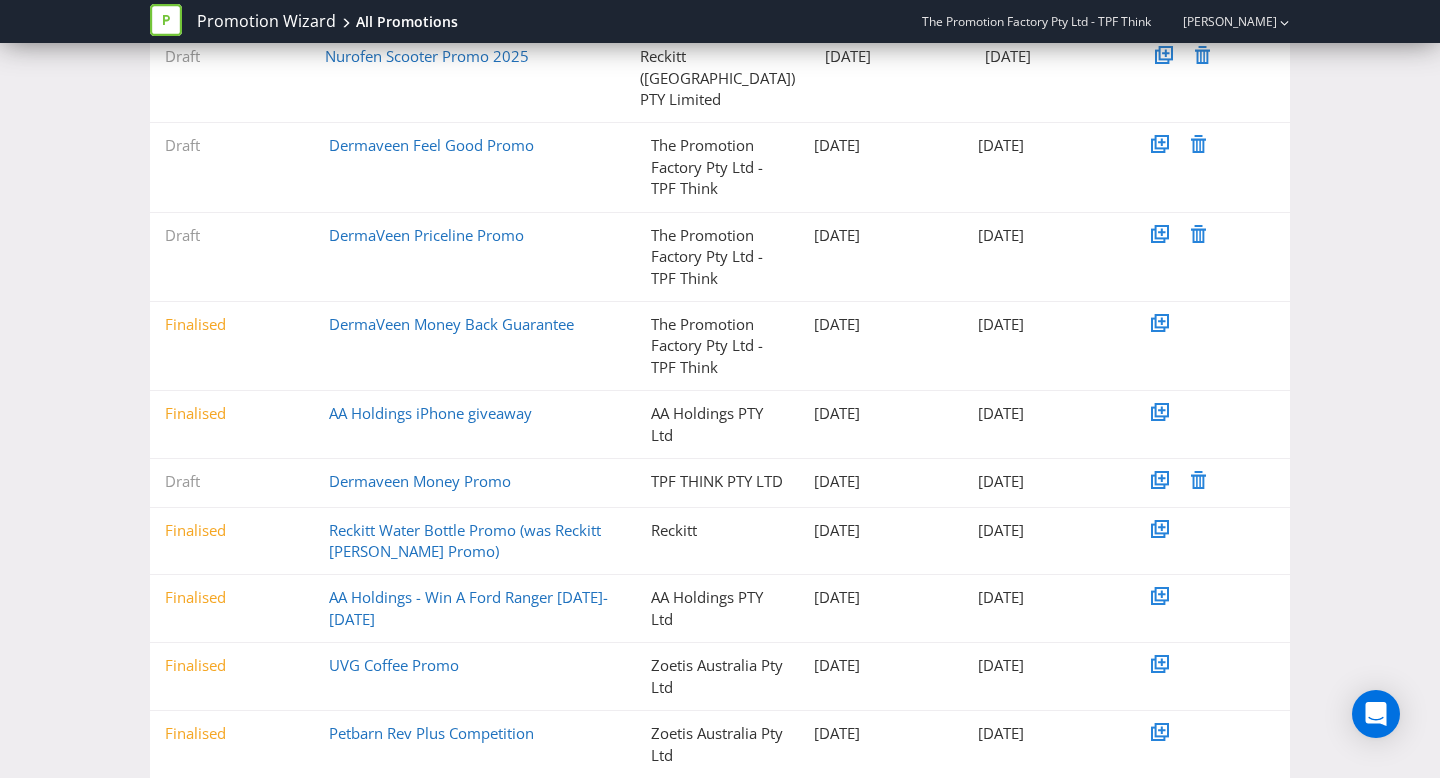 scroll, scrollTop: 344, scrollLeft: 0, axis: vertical 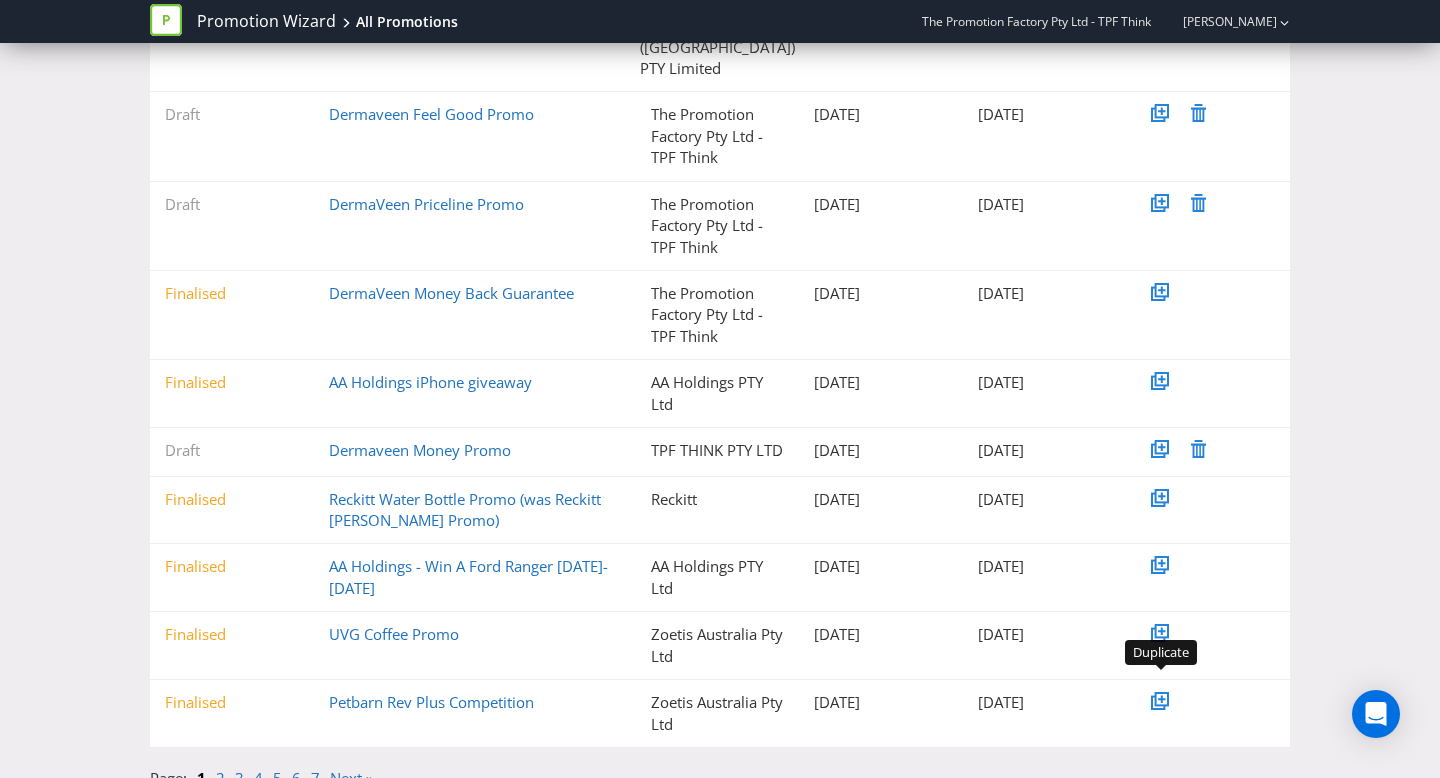 click 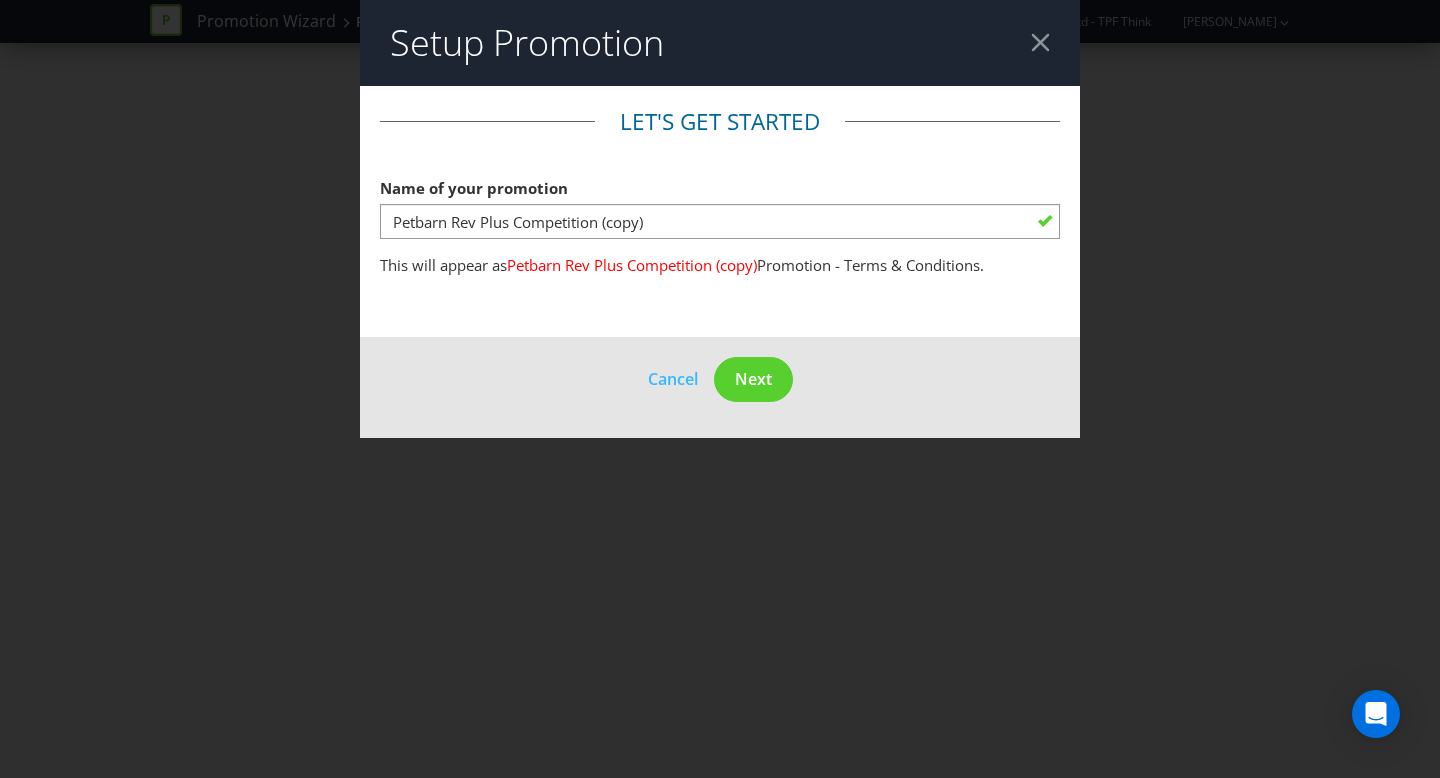 scroll, scrollTop: 0, scrollLeft: 0, axis: both 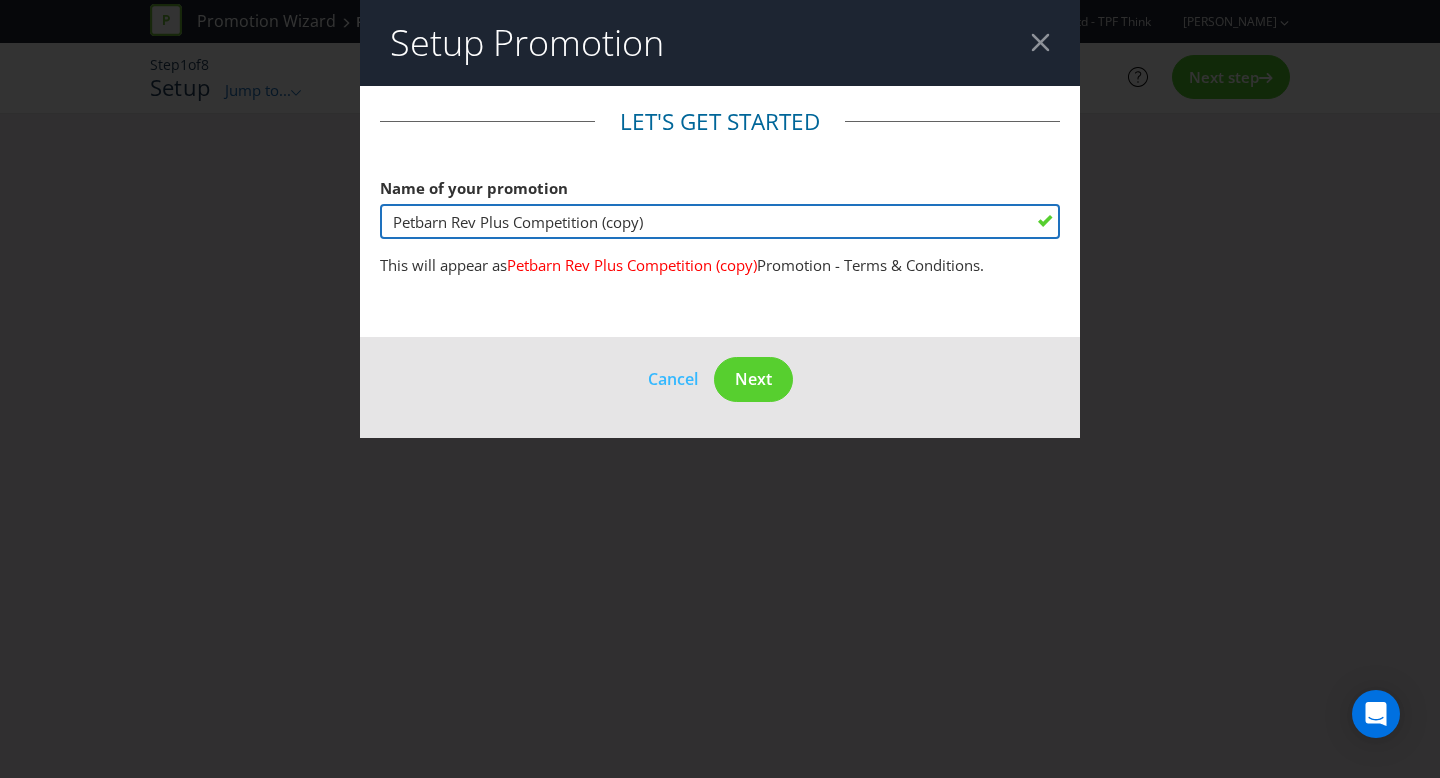 drag, startPoint x: 666, startPoint y: 222, endPoint x: 460, endPoint y: 209, distance: 206.40979 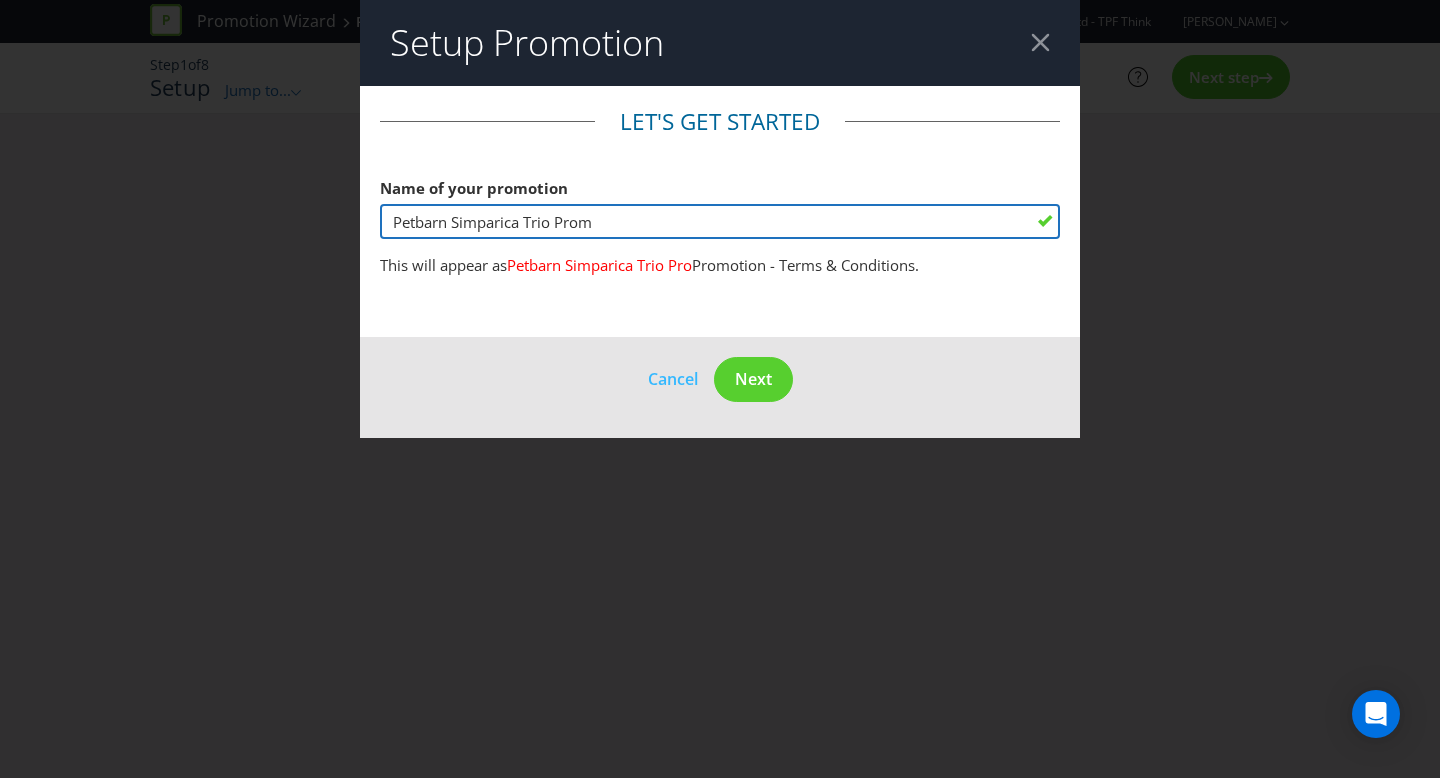 type on "Petbarn Simparica Trio Promo" 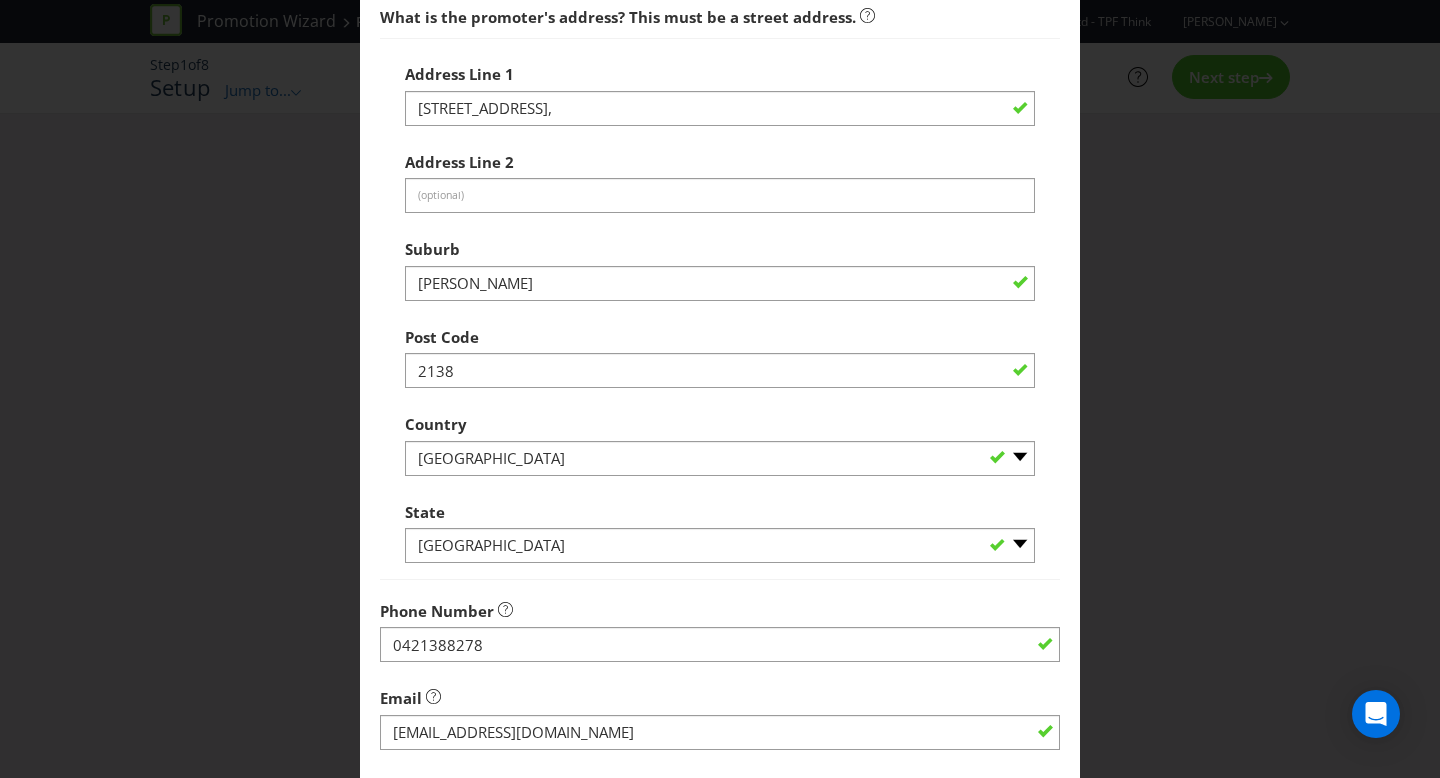 scroll, scrollTop: 527, scrollLeft: 0, axis: vertical 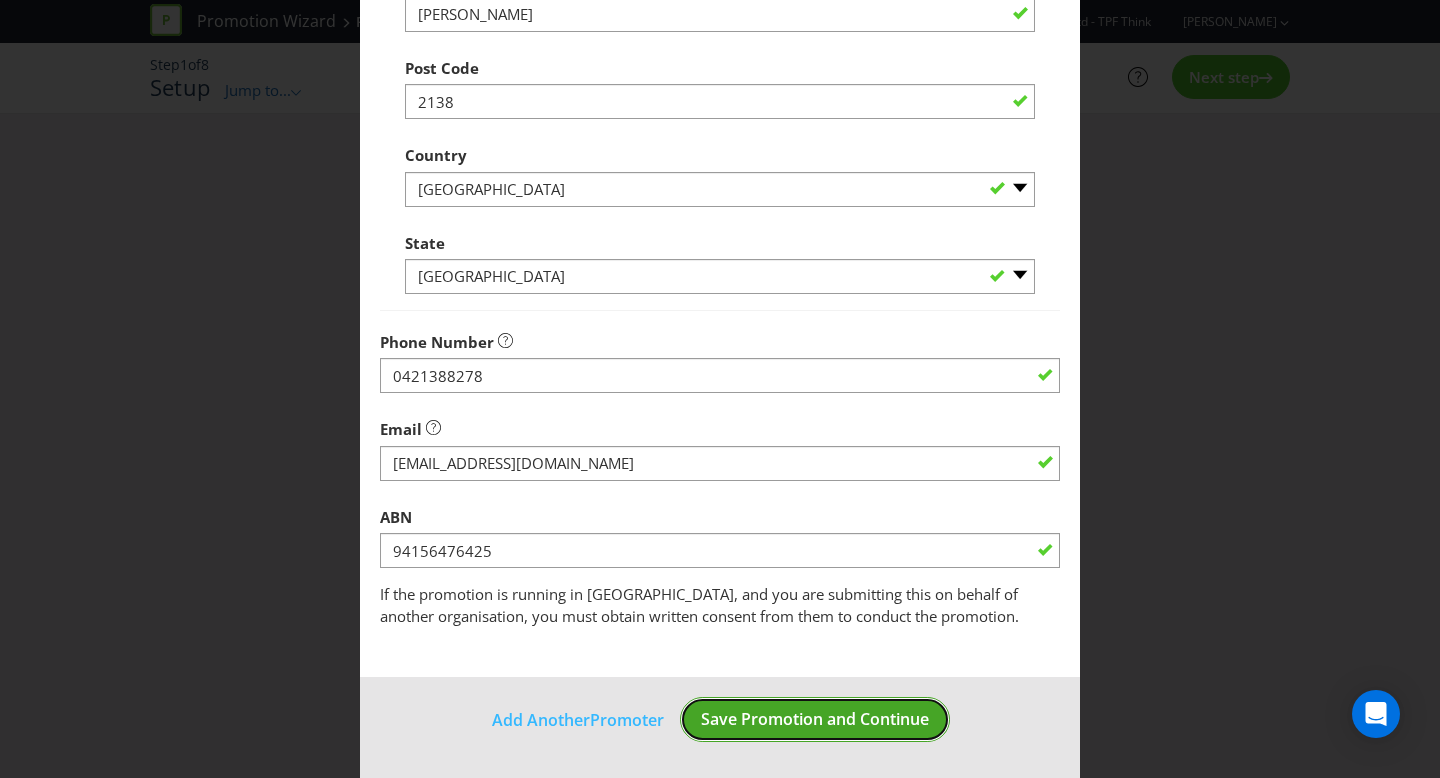 click on "Save Promotion and Continue" at bounding box center [815, 719] 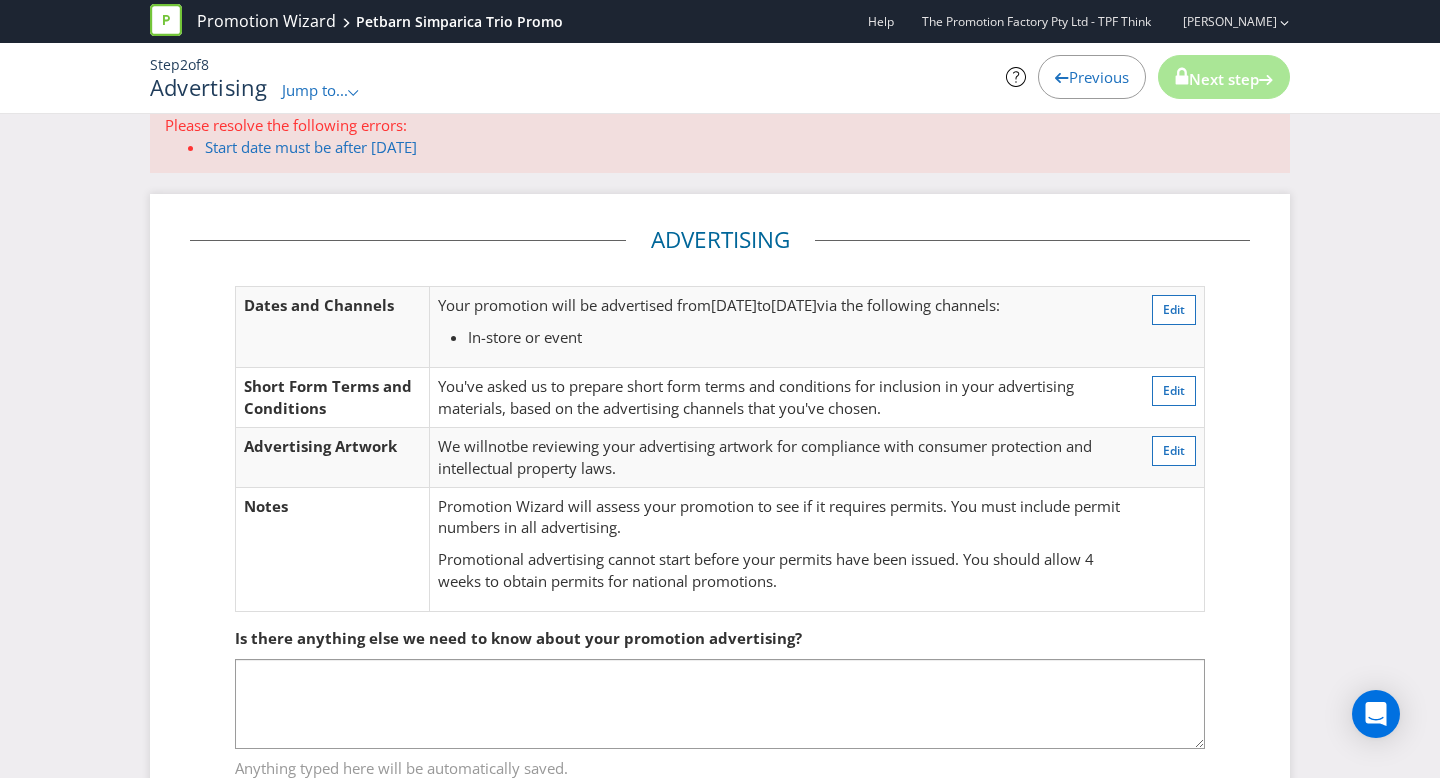 scroll, scrollTop: 42, scrollLeft: 0, axis: vertical 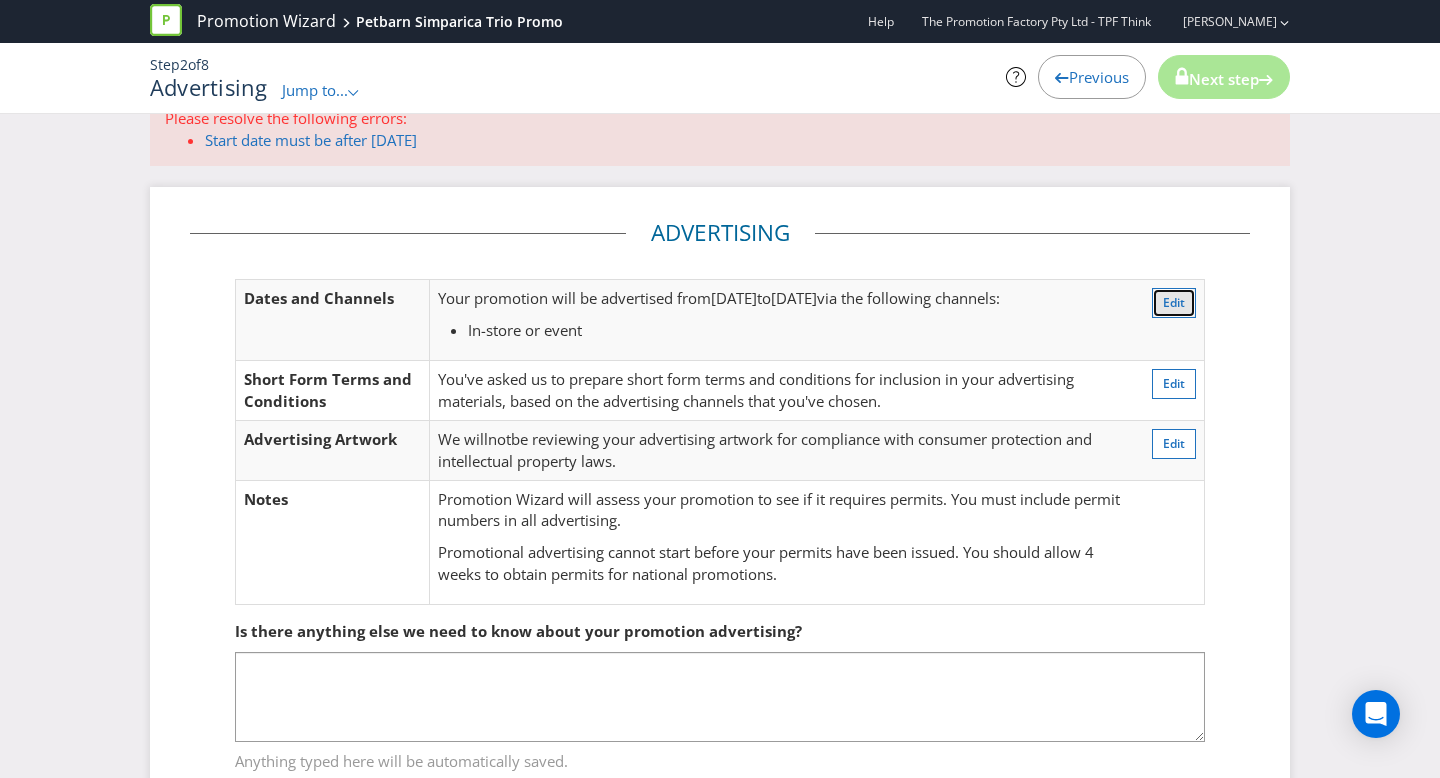 click on "Edit" at bounding box center (1174, 303) 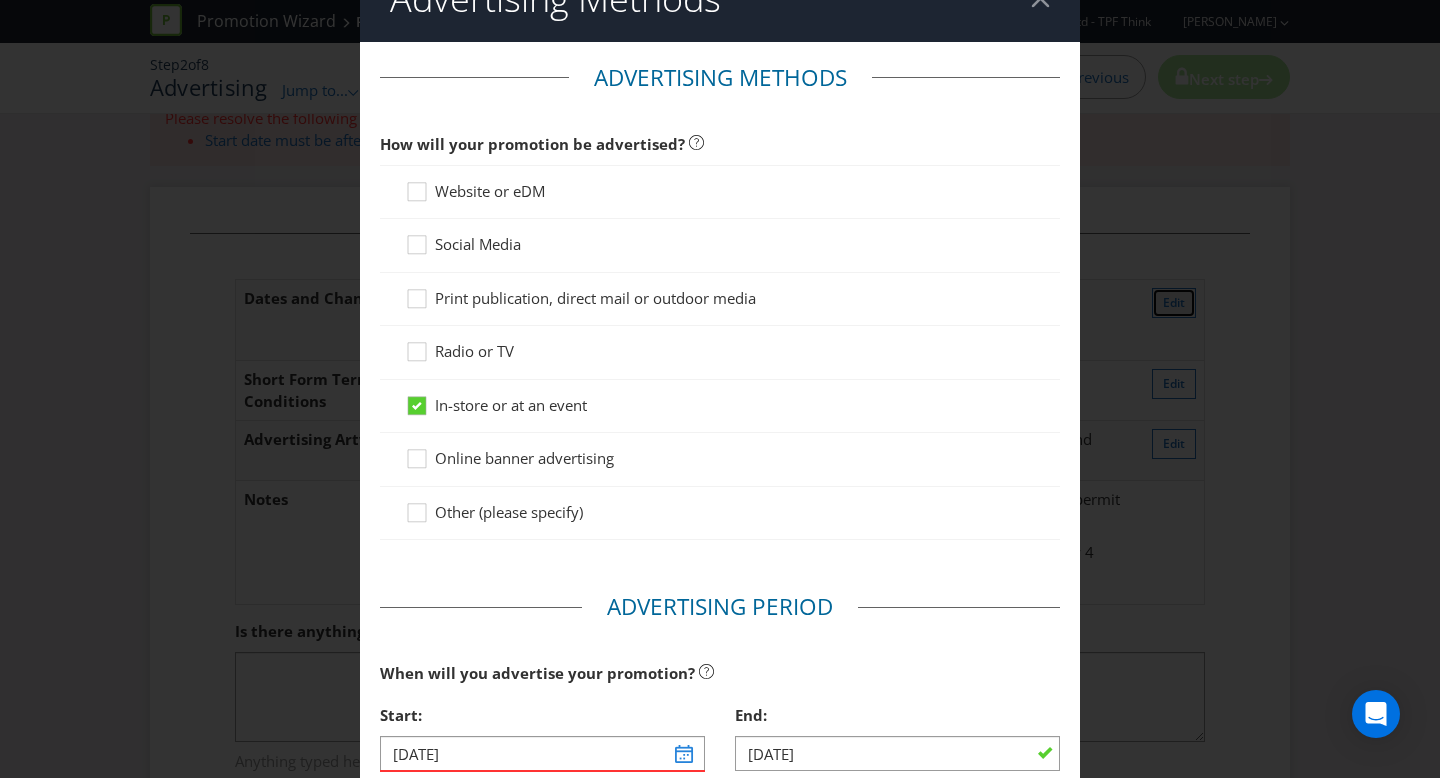 scroll, scrollTop: 0, scrollLeft: 0, axis: both 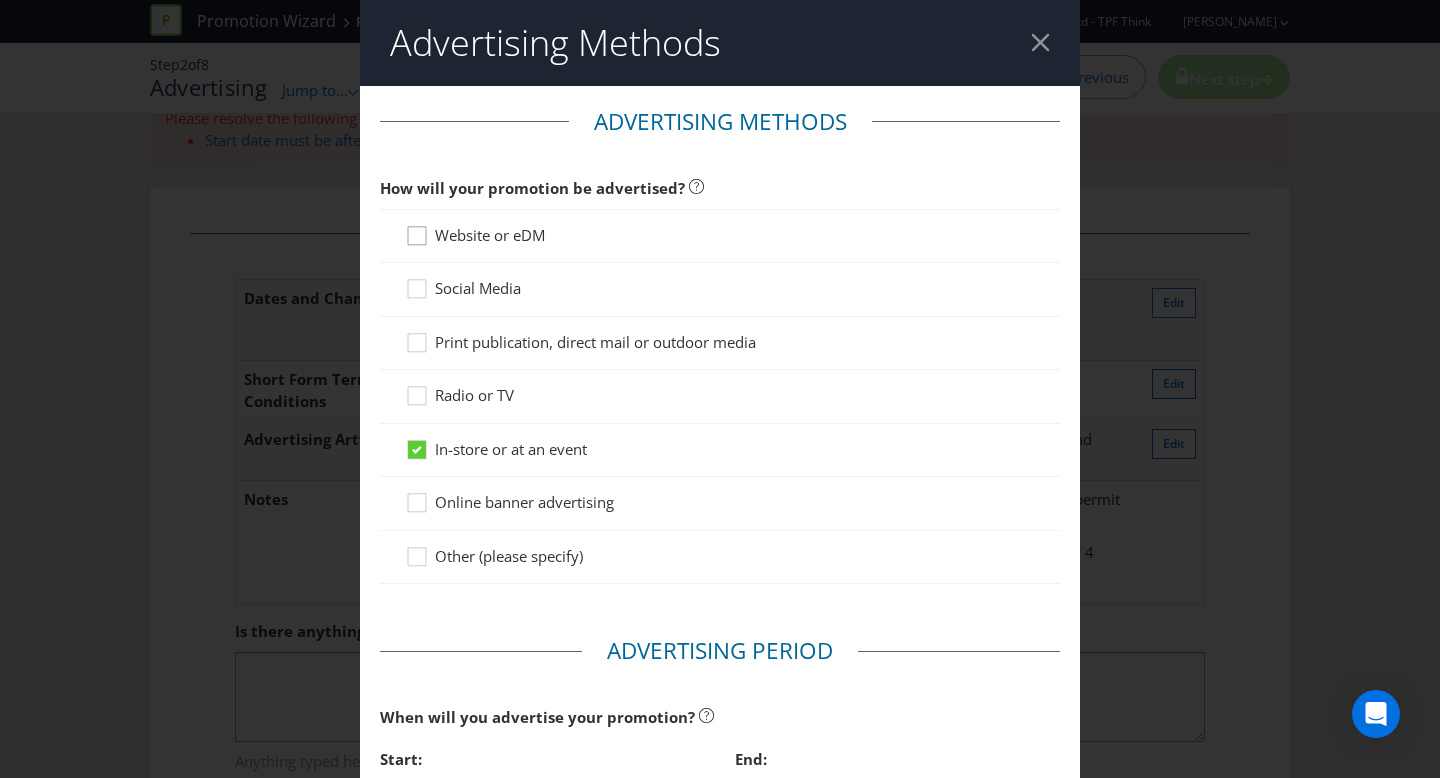 click 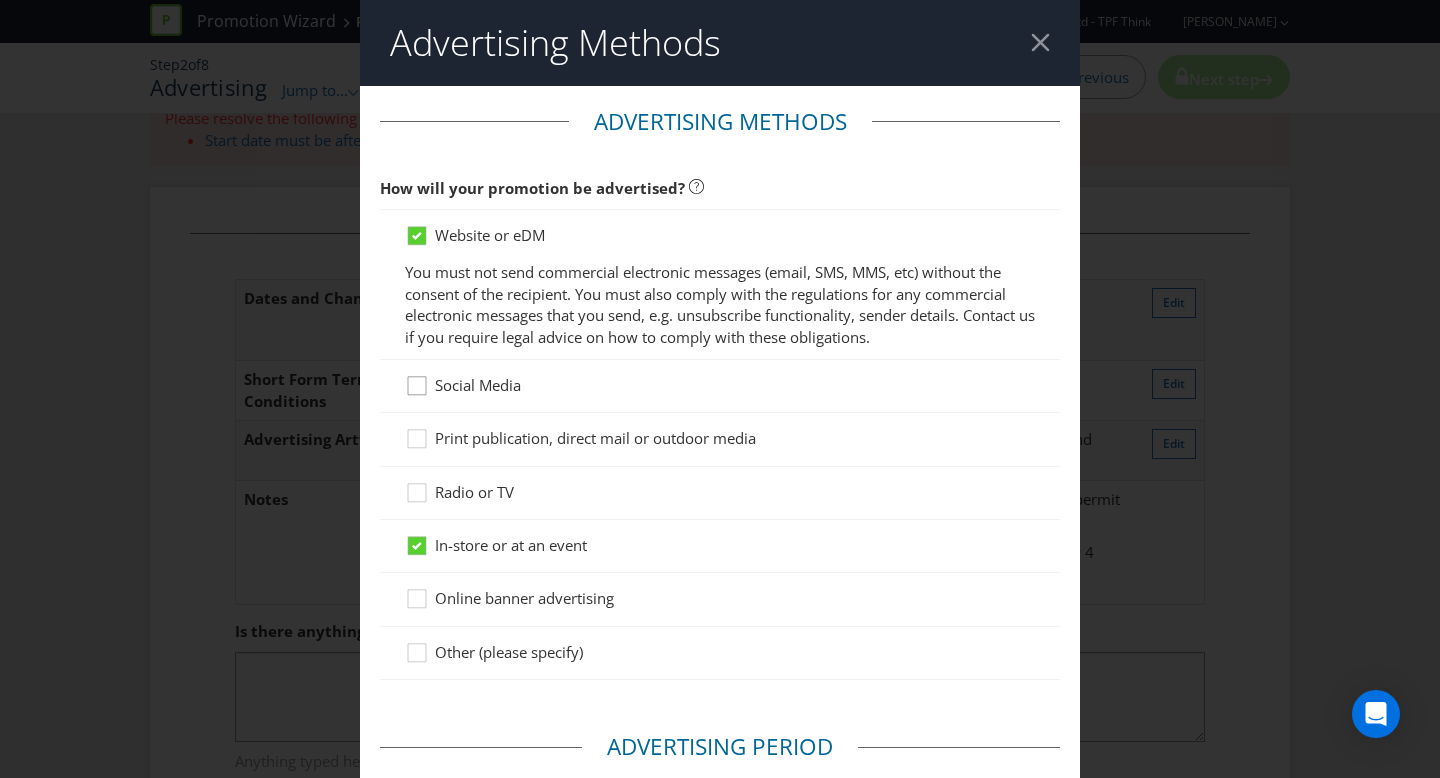 click at bounding box center [417, 379] 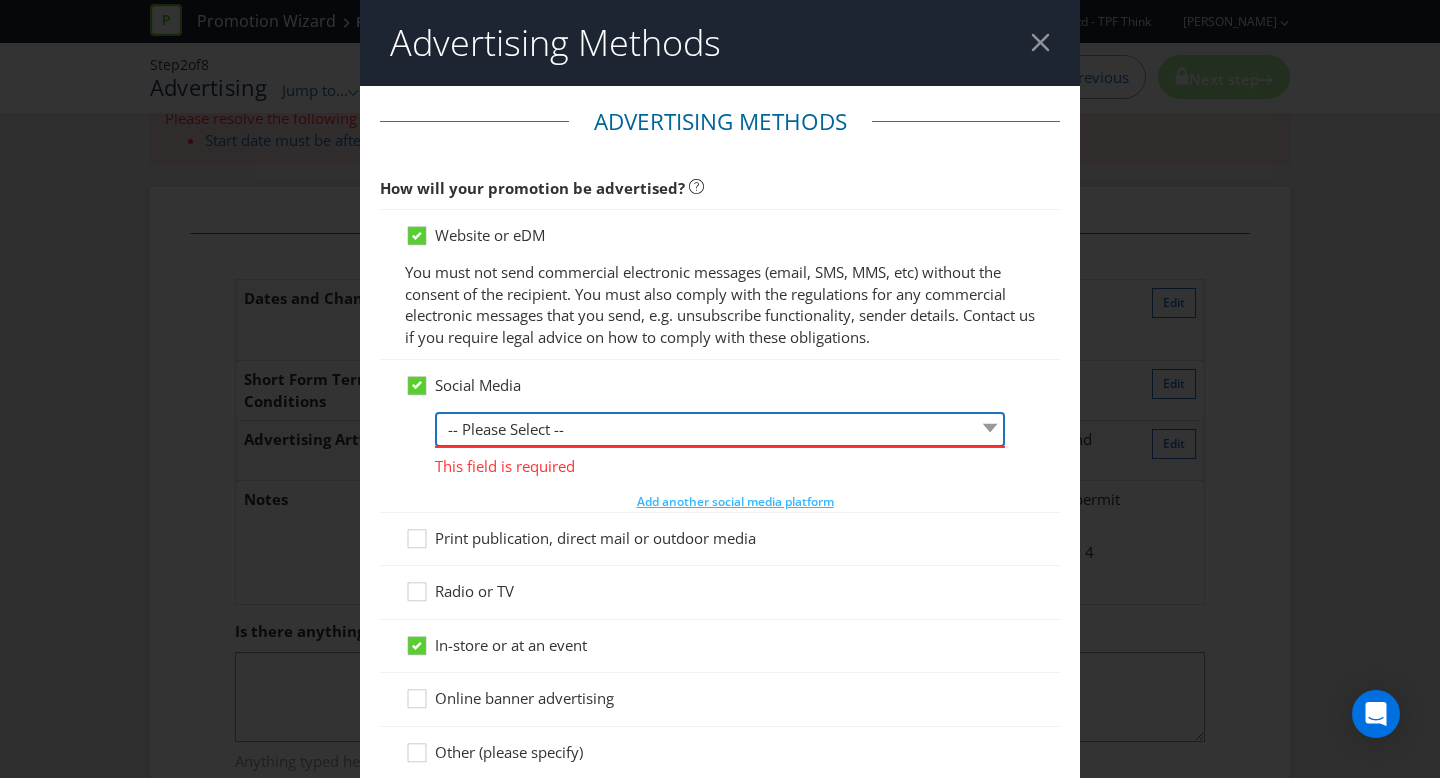 click on "-- Please Select -- Facebook X Instagram Snapchat LinkedIn Pinterest Tumblr Youtube Other" at bounding box center (720, 429) 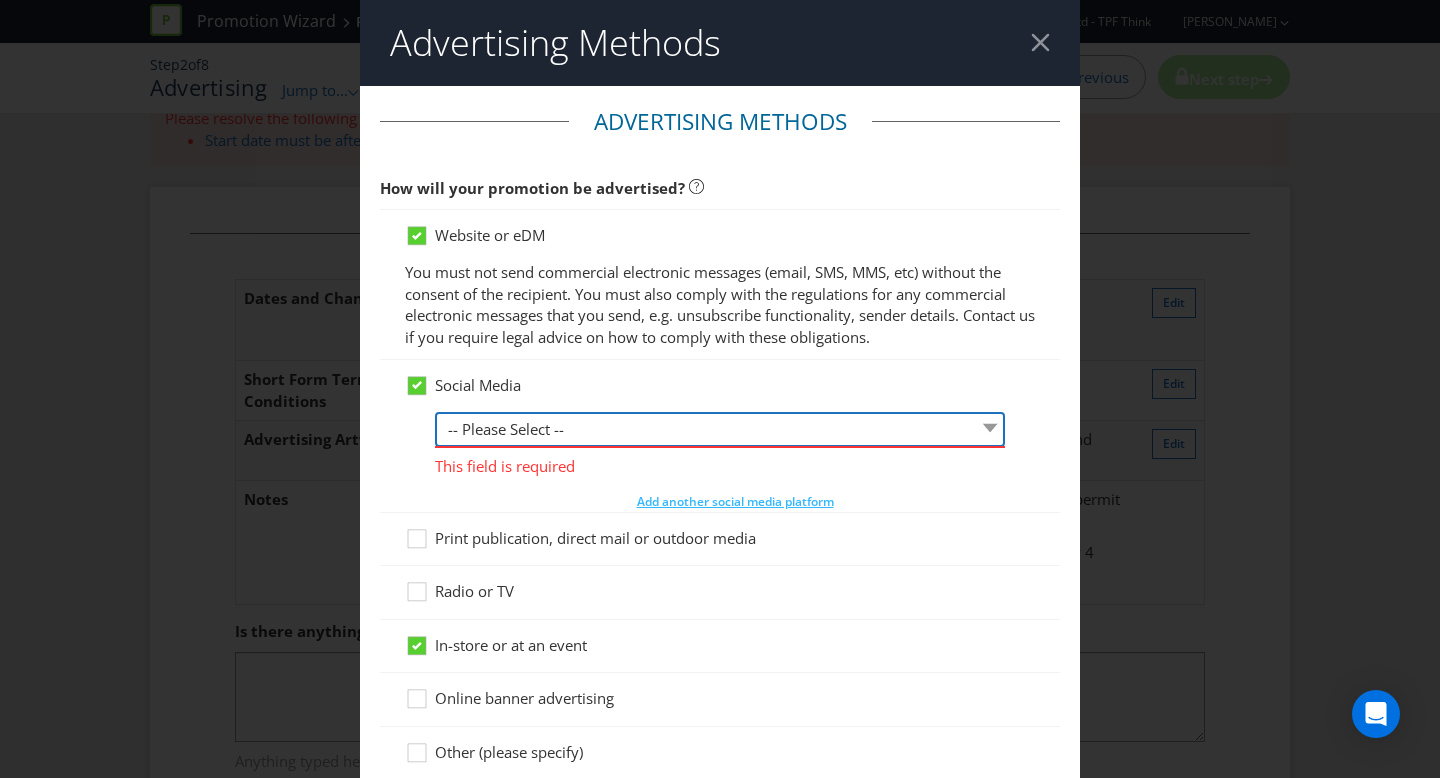 select on "INSTAGRAM" 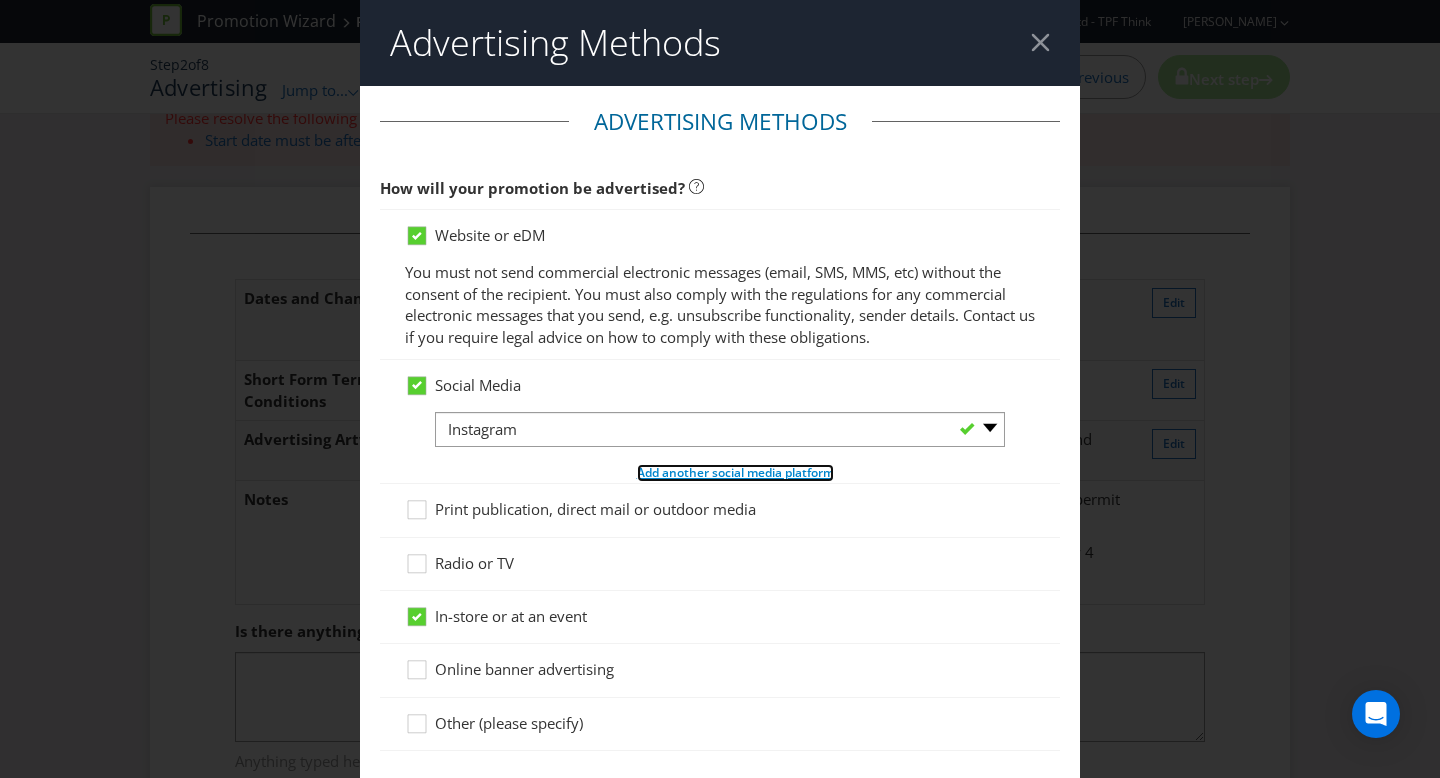 click on "Add another social media platform" at bounding box center [735, 472] 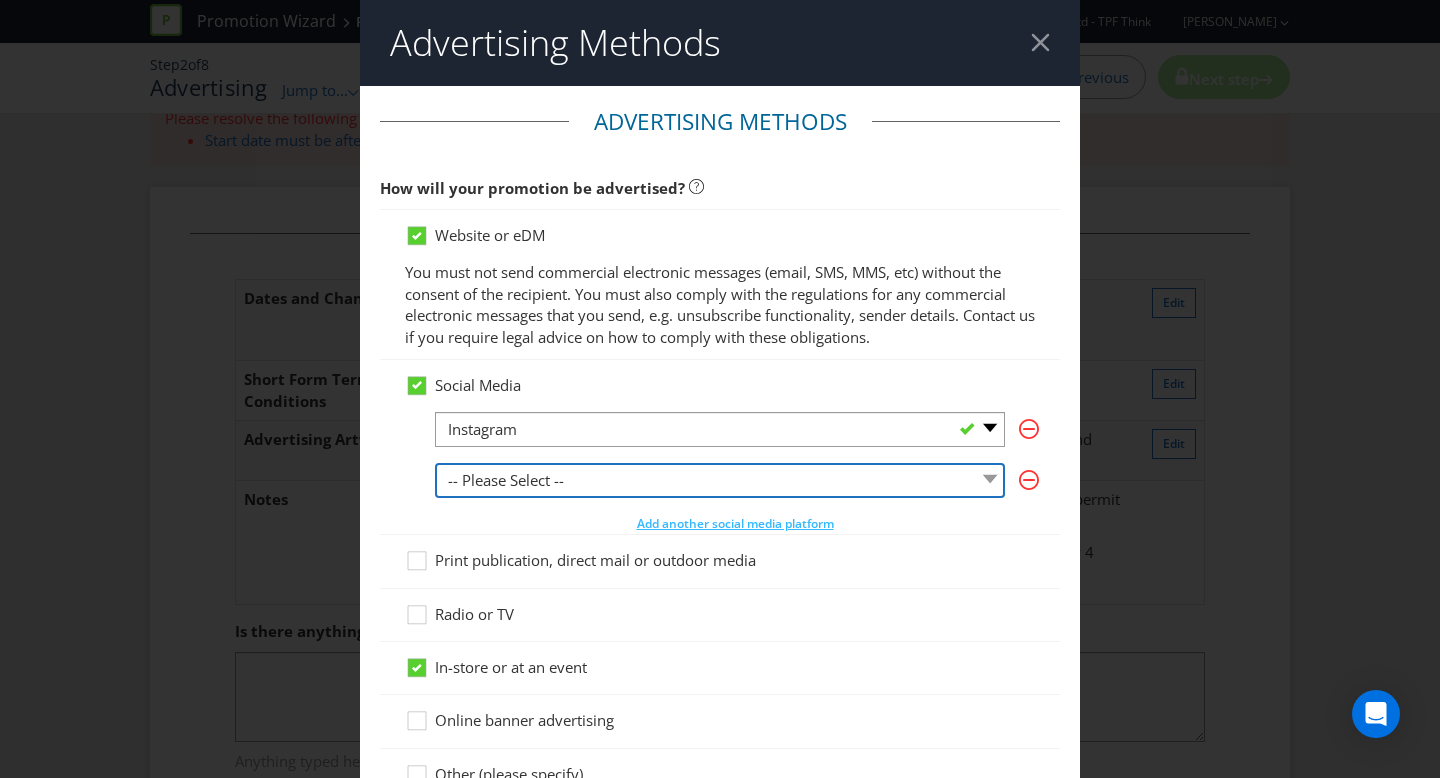 click on "-- Please Select -- Facebook X Instagram Snapchat LinkedIn Pinterest Tumblr Youtube Other" at bounding box center [720, 480] 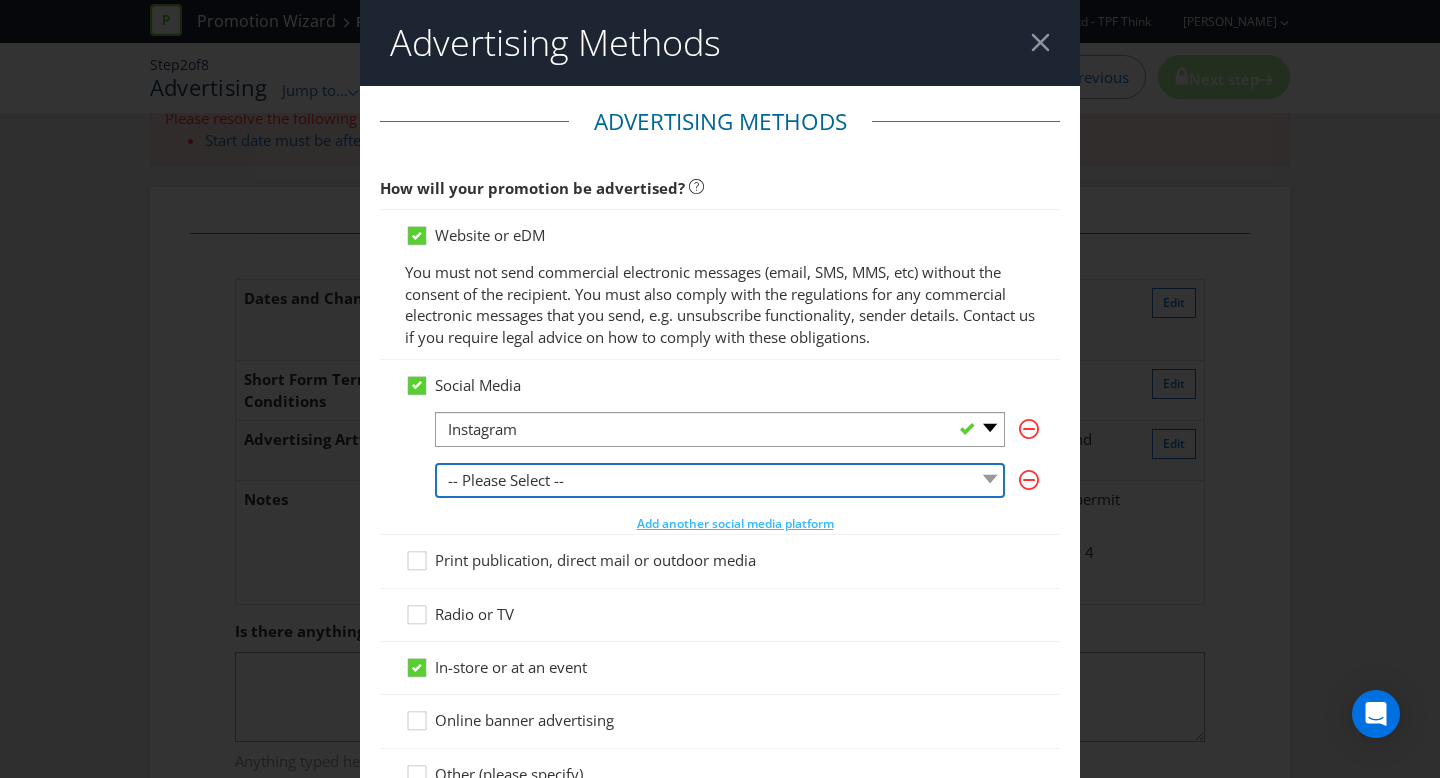 select on "FACEBOOK" 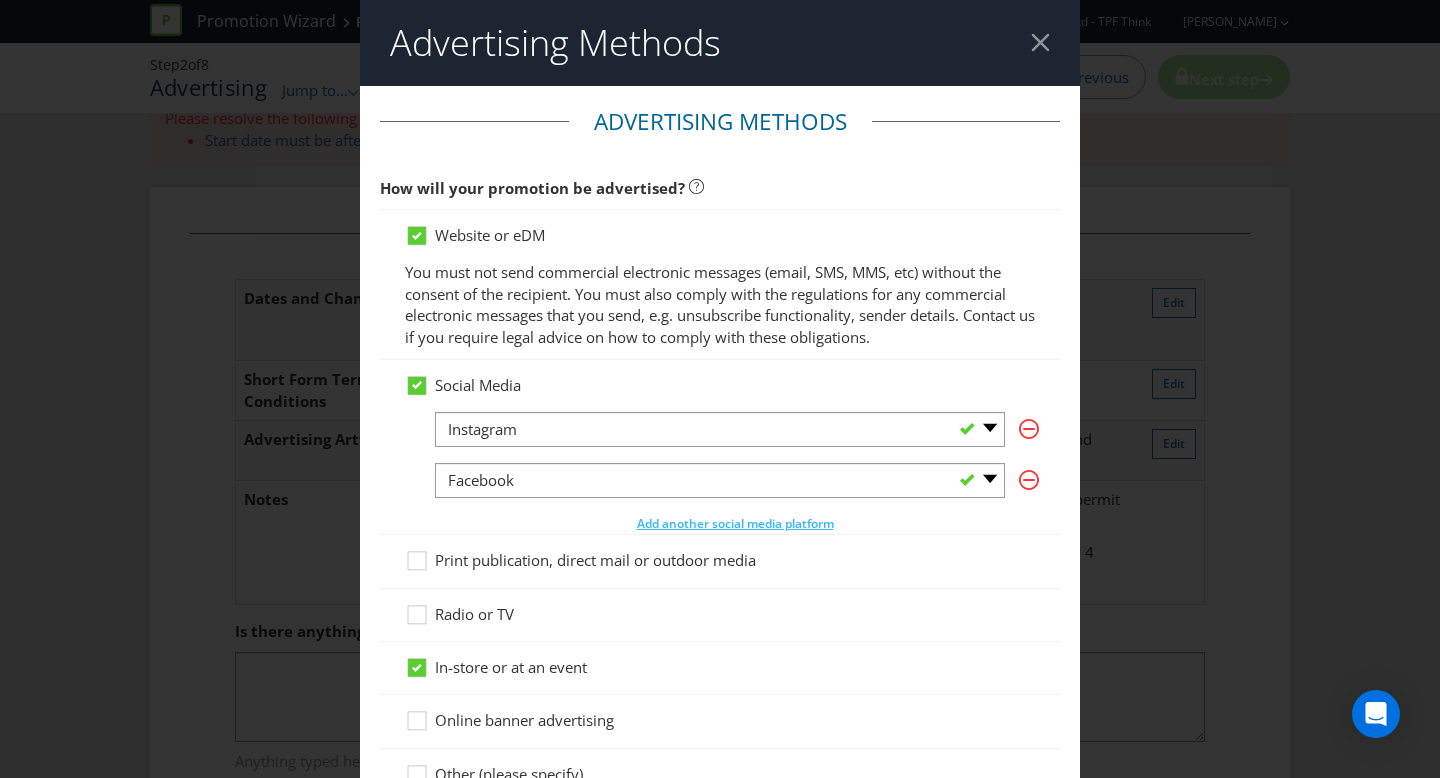 click at bounding box center [720, 534] 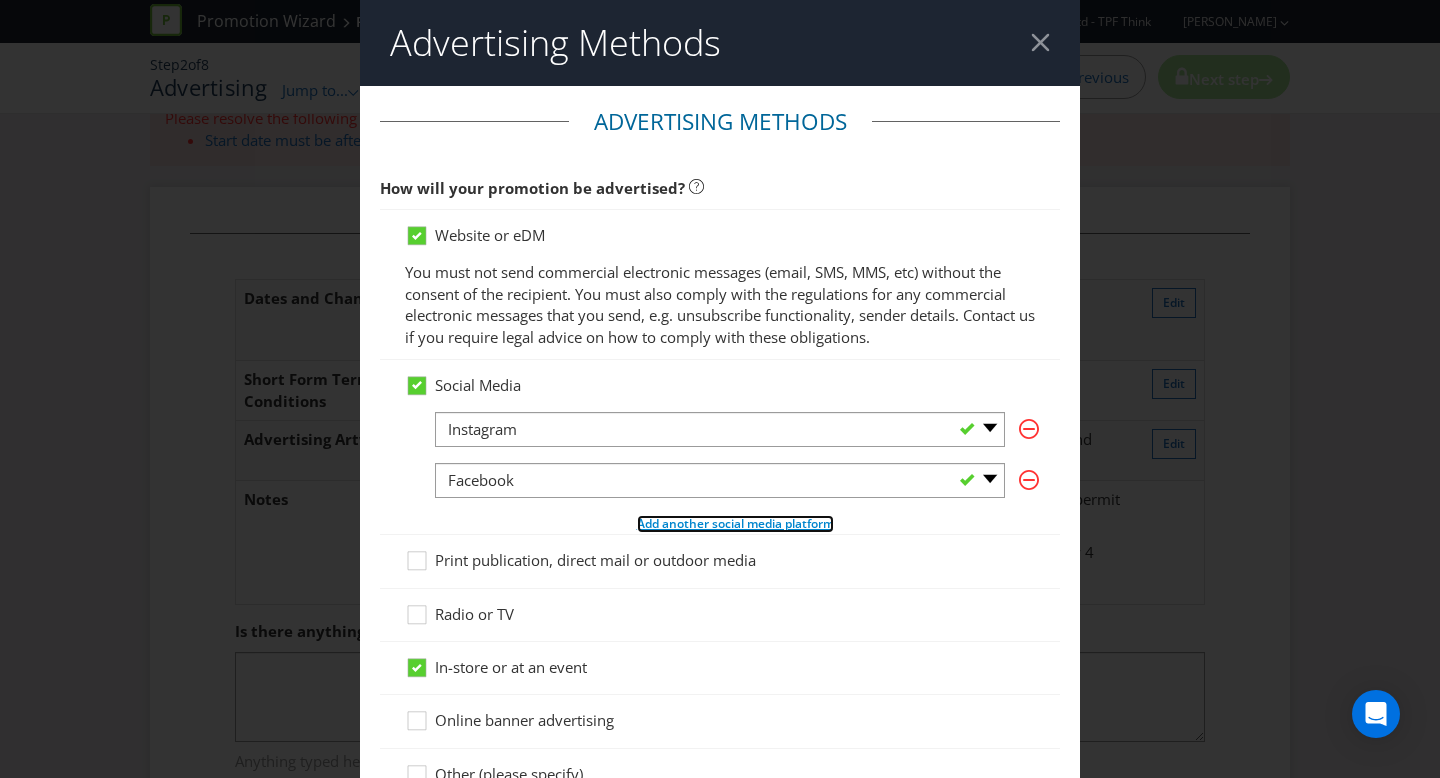 click on "Add another social media platform" at bounding box center [735, 523] 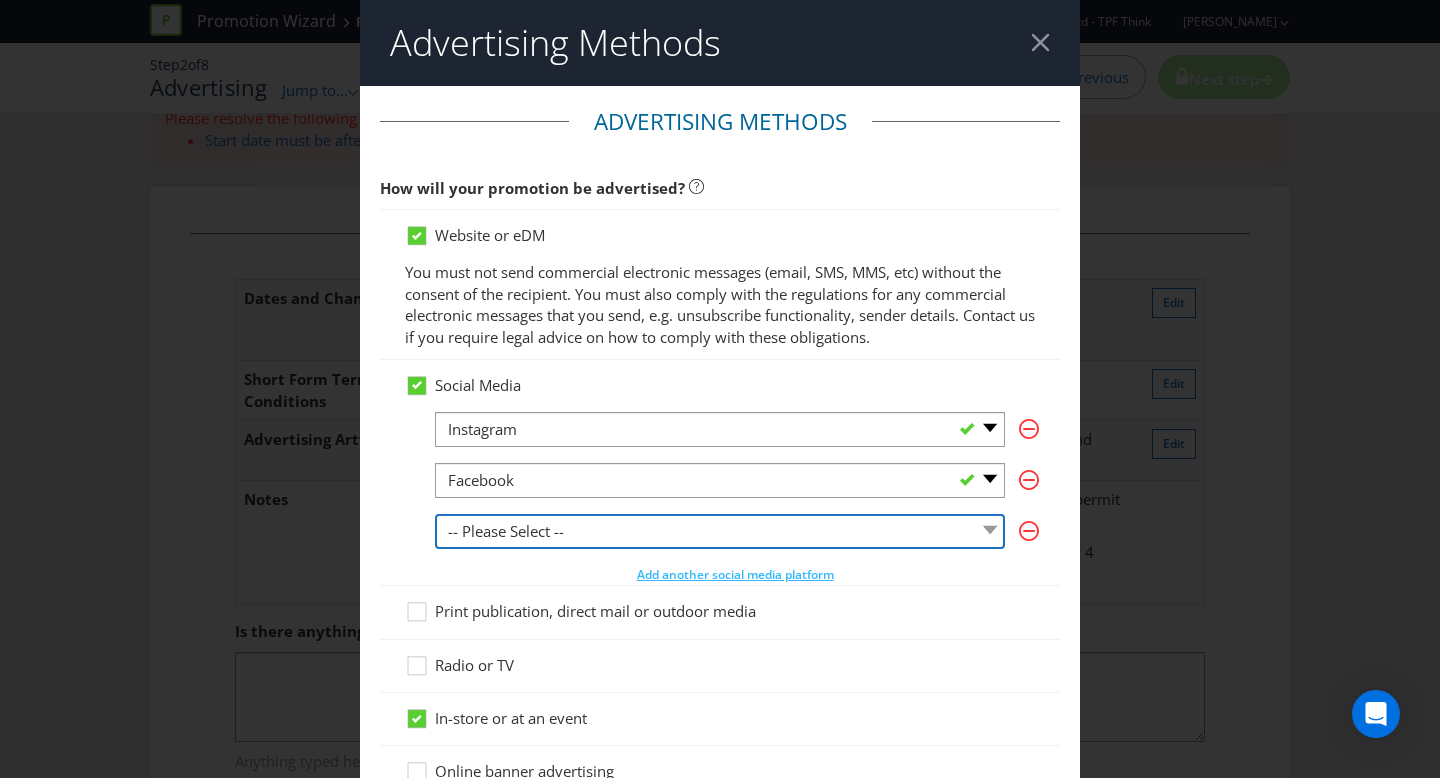 click on "-- Please Select -- Facebook X Instagram Snapchat LinkedIn Pinterest Tumblr Youtube Other" at bounding box center [720, 531] 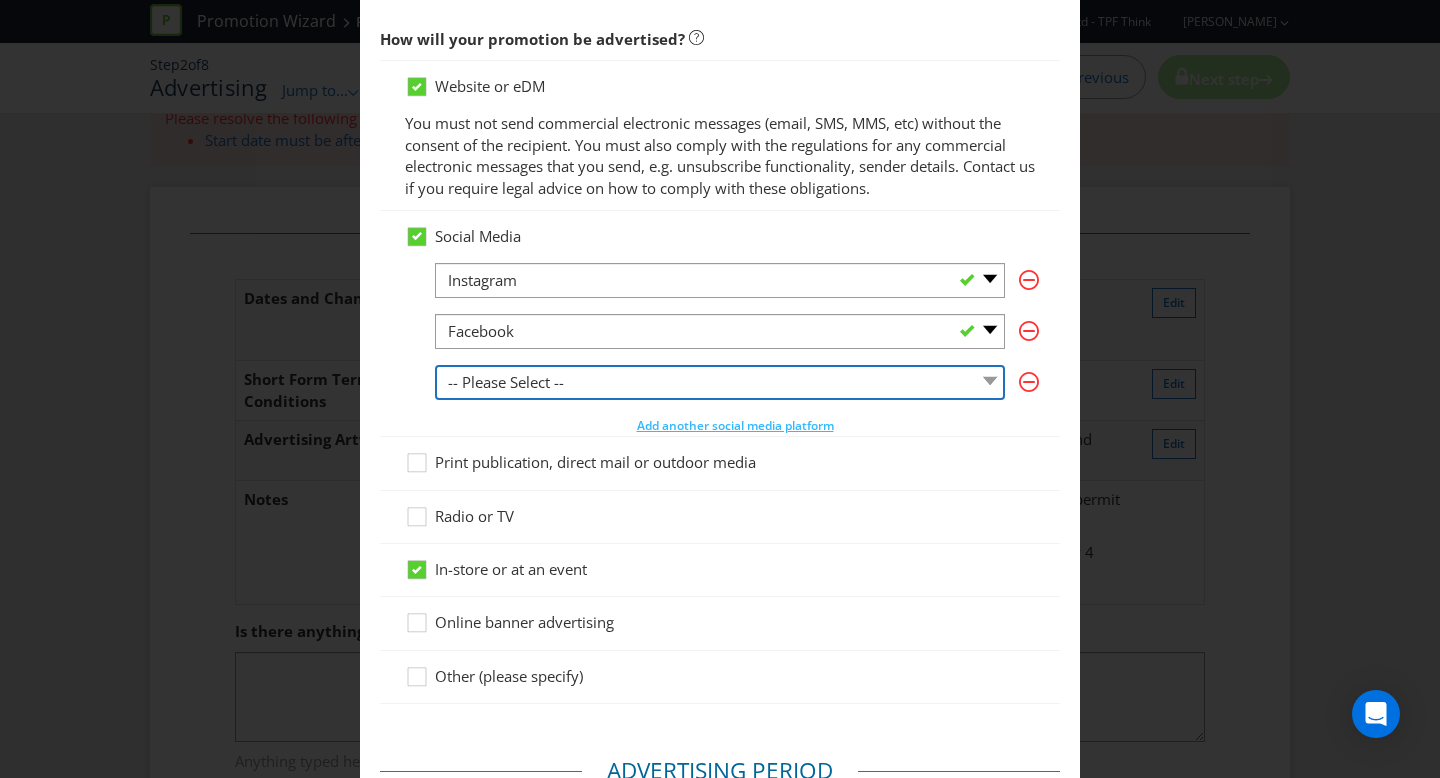 scroll, scrollTop: 153, scrollLeft: 0, axis: vertical 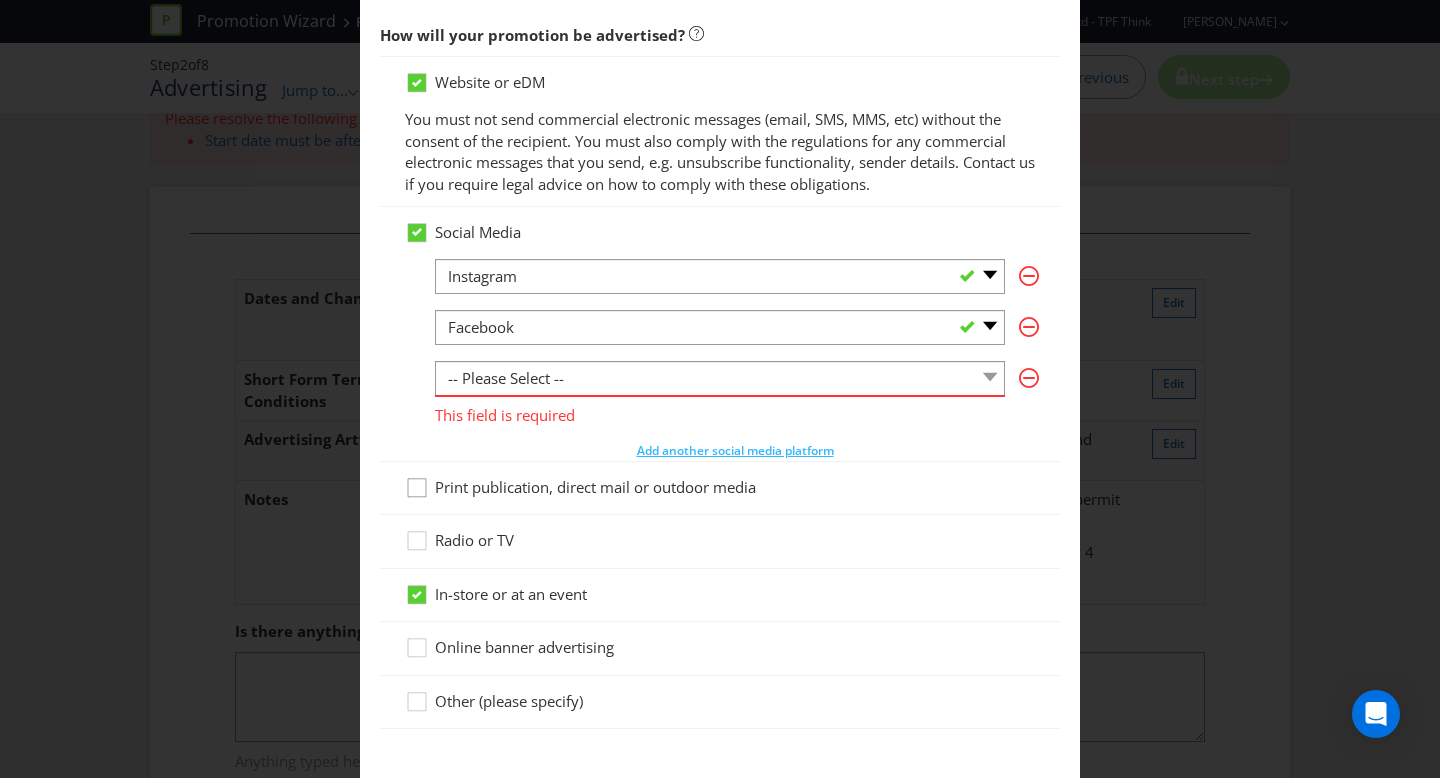 click on "Website or eDM   You must not send commercial electronic messages (email, SMS, MMS, etc) without the consent of the recipient. You must also comply with the regulations for any commercial electronic messages that you send, e.g. unsubscribe functionality, sender details. Contact us if you require legal advice on how to comply with these obligations. Social Media   -- Please Select -- Facebook X Instagram Snapchat LinkedIn Pinterest Tumblr Youtube Other -- Please Select -- Facebook X Instagram Snapchat LinkedIn Pinterest Tumblr Youtube Other -- Please Select -- Facebook X Instagram Snapchat LinkedIn Pinterest Tumblr Youtube Other This field is required Add another social media platform Print publication, direct mail or outdoor media   Radio or TV   In-store or at an event   Online banner advertising   Other (please specify)" at bounding box center [720, 392] 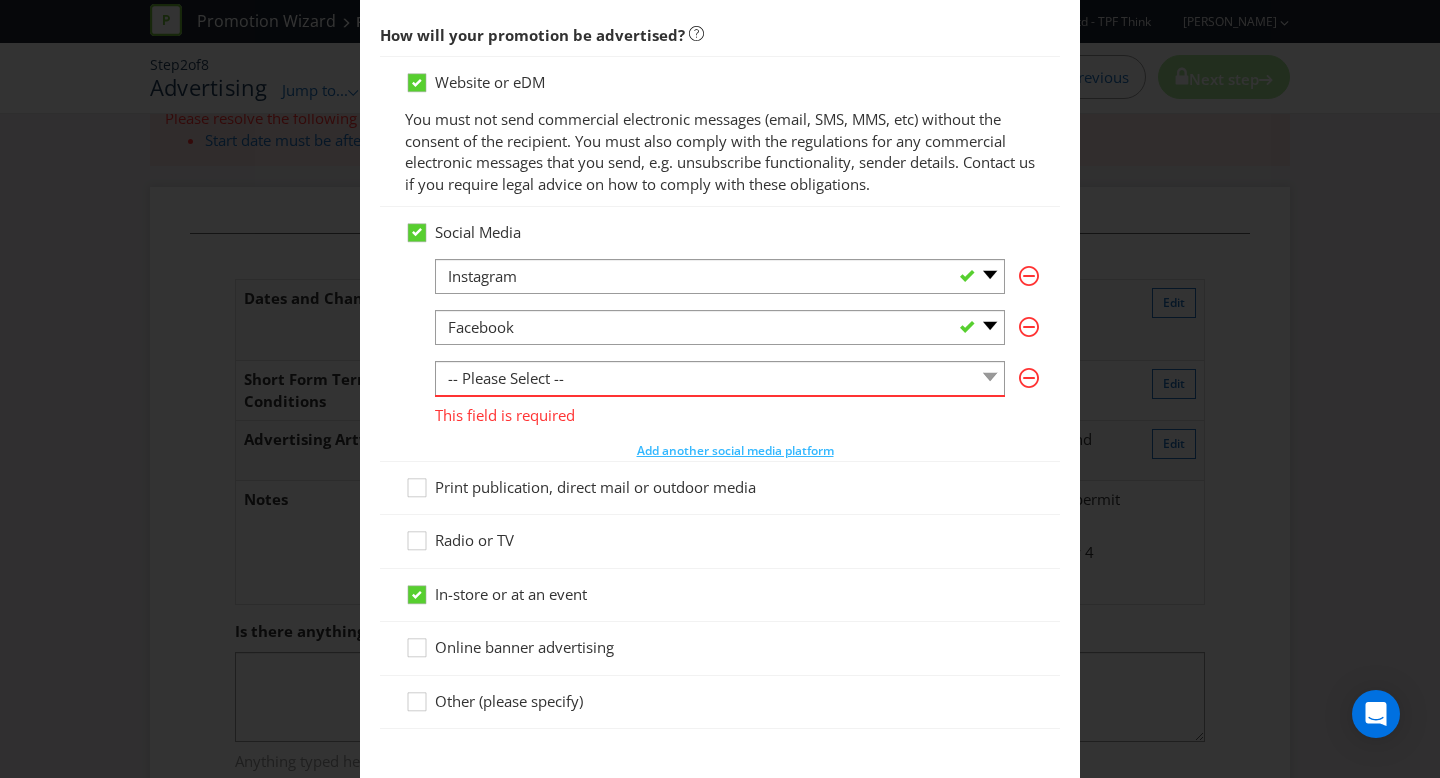 click 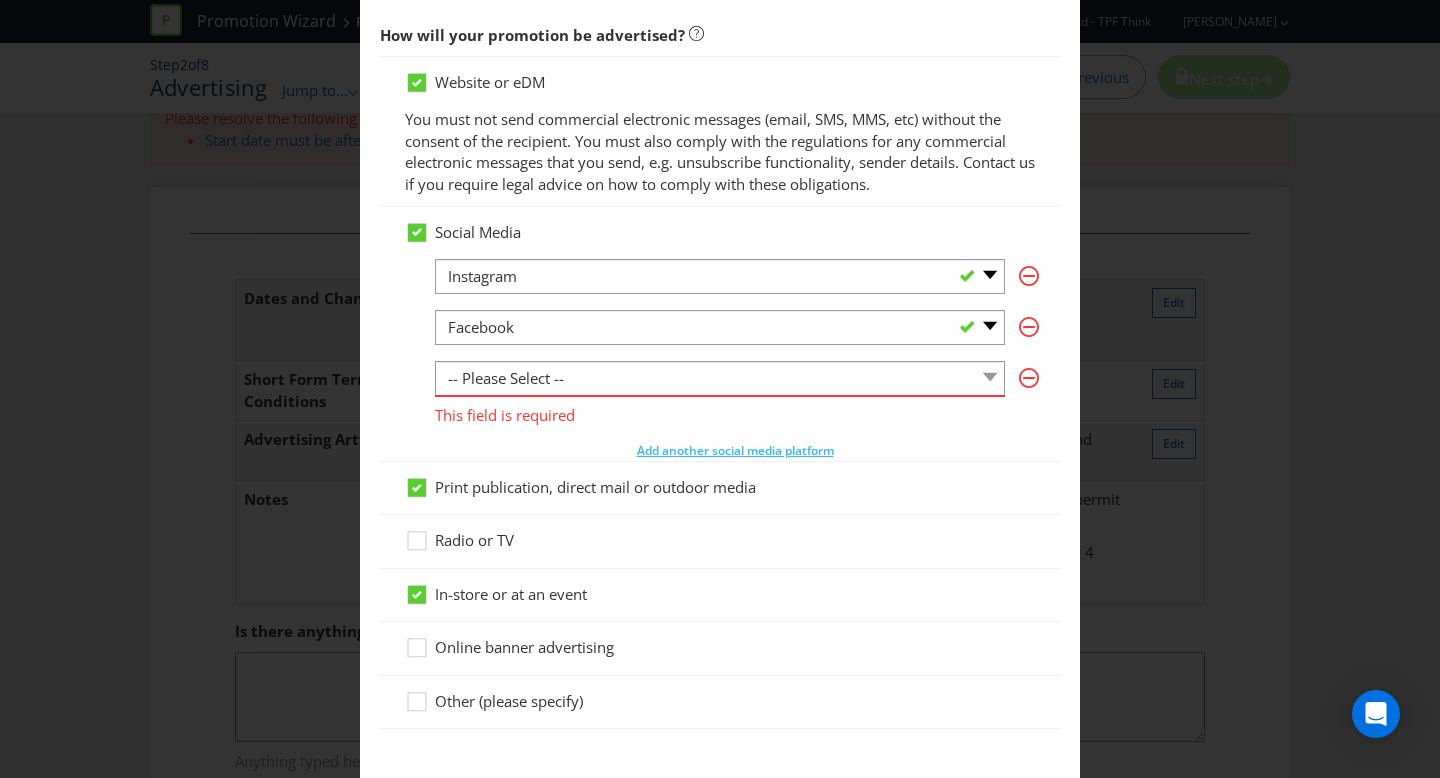 drag, startPoint x: 423, startPoint y: 535, endPoint x: 640, endPoint y: 460, distance: 229.59529 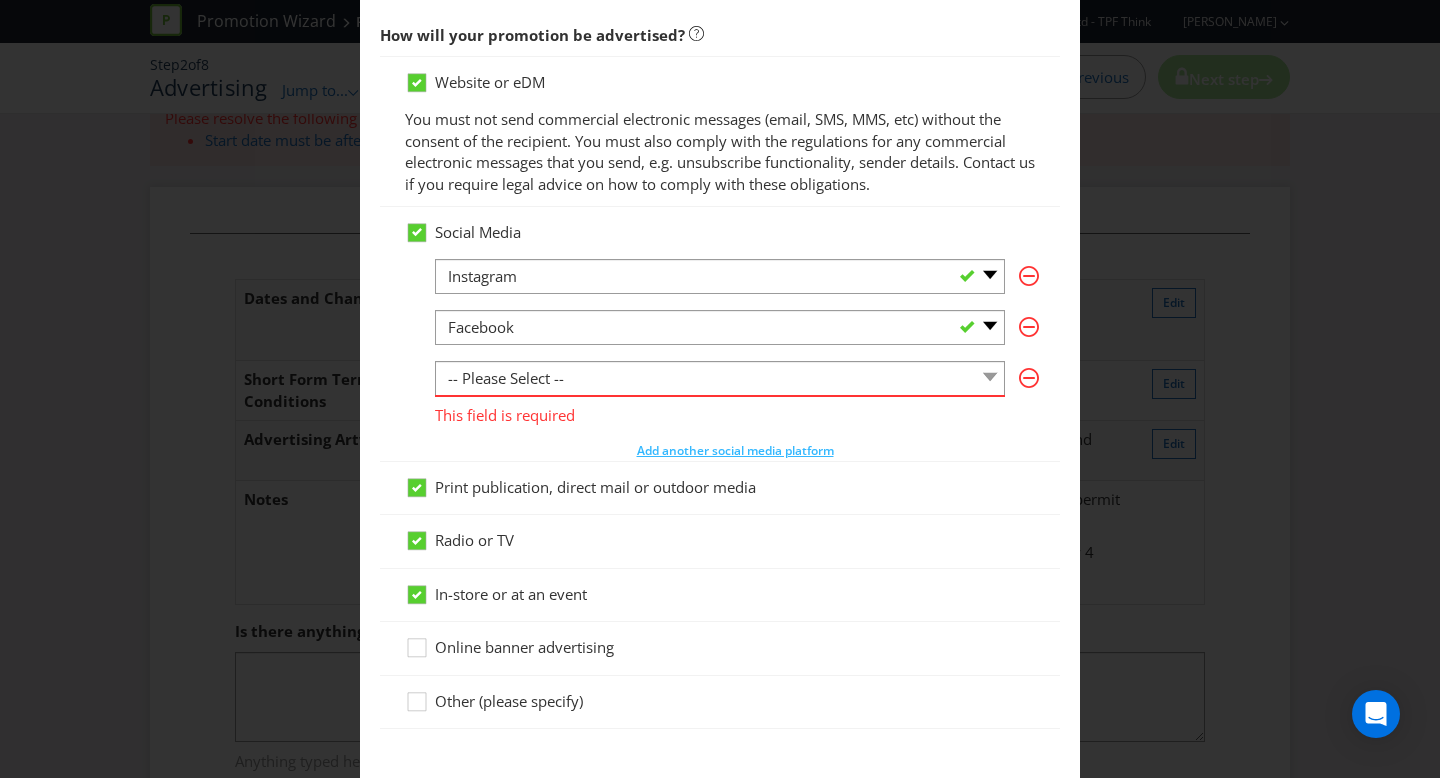 click on "Social Media   -- Please Select -- Facebook X Instagram Snapchat LinkedIn Pinterest Tumblr Youtube Other -- Please Select -- Facebook X Instagram Snapchat LinkedIn Pinterest Tumblr Youtube Other -- Please Select -- Facebook X Instagram Snapchat LinkedIn Pinterest Tumblr Youtube Other This field is required Add another social media platform" at bounding box center [720, 334] 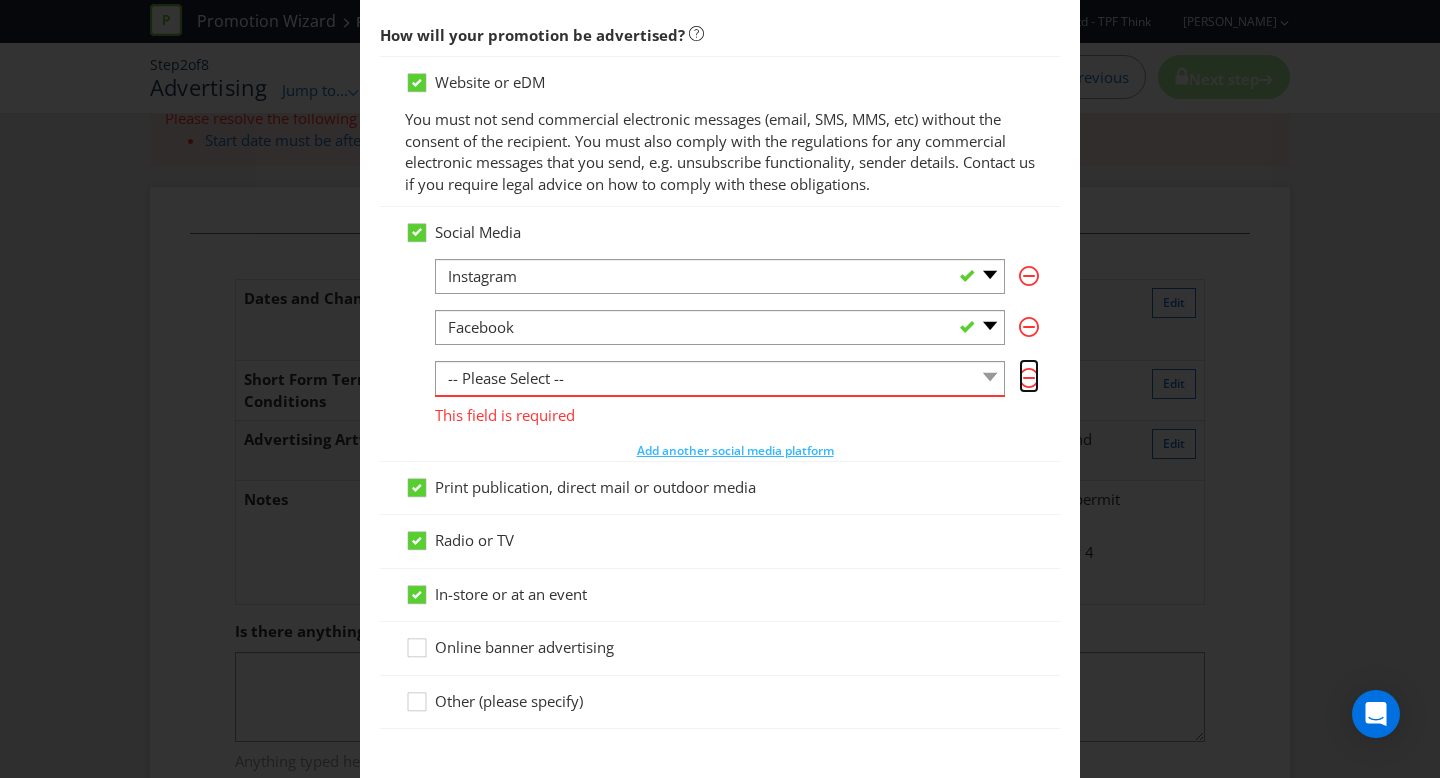 click 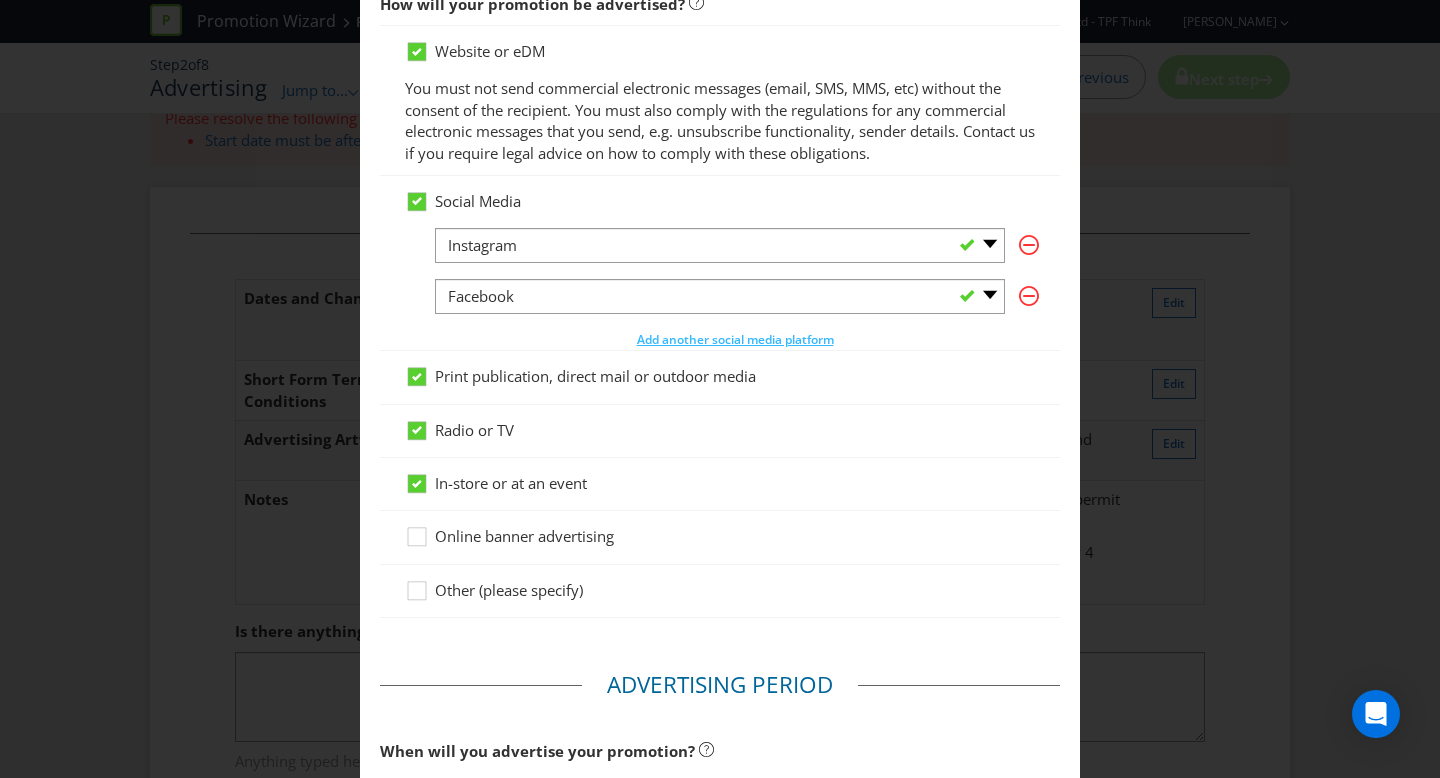 scroll, scrollTop: 186, scrollLeft: 0, axis: vertical 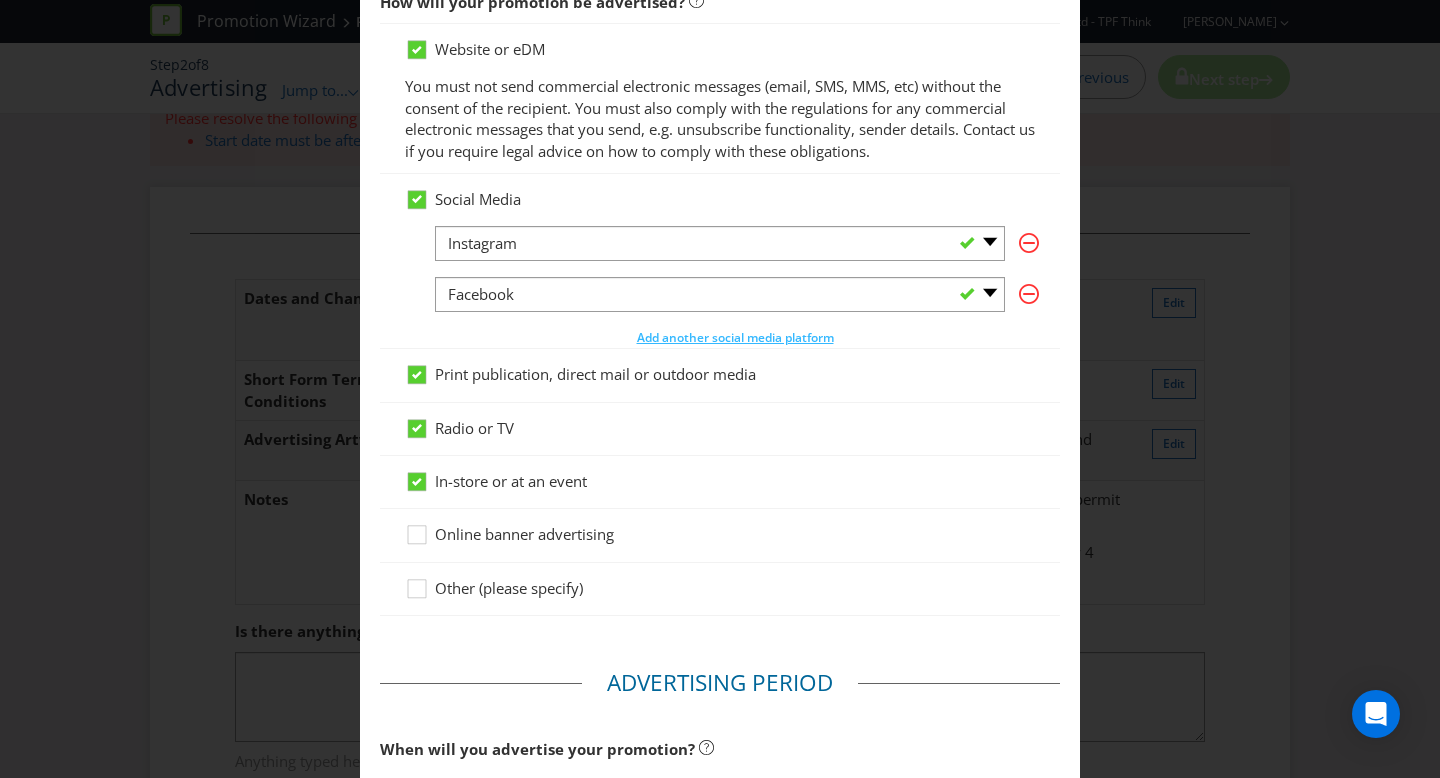 click on "Online banner advertising" at bounding box center (720, 535) 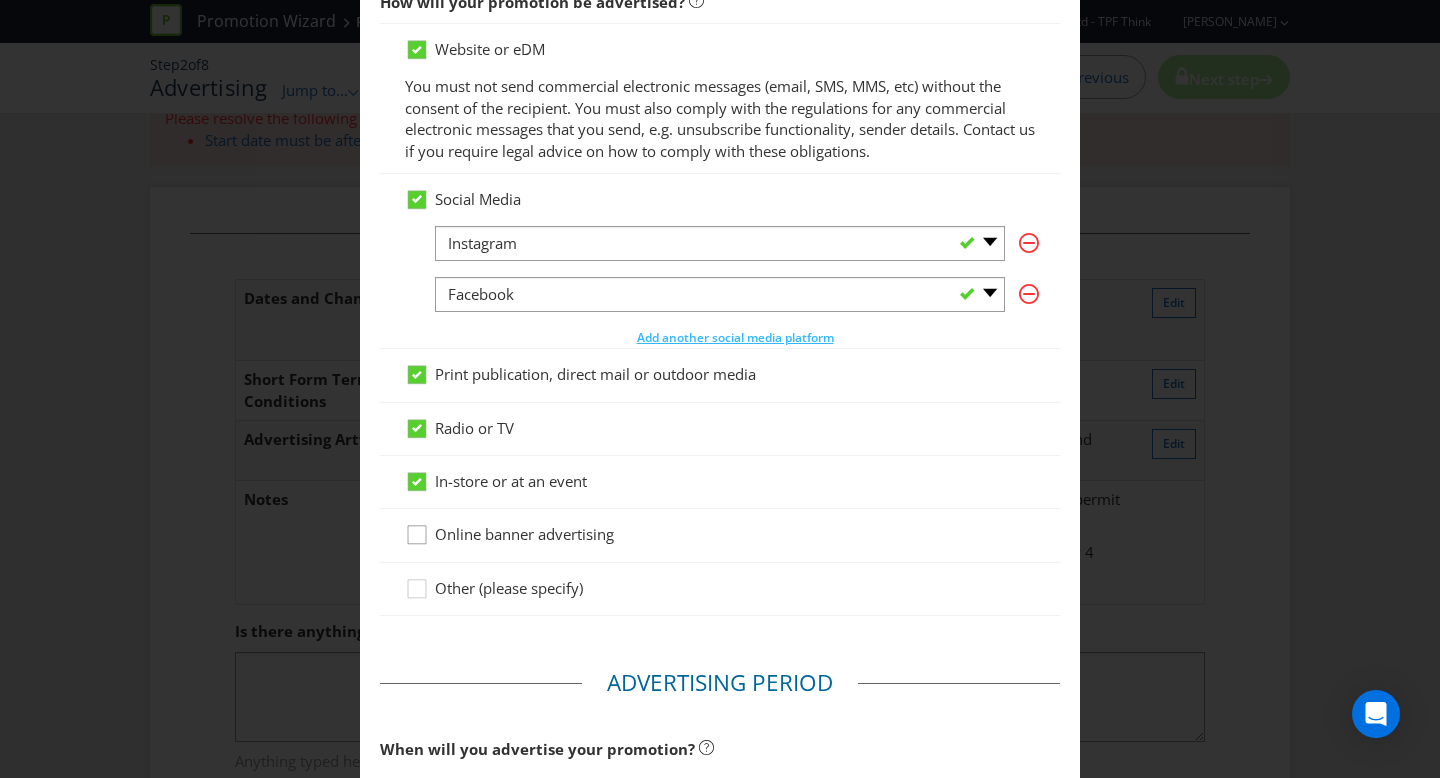click at bounding box center [417, 528] 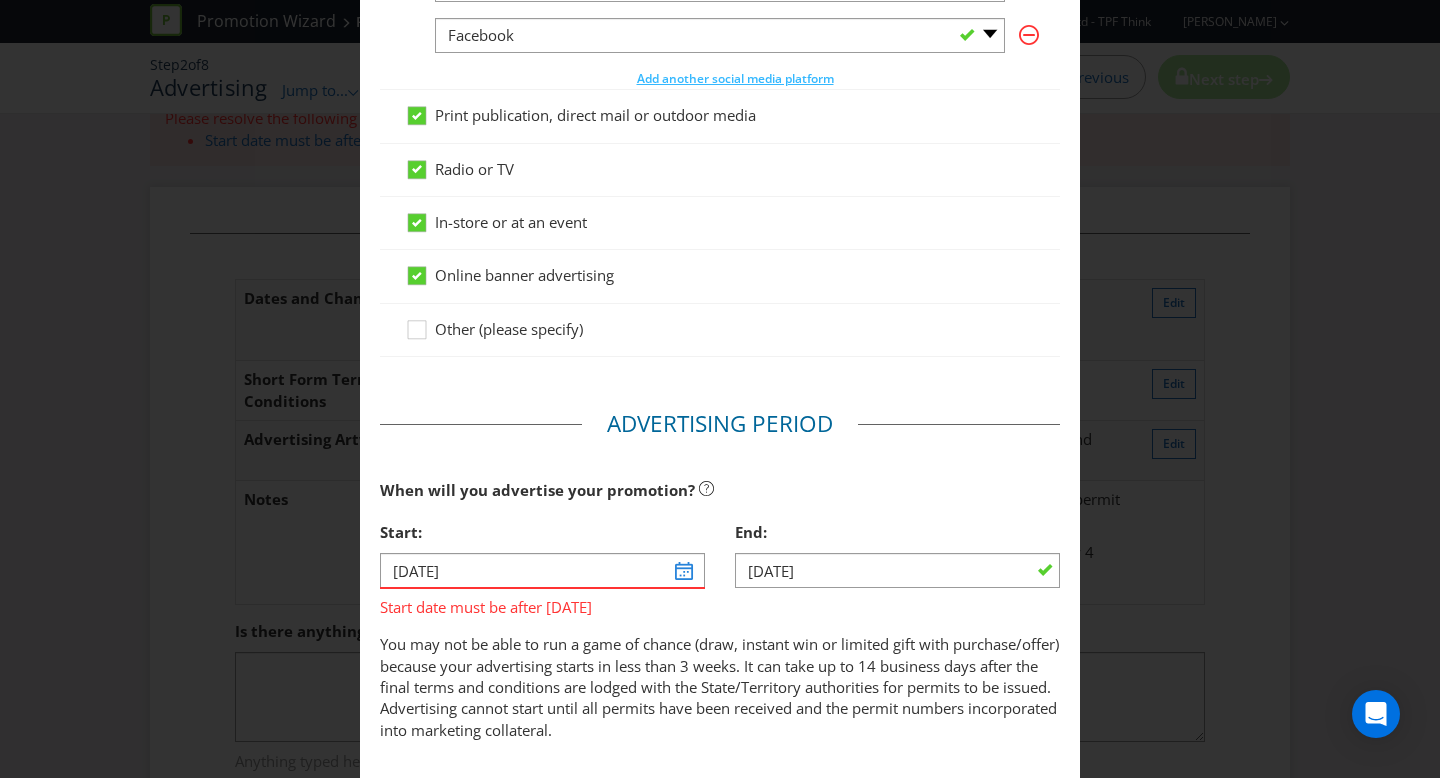 scroll, scrollTop: 447, scrollLeft: 0, axis: vertical 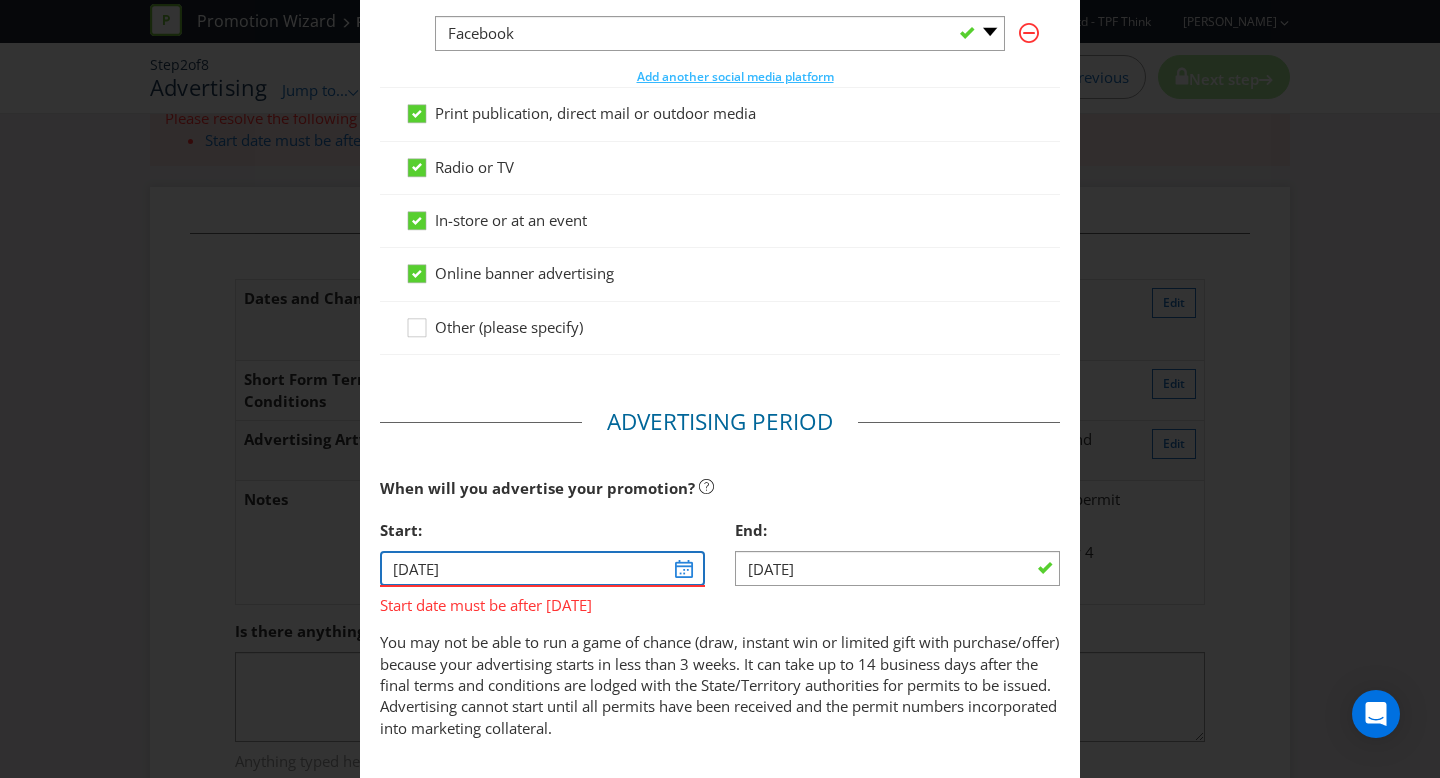 click on "[DATE]" at bounding box center [542, 568] 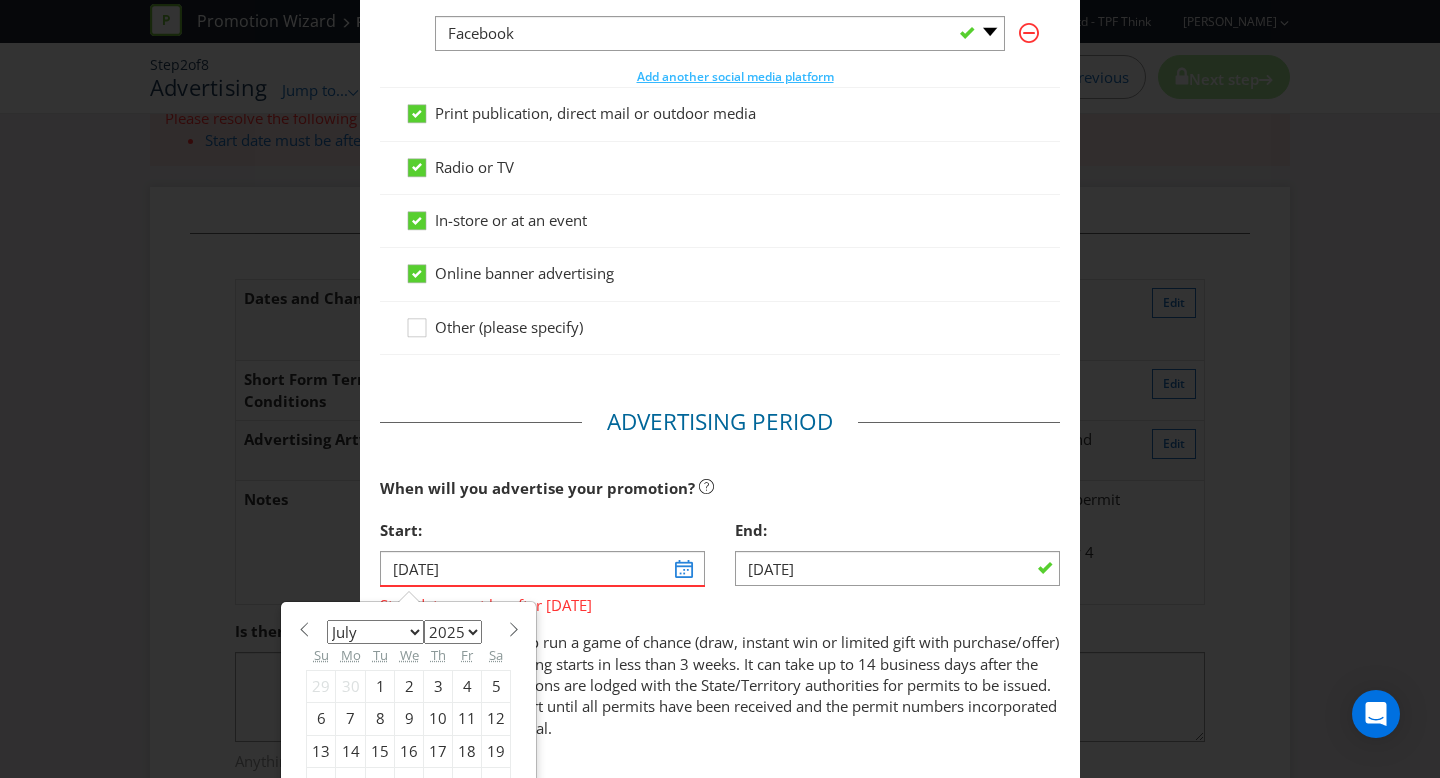 click at bounding box center [513, 629] 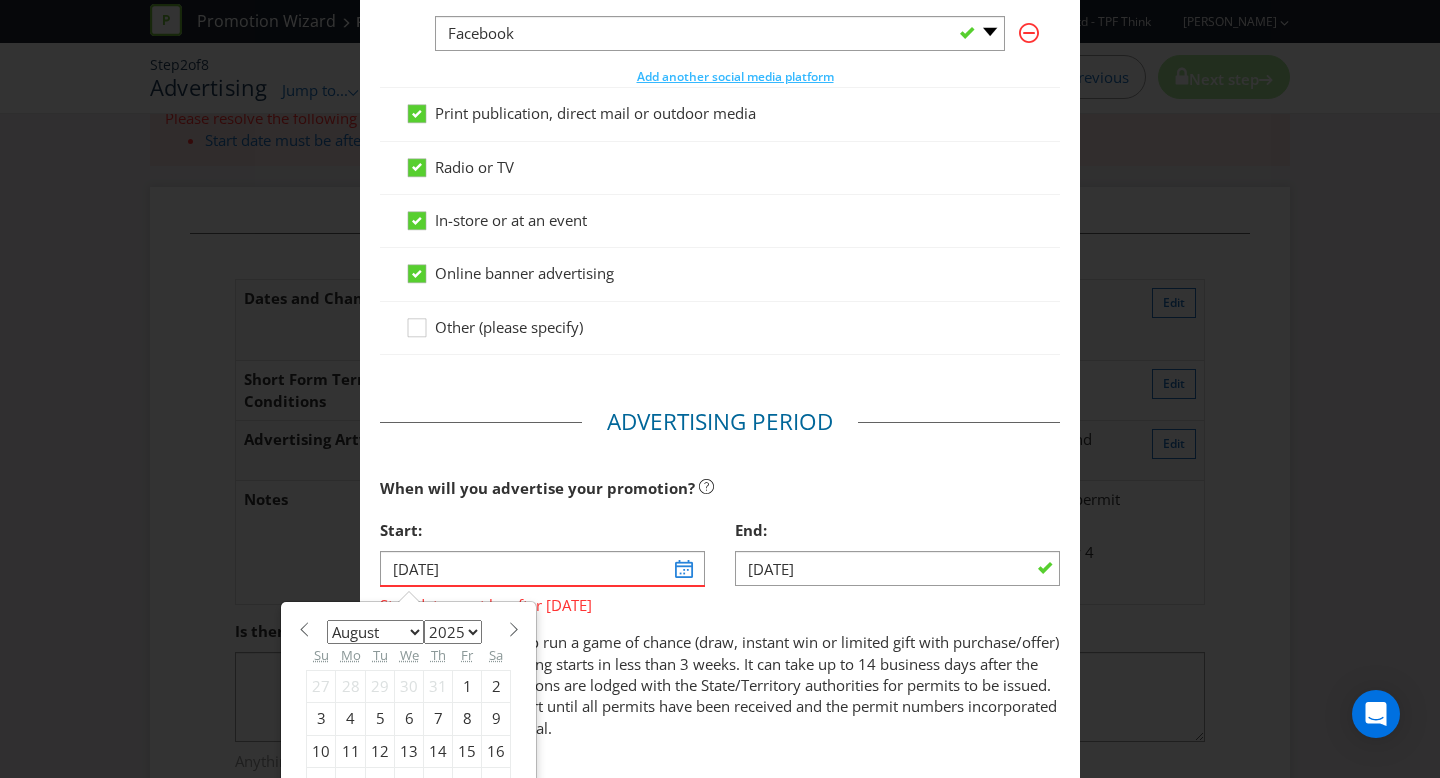 click at bounding box center (513, 629) 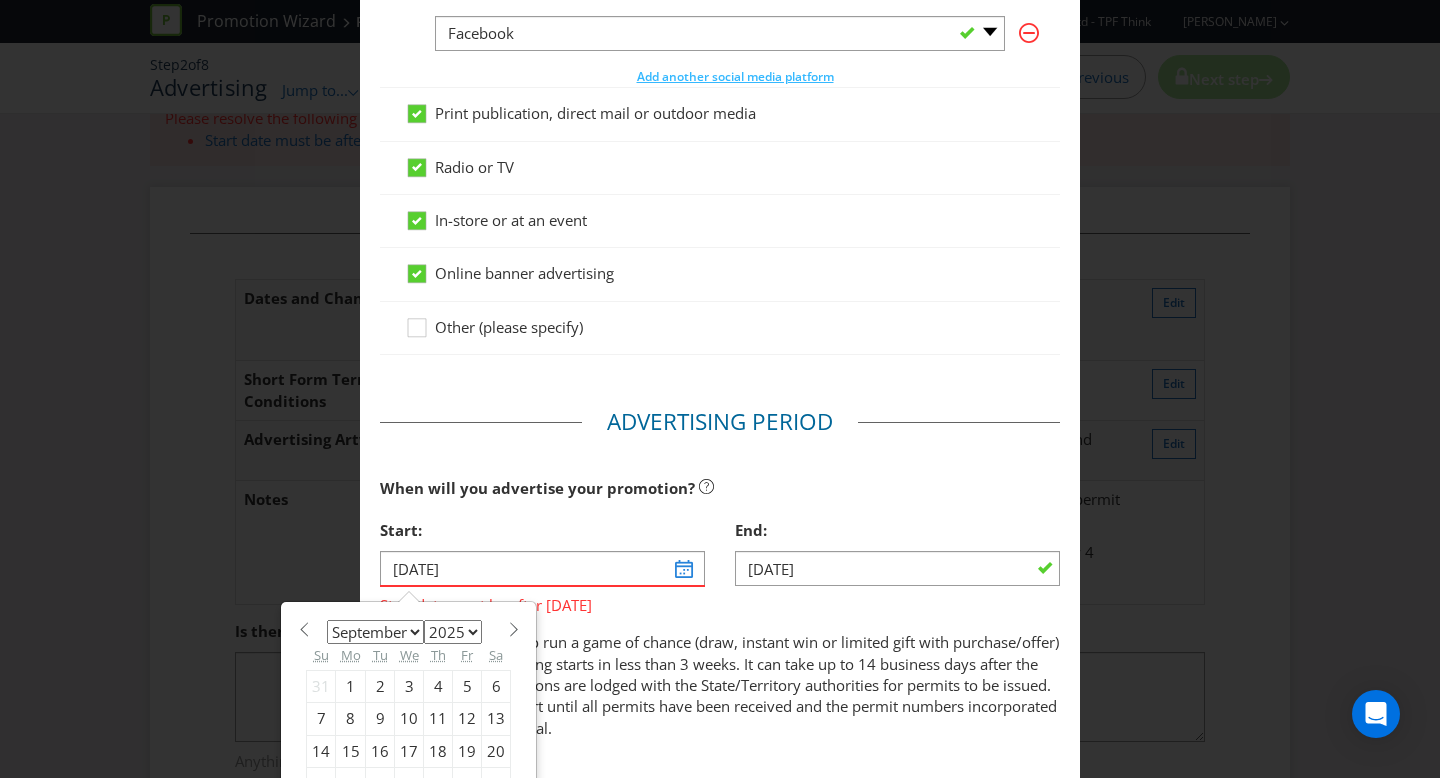 click at bounding box center [303, 629] 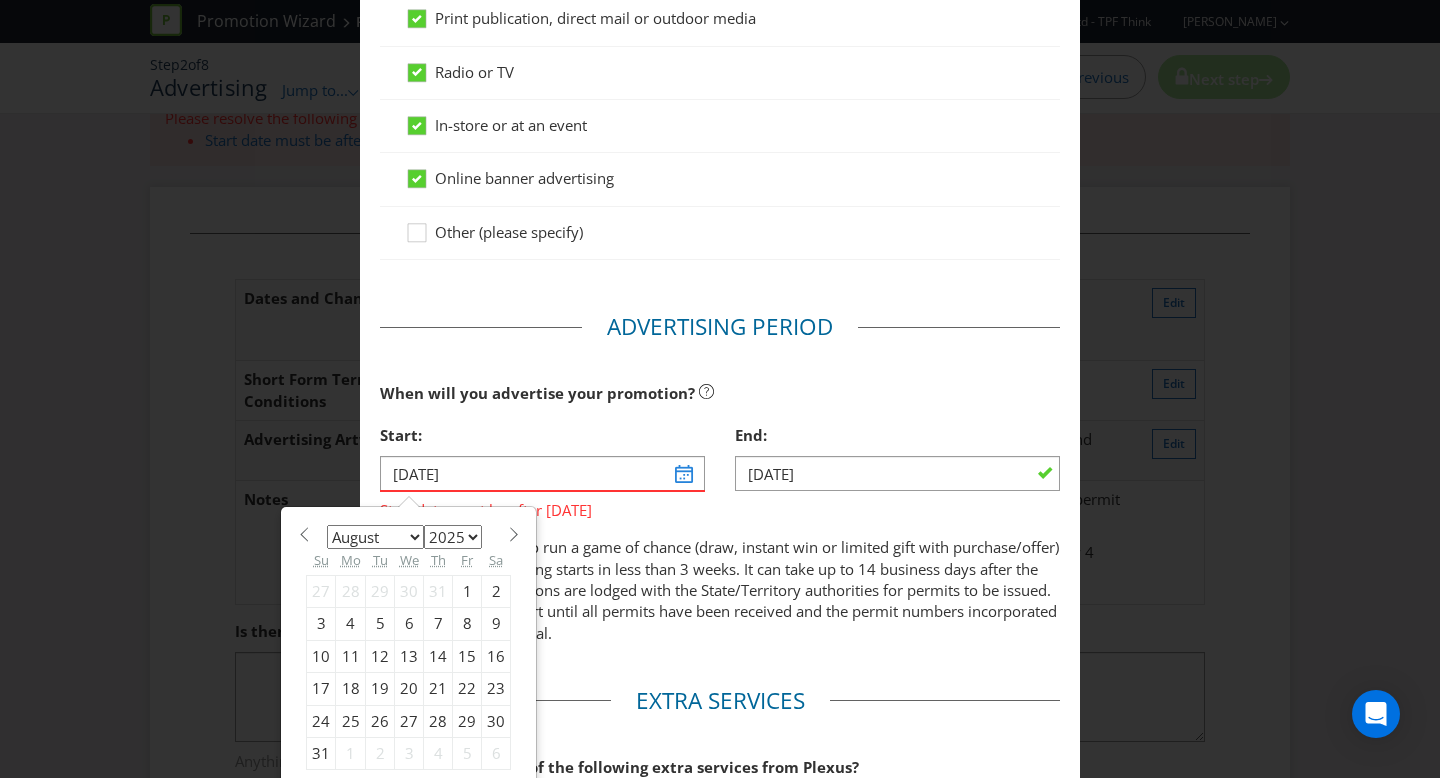 scroll, scrollTop: 552, scrollLeft: 0, axis: vertical 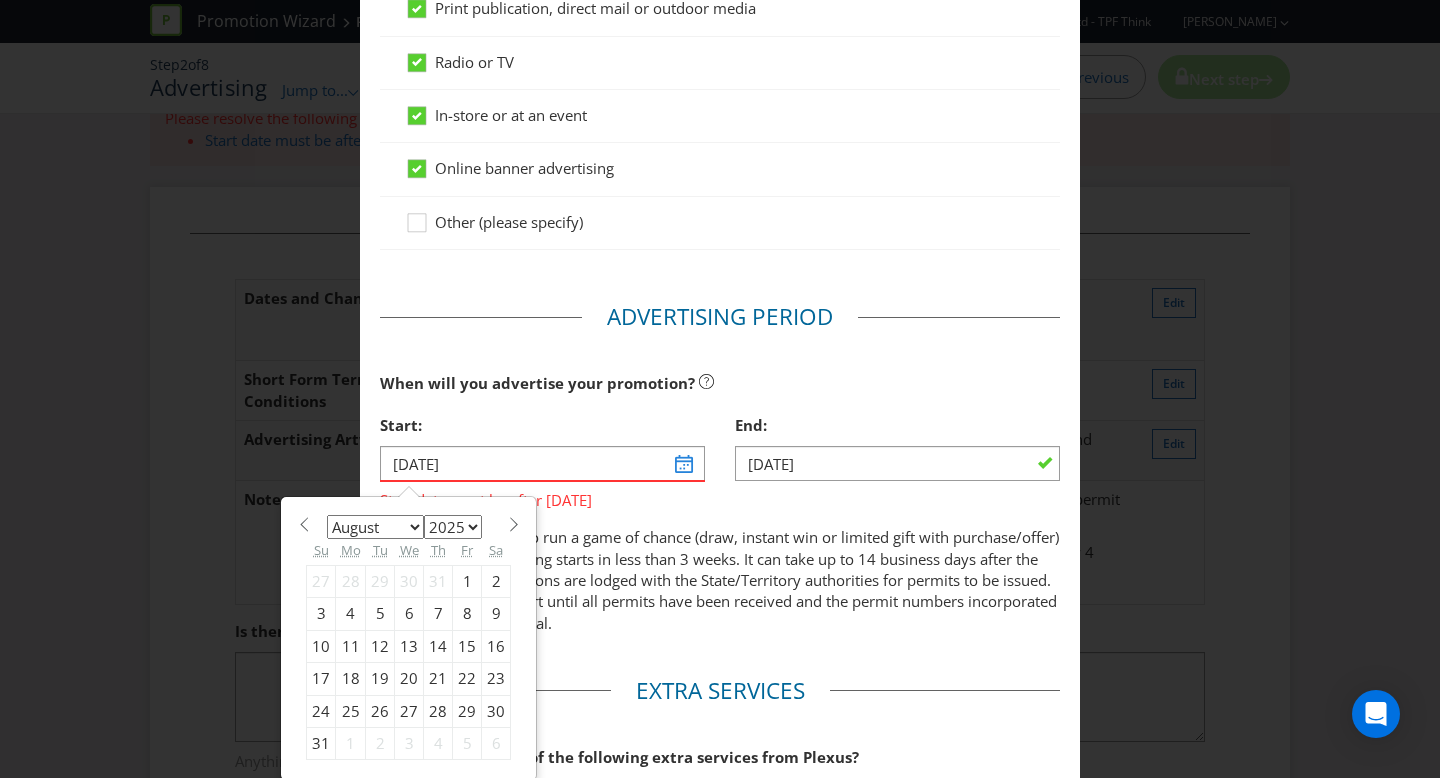 click on "24" at bounding box center [321, 711] 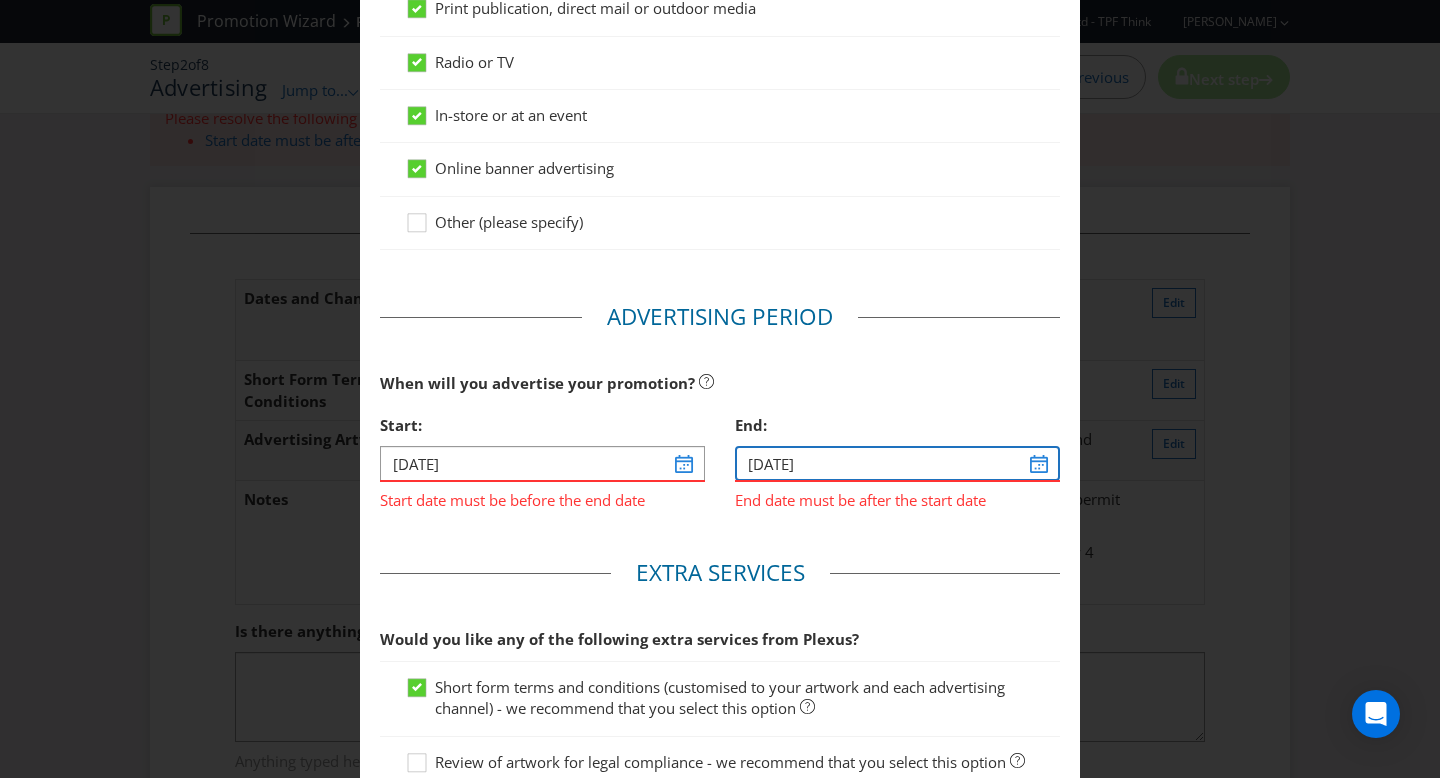 click on "[DATE]" at bounding box center [897, 463] 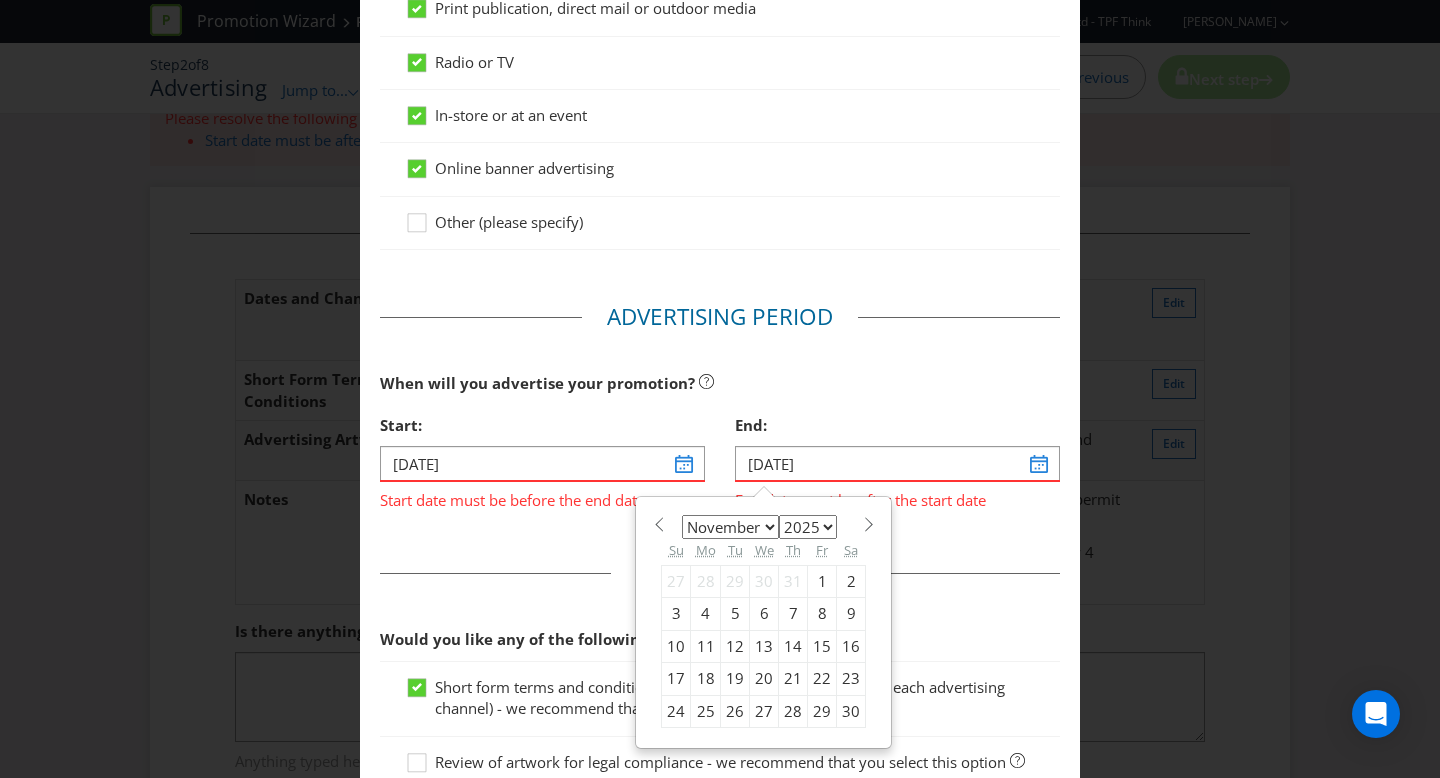 click at bounding box center [658, 524] 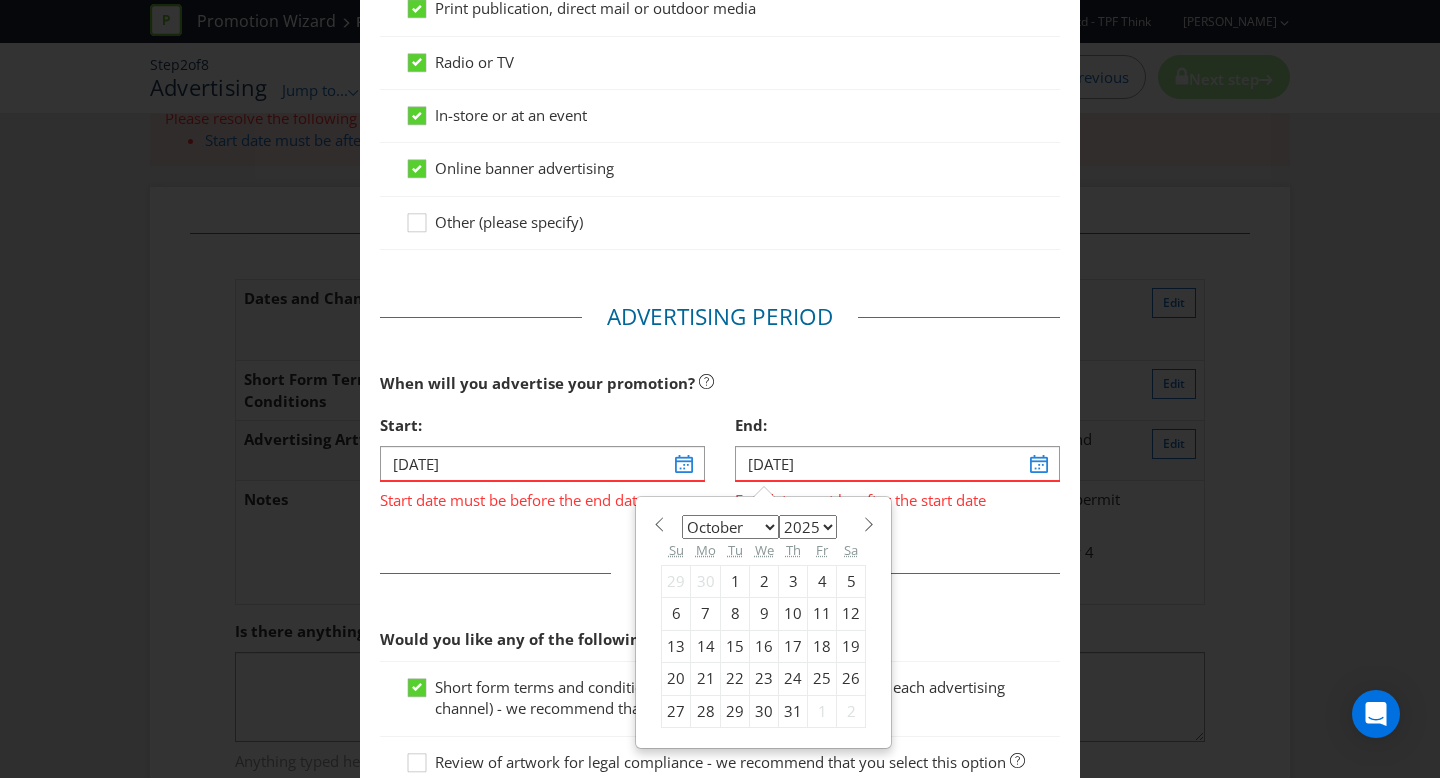 click on "28" at bounding box center [706, 711] 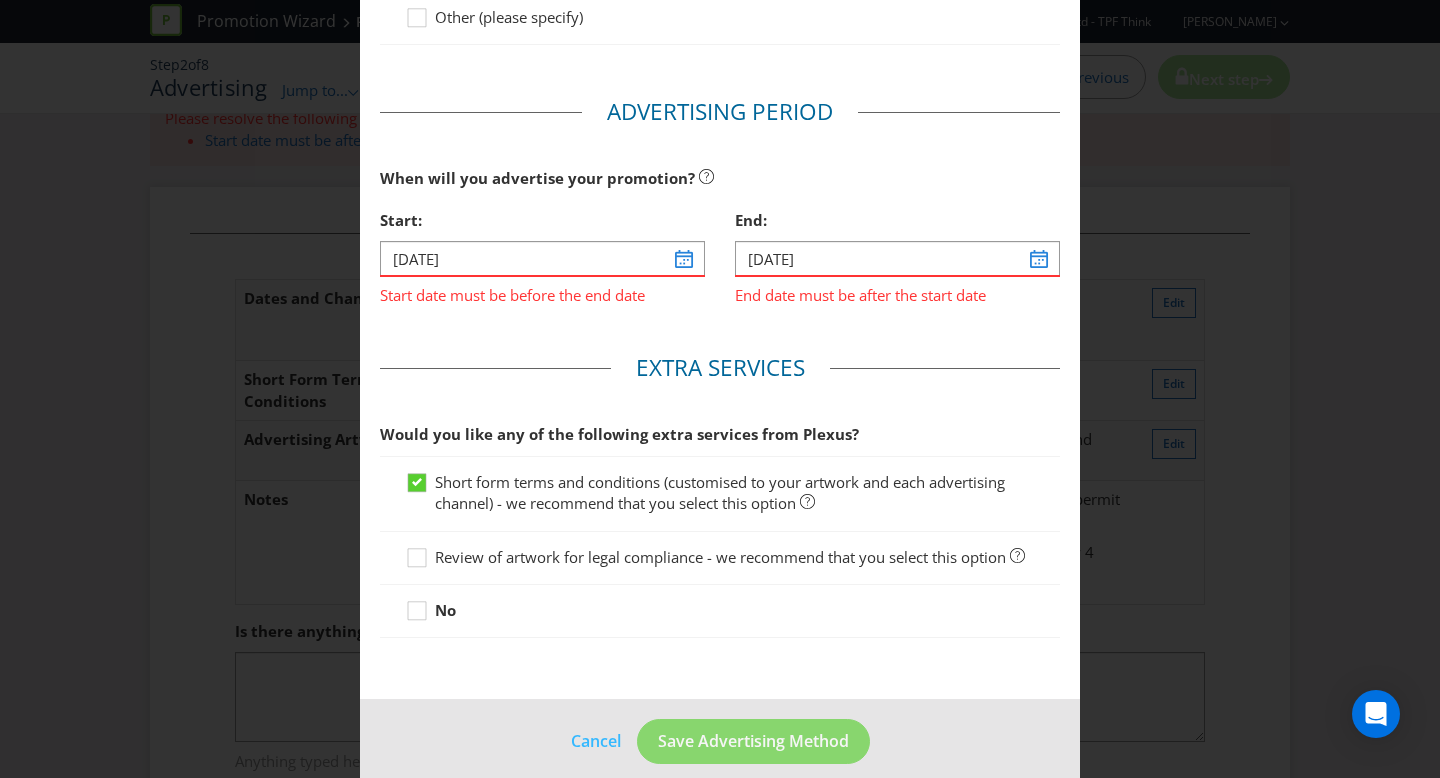 scroll, scrollTop: 779, scrollLeft: 0, axis: vertical 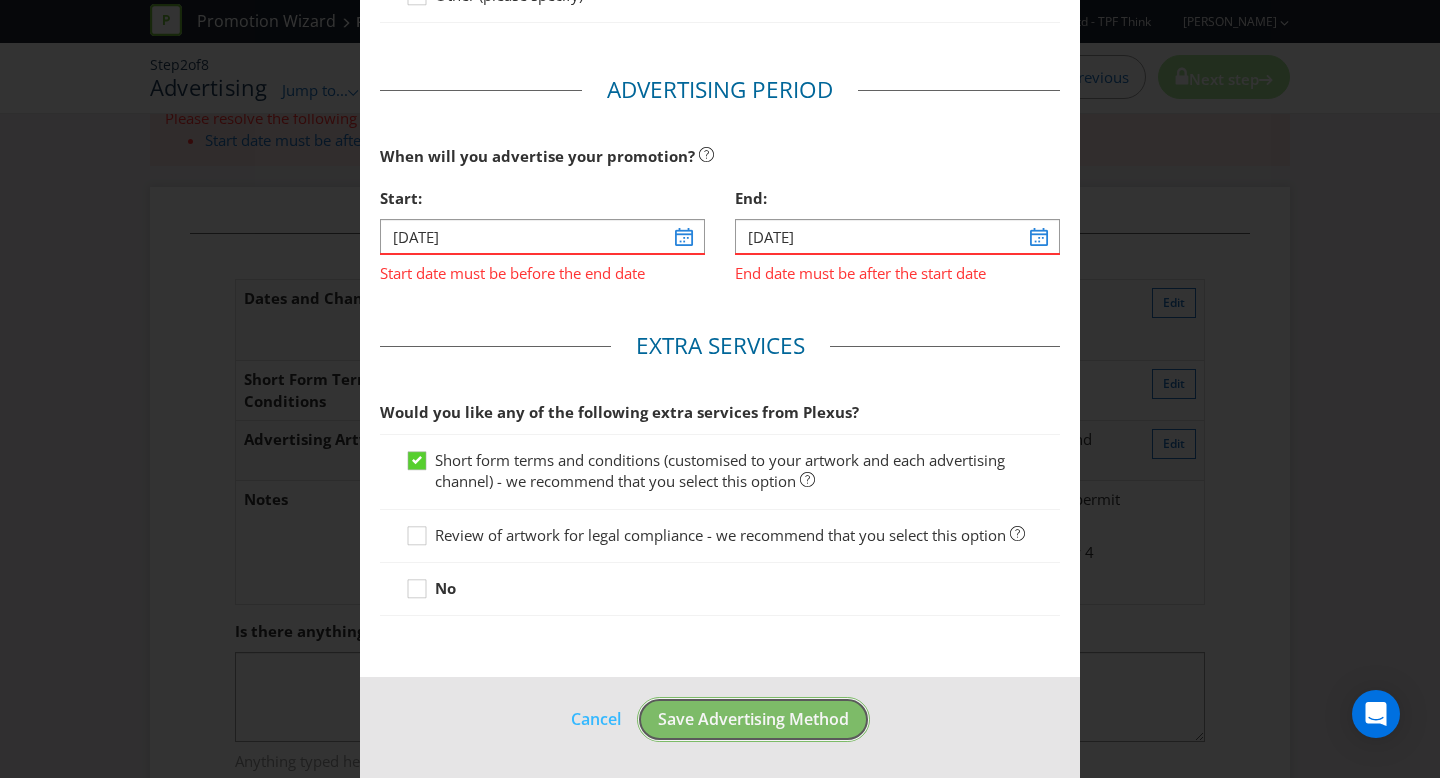 click on "Save Advertising Method" at bounding box center [753, 719] 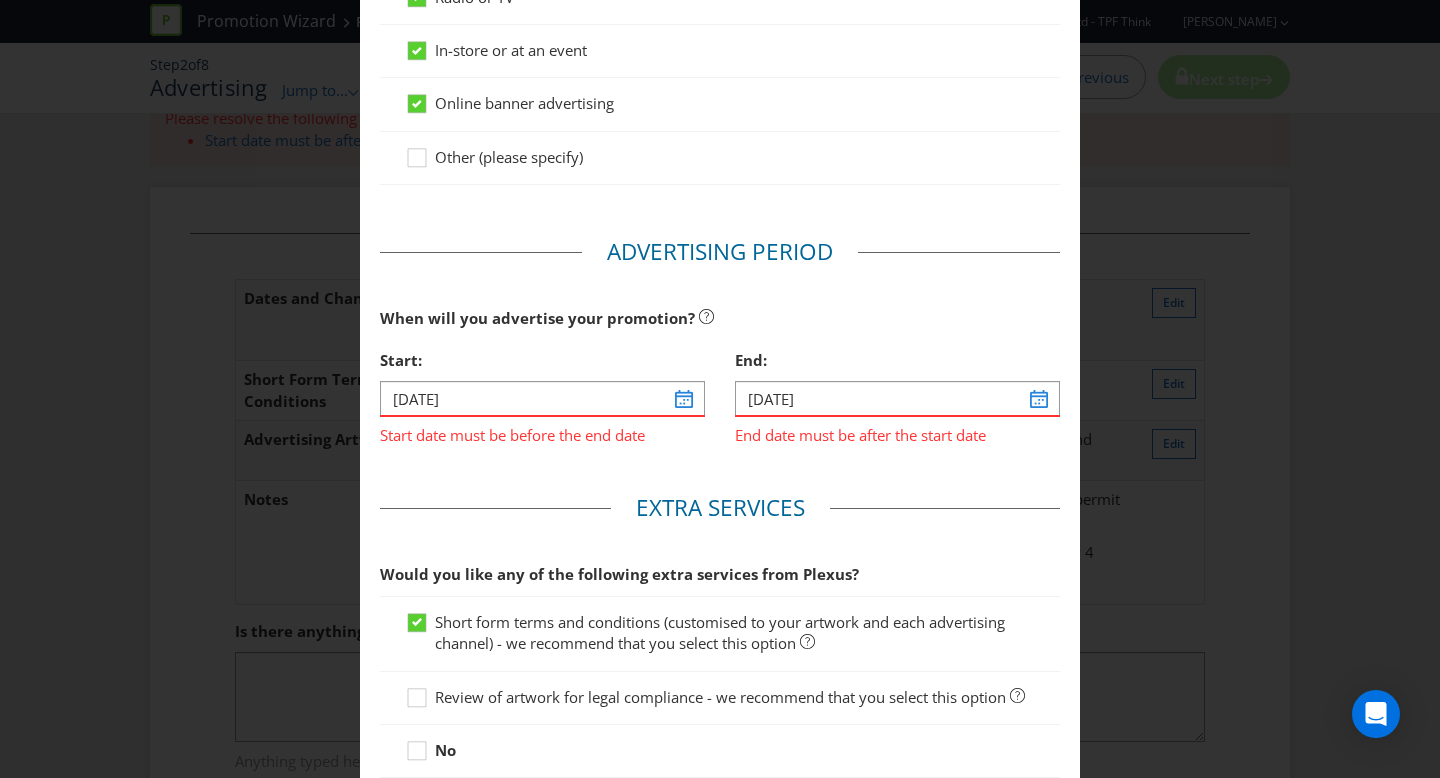 scroll, scrollTop: 620, scrollLeft: 0, axis: vertical 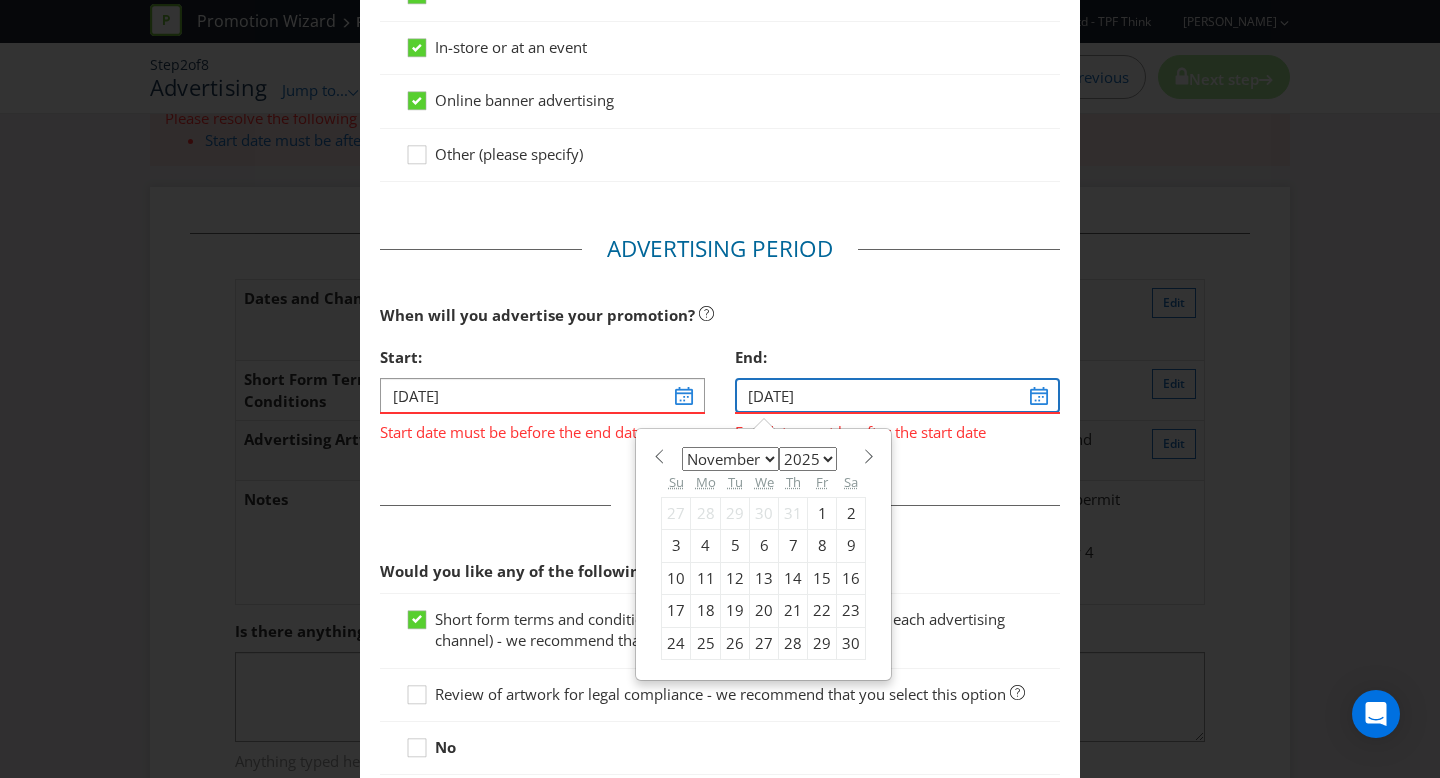 click on "[DATE]" at bounding box center (897, 395) 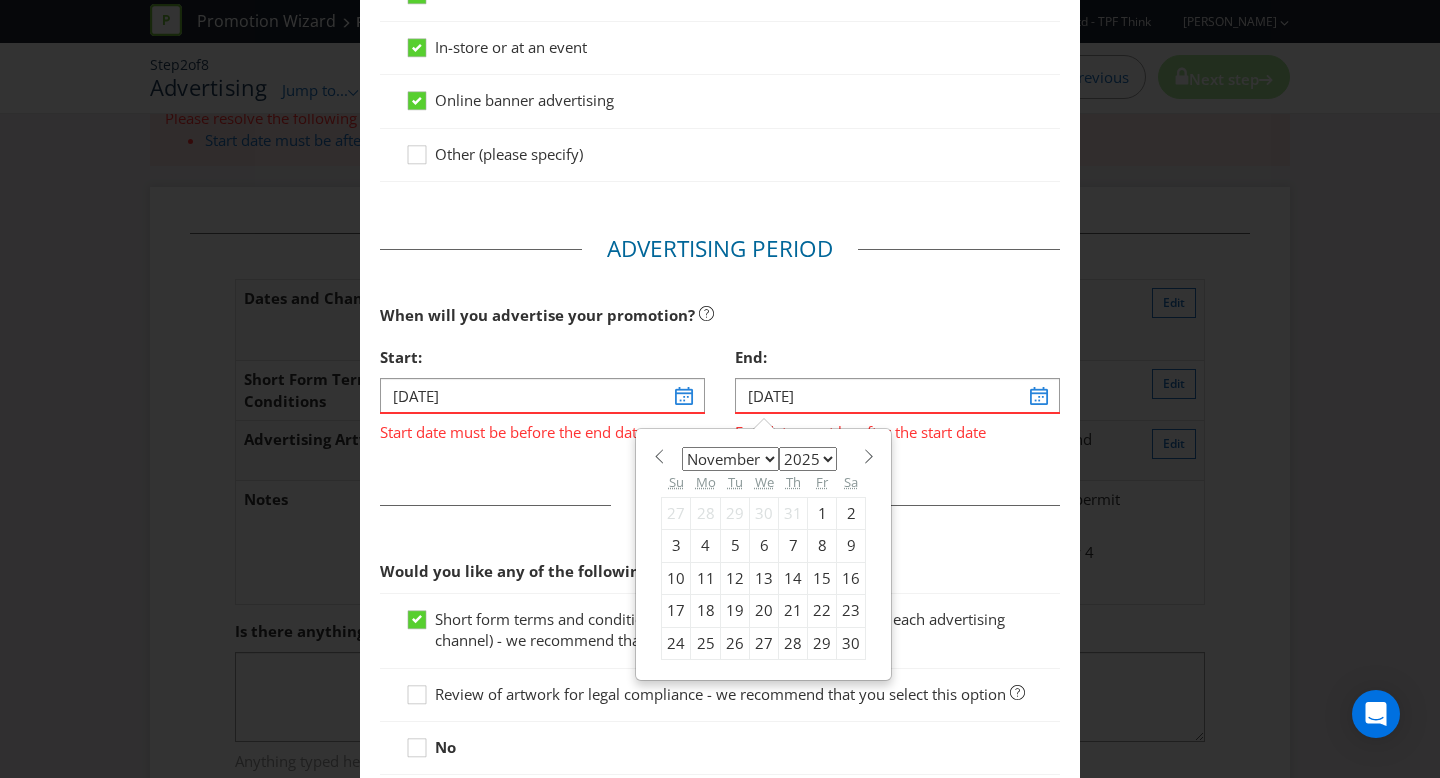click on "January February March April May June July August September October November [DATE] 2026 2027 2028 2029 2030 2031 2032 2033 2034 2035 Su Mo Tu We Th Fr Sa 27 28 29 30 31 1 2 3 4 5 6 7 8 9 10 11 12 13 14 15 16 17 18 19 20 21 22 23 24 25 26 27 28 29 30" at bounding box center [763, 554] 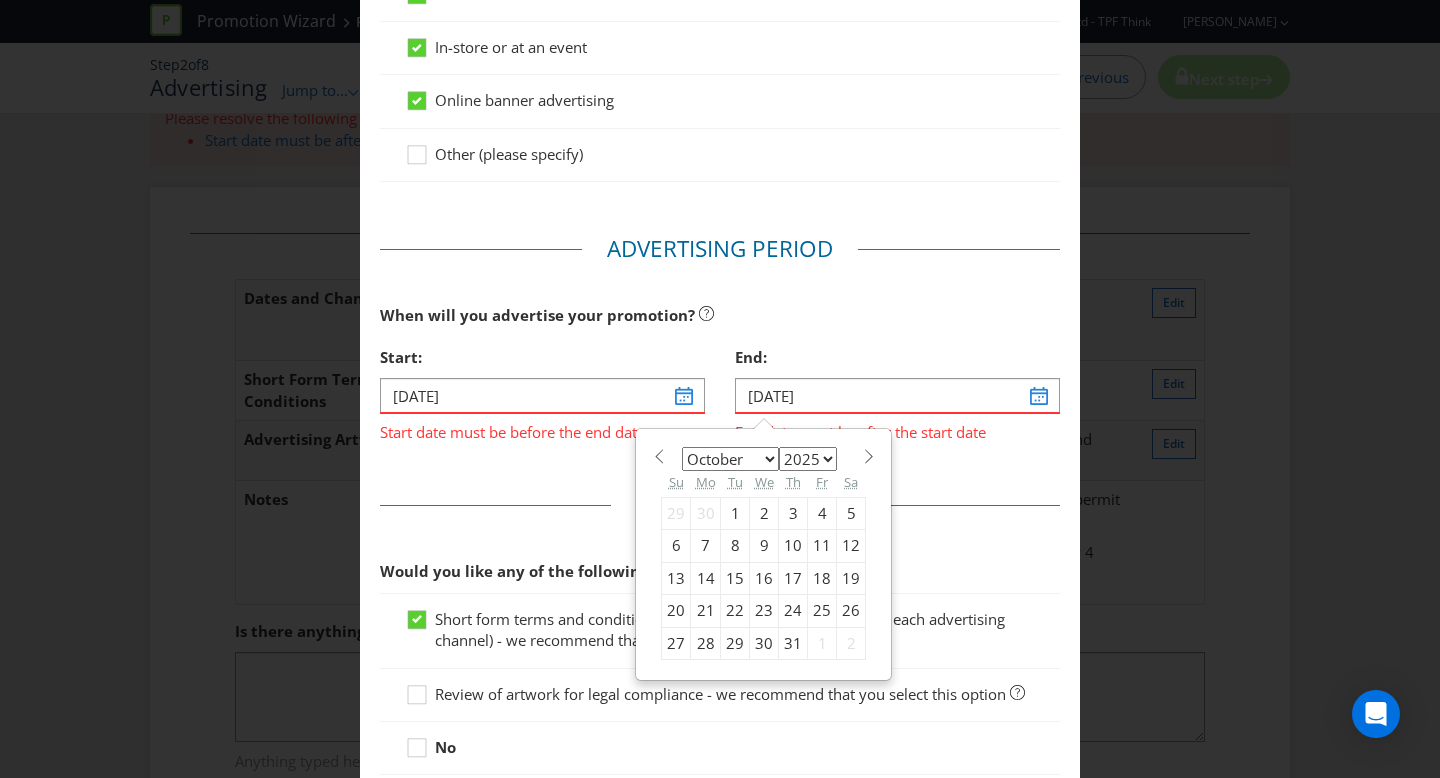 click on "2025 2026 2027 2028 2029 2030 2031 2032 2033 2034 2035" at bounding box center (808, 459) 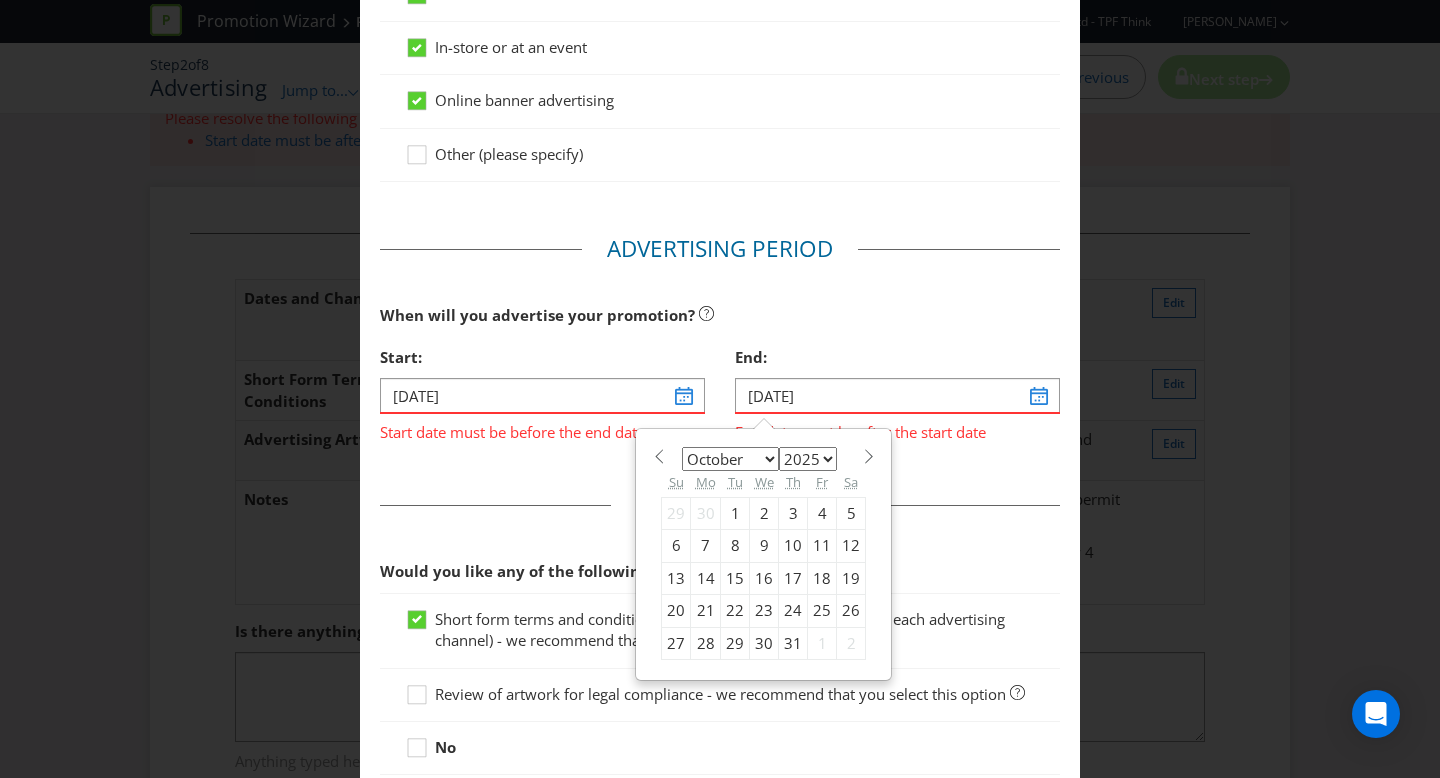 click on "28" at bounding box center [706, 643] 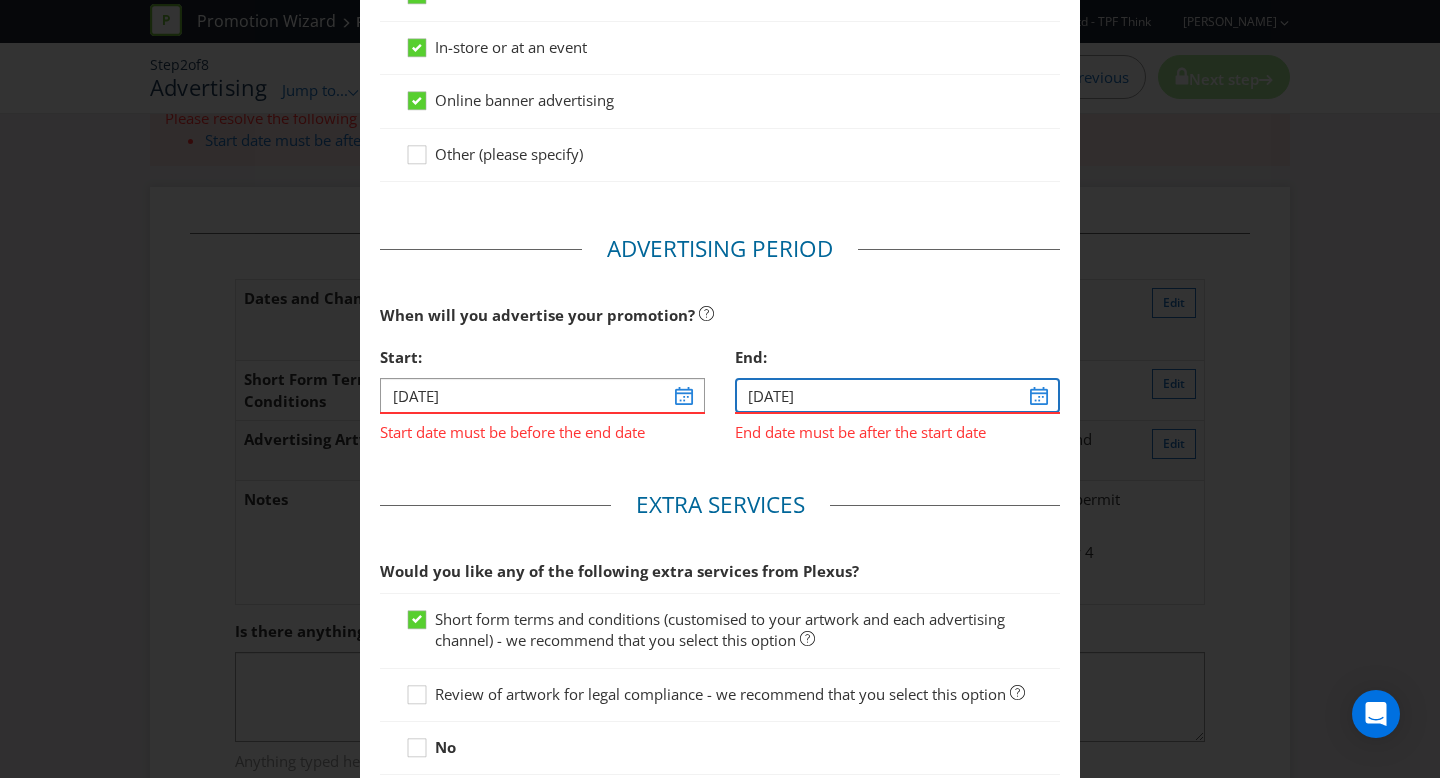click on "[DATE]" at bounding box center [897, 395] 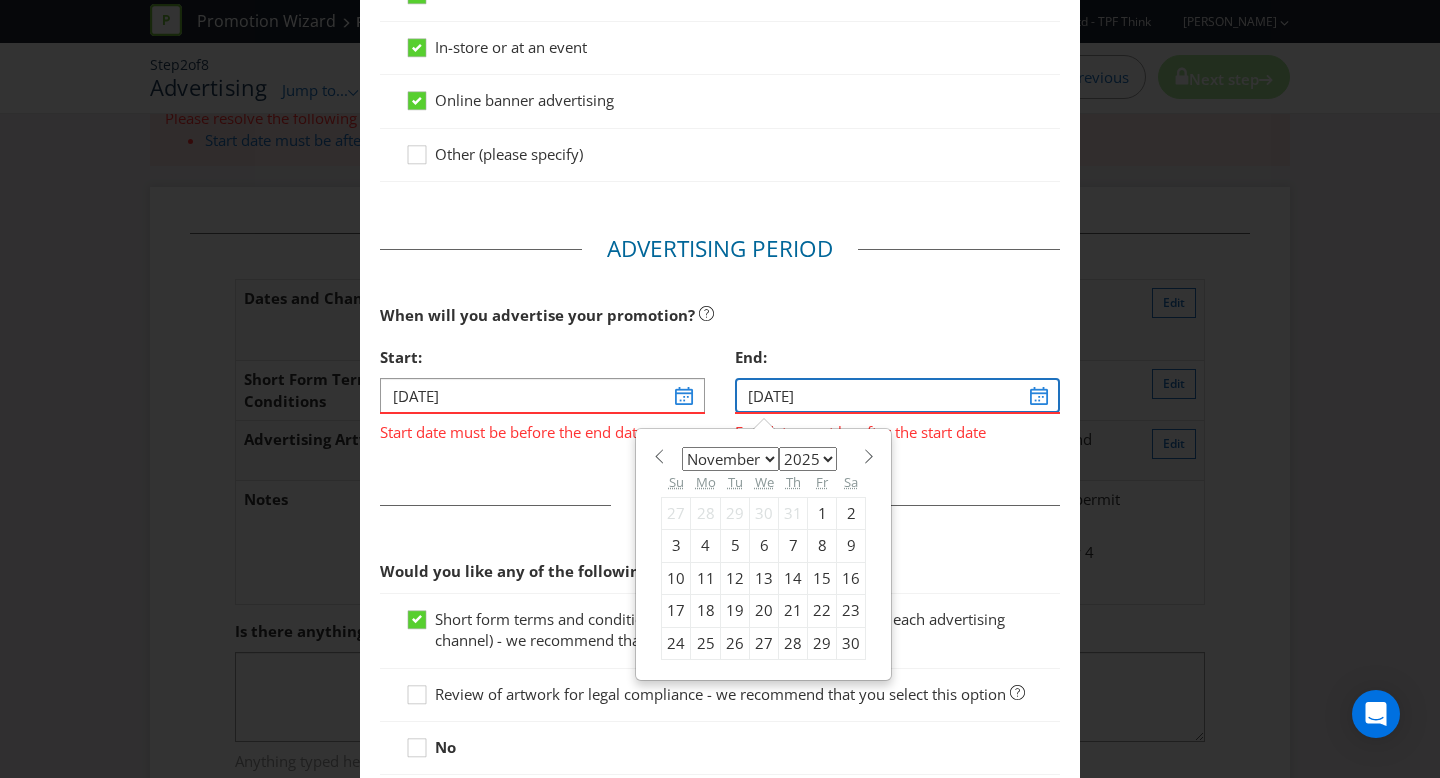 scroll, scrollTop: 619, scrollLeft: 0, axis: vertical 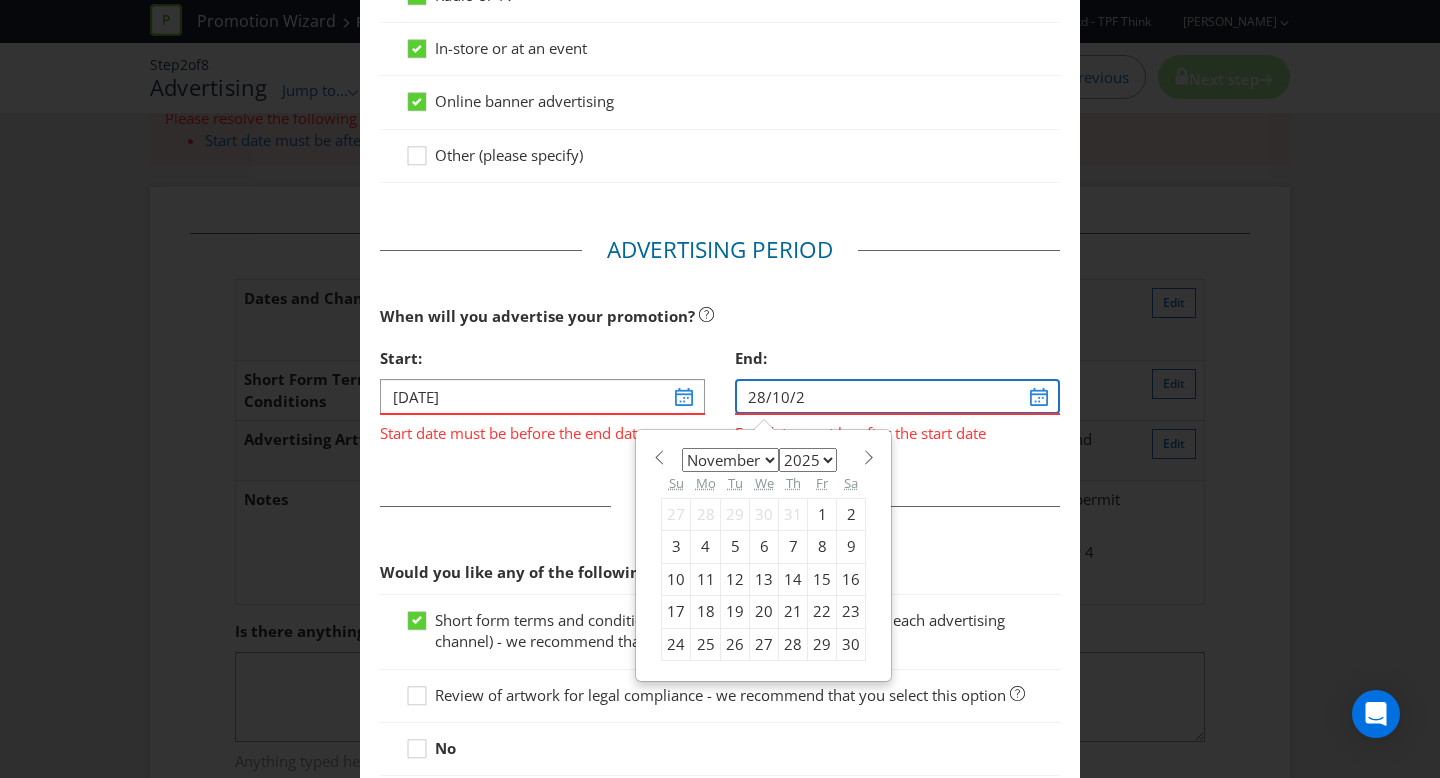 type on "[DATE]" 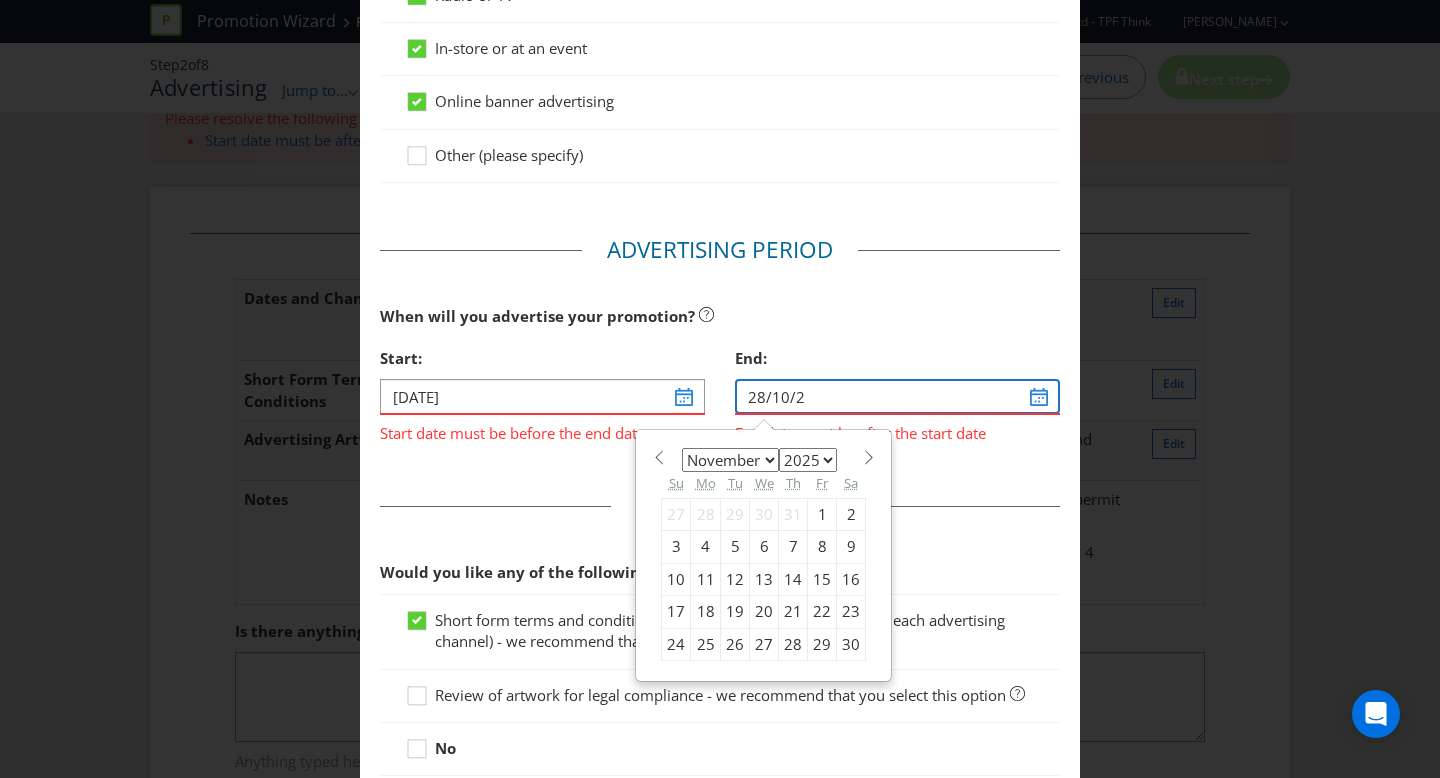 select on "9" 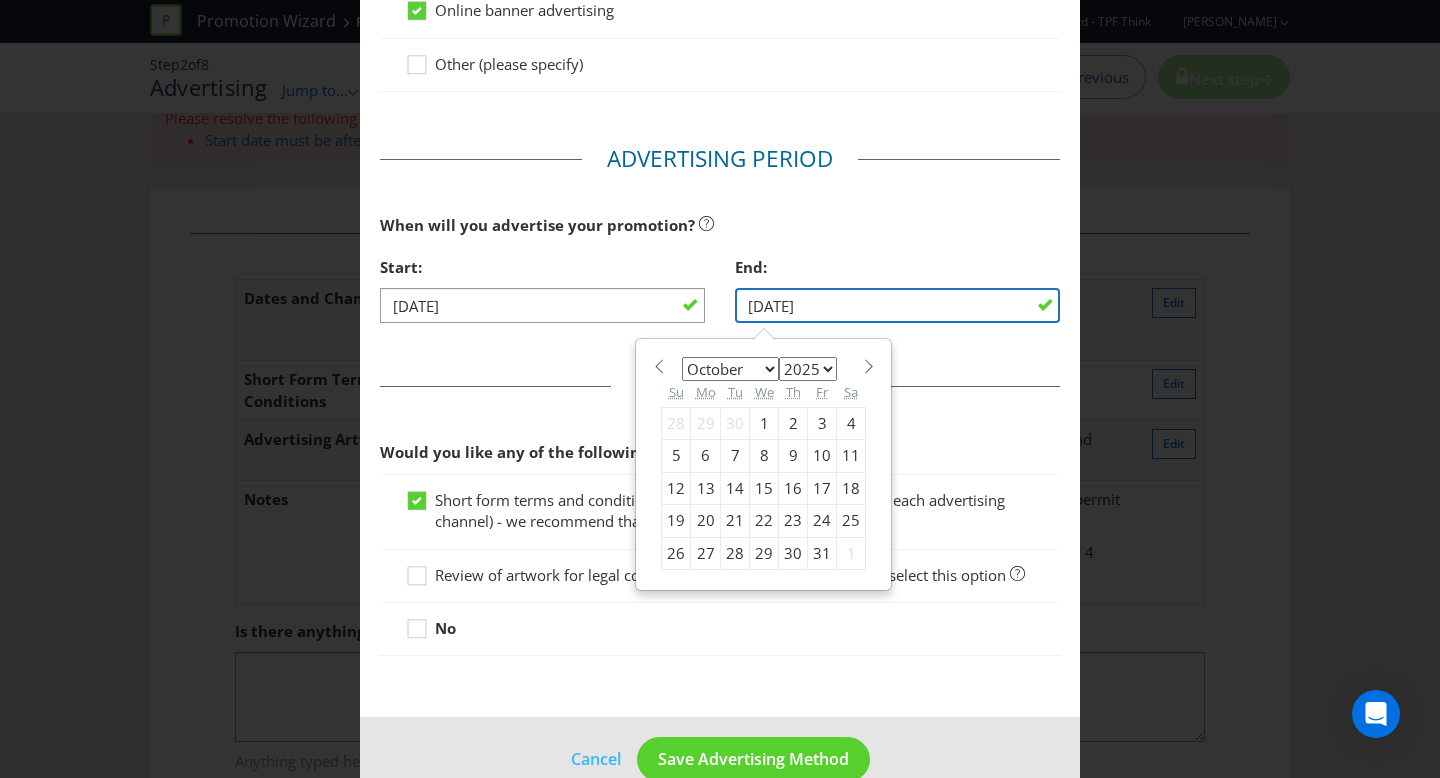scroll, scrollTop: 717, scrollLeft: 0, axis: vertical 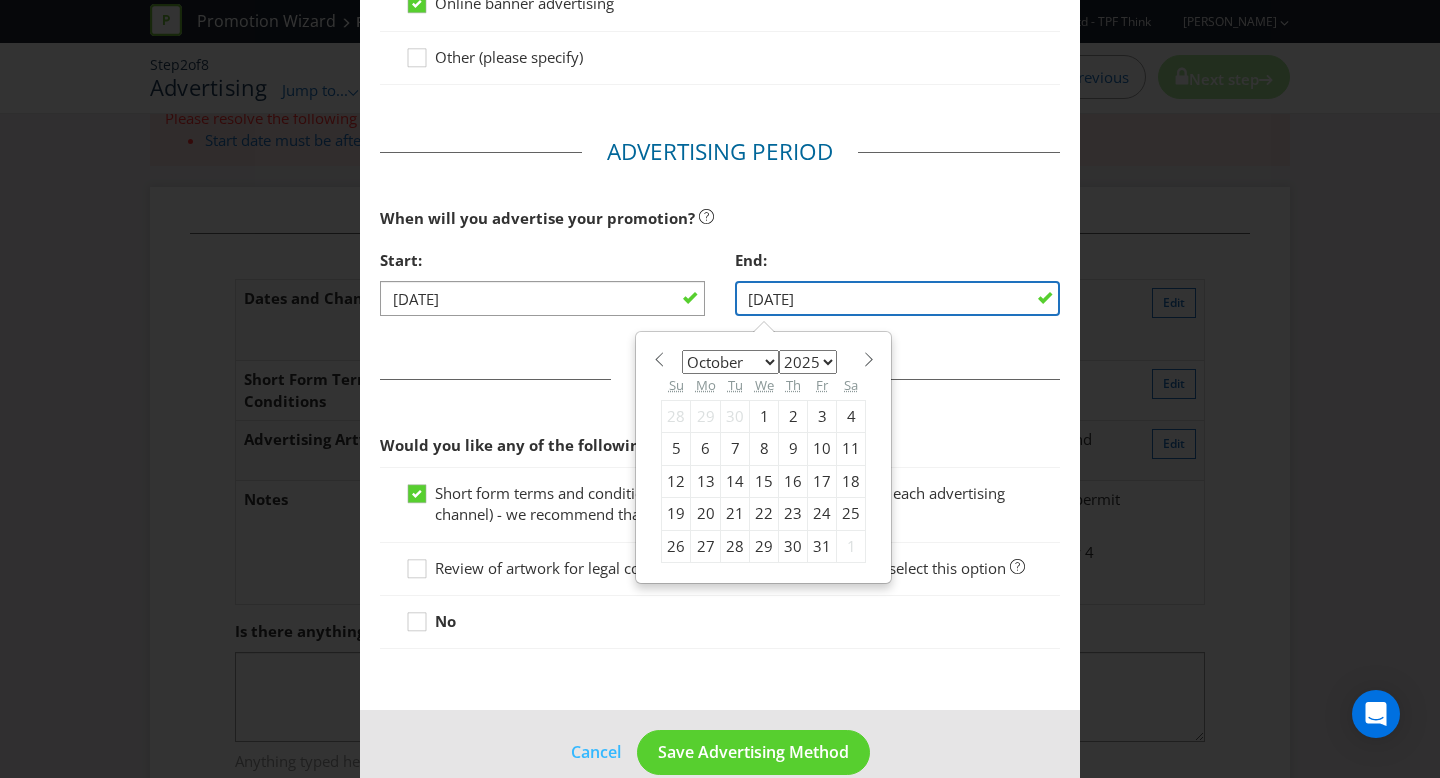 type on "[DATE]" 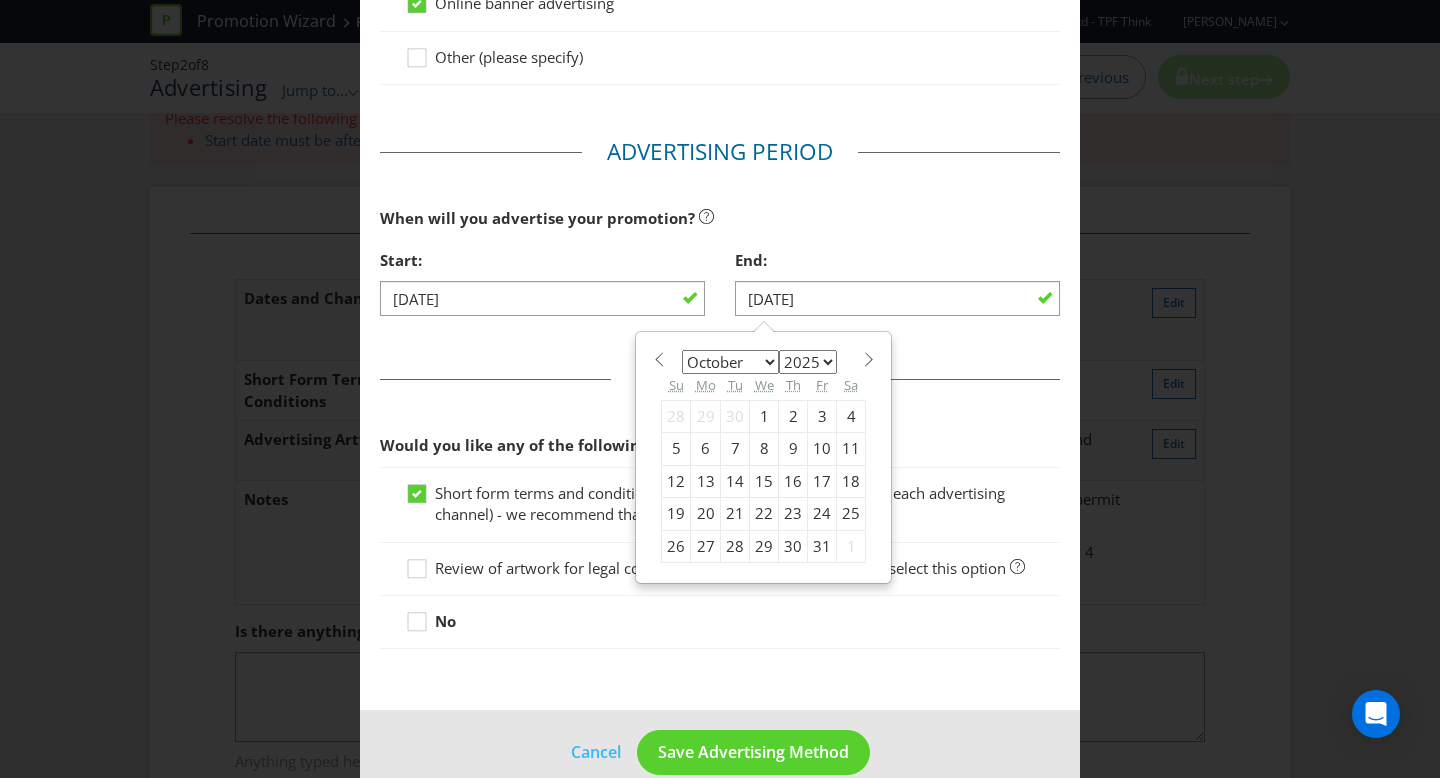 click on "Extra Services Would you like any of the following extra services from Plexus?   Short form terms and conditions (customised to your artwork and each advertising channel) - we recommend that you select this option   Review of artwork for legal compliance - we recommend that you select this option   No" at bounding box center [720, 511] 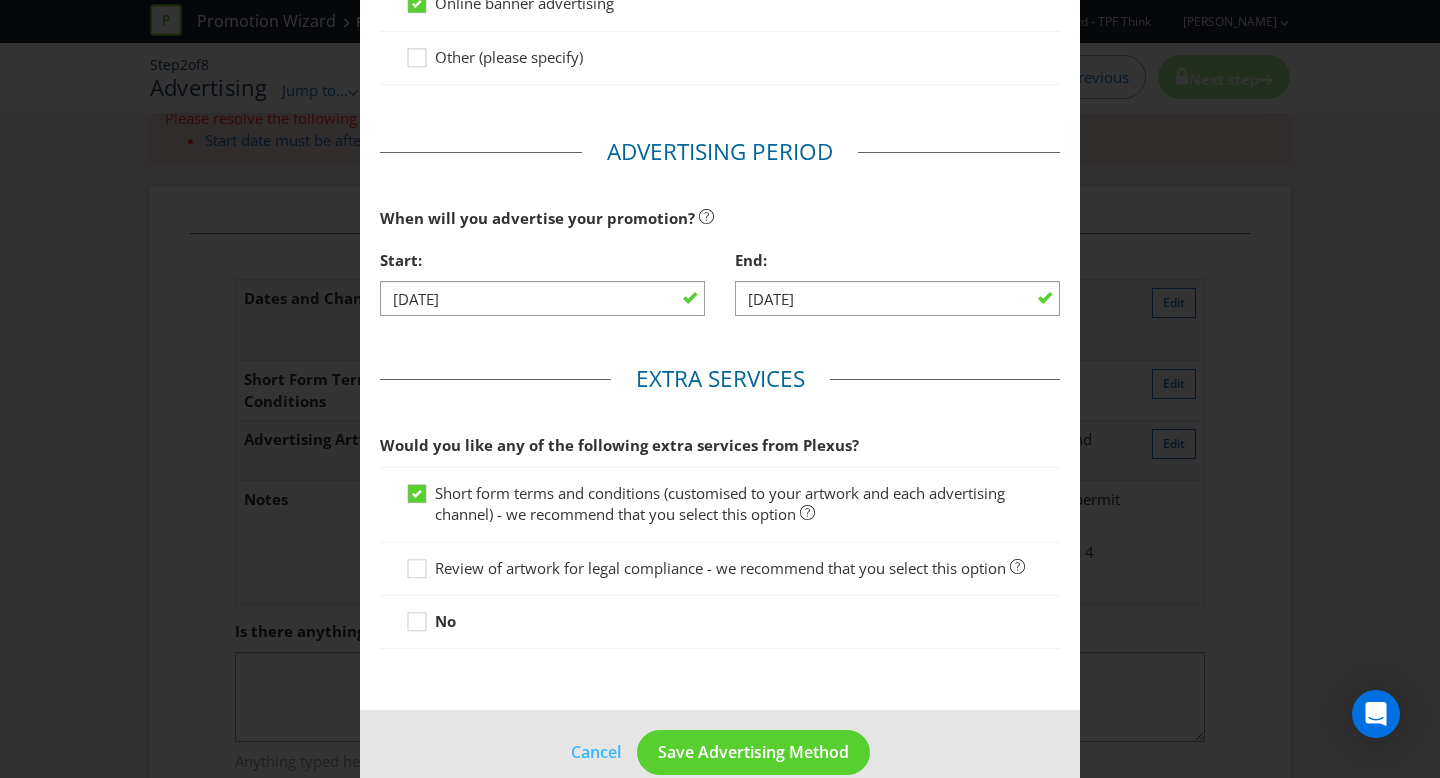 scroll, scrollTop: 750, scrollLeft: 0, axis: vertical 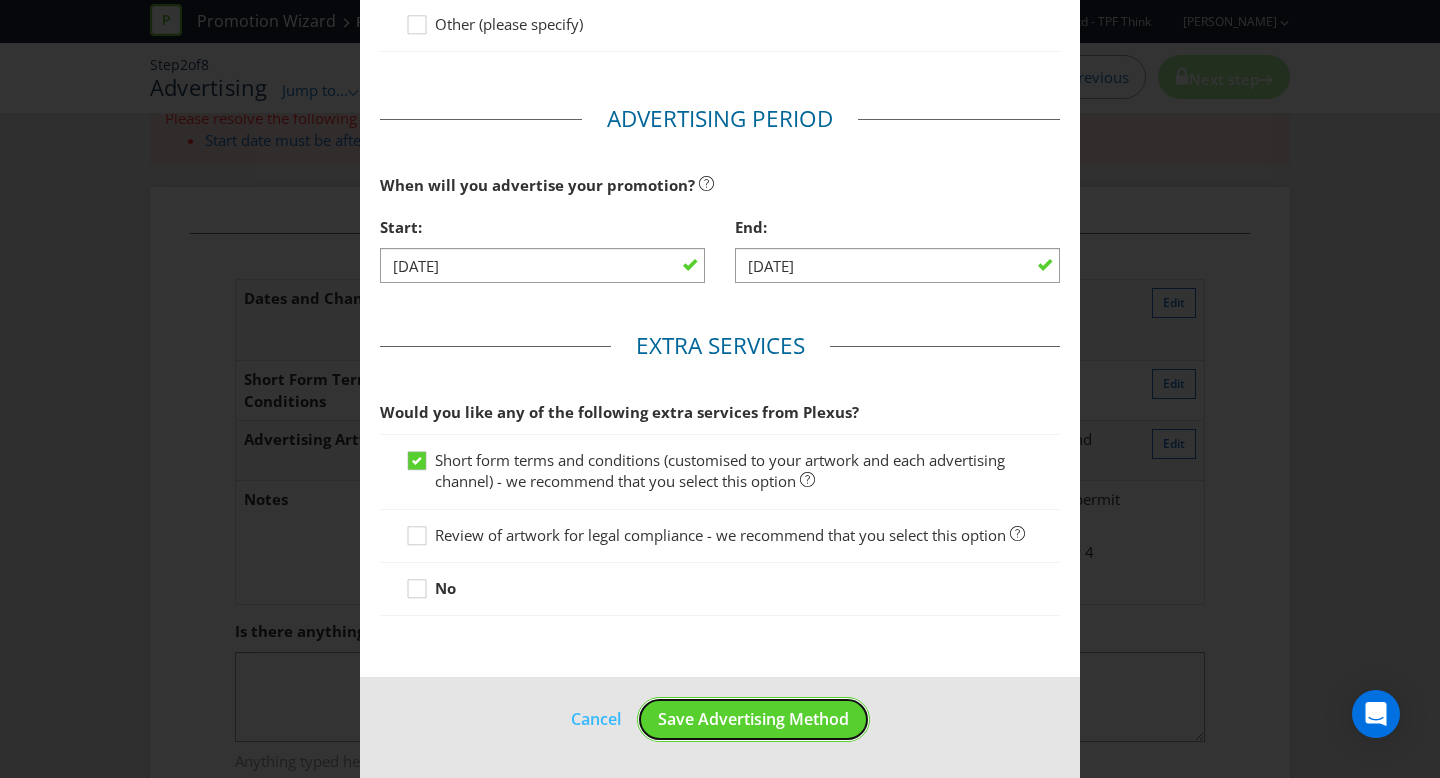 click on "Save Advertising Method" at bounding box center [753, 719] 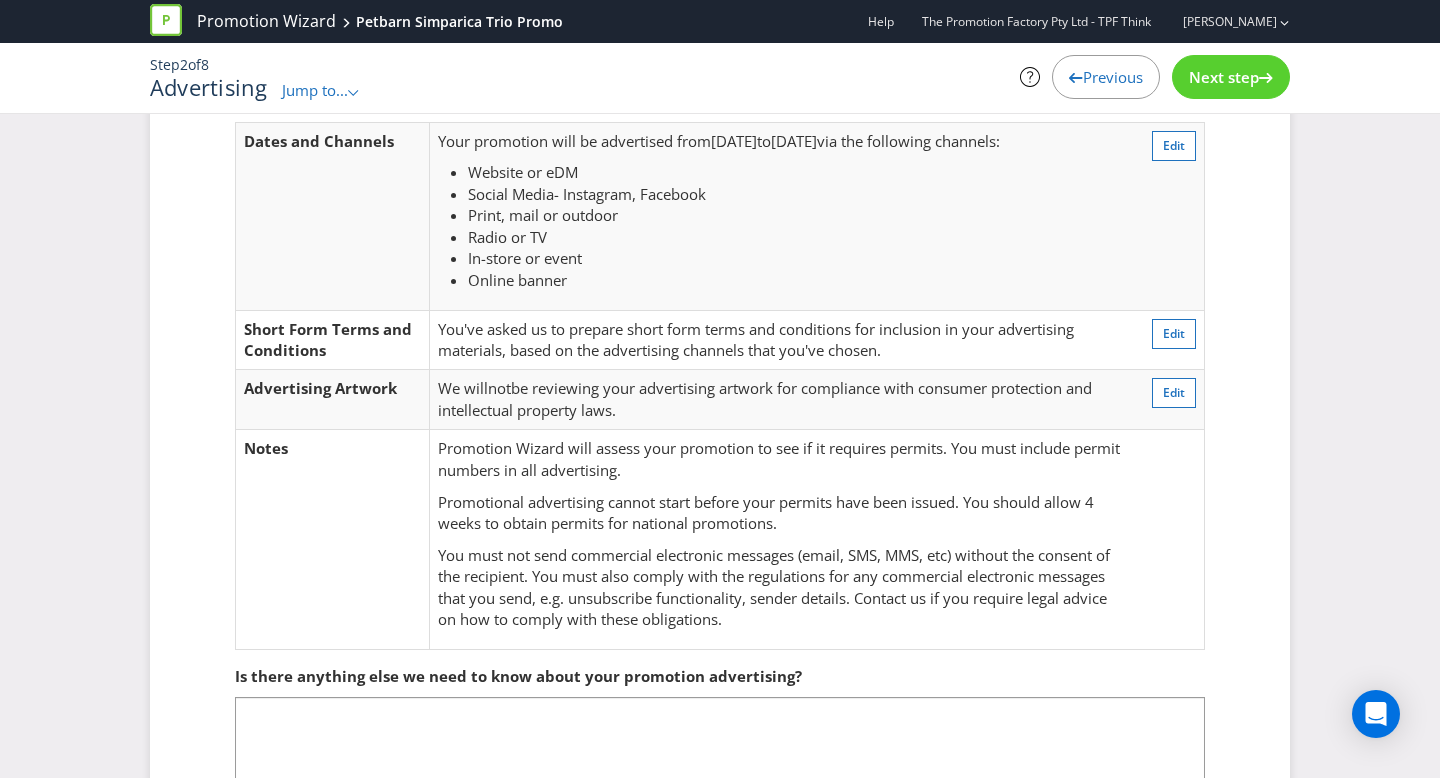scroll, scrollTop: 0, scrollLeft: 0, axis: both 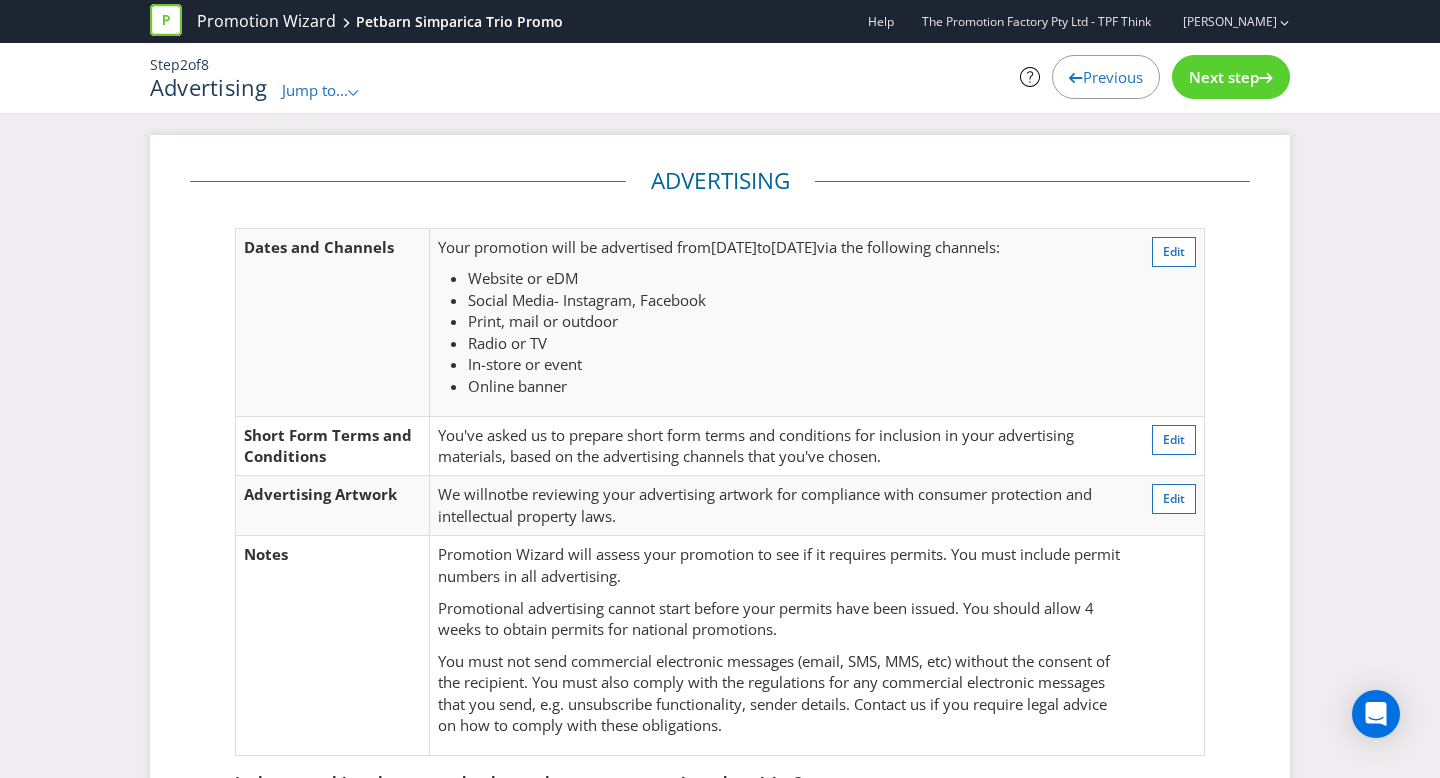 click on "Next step" at bounding box center (1231, 77) 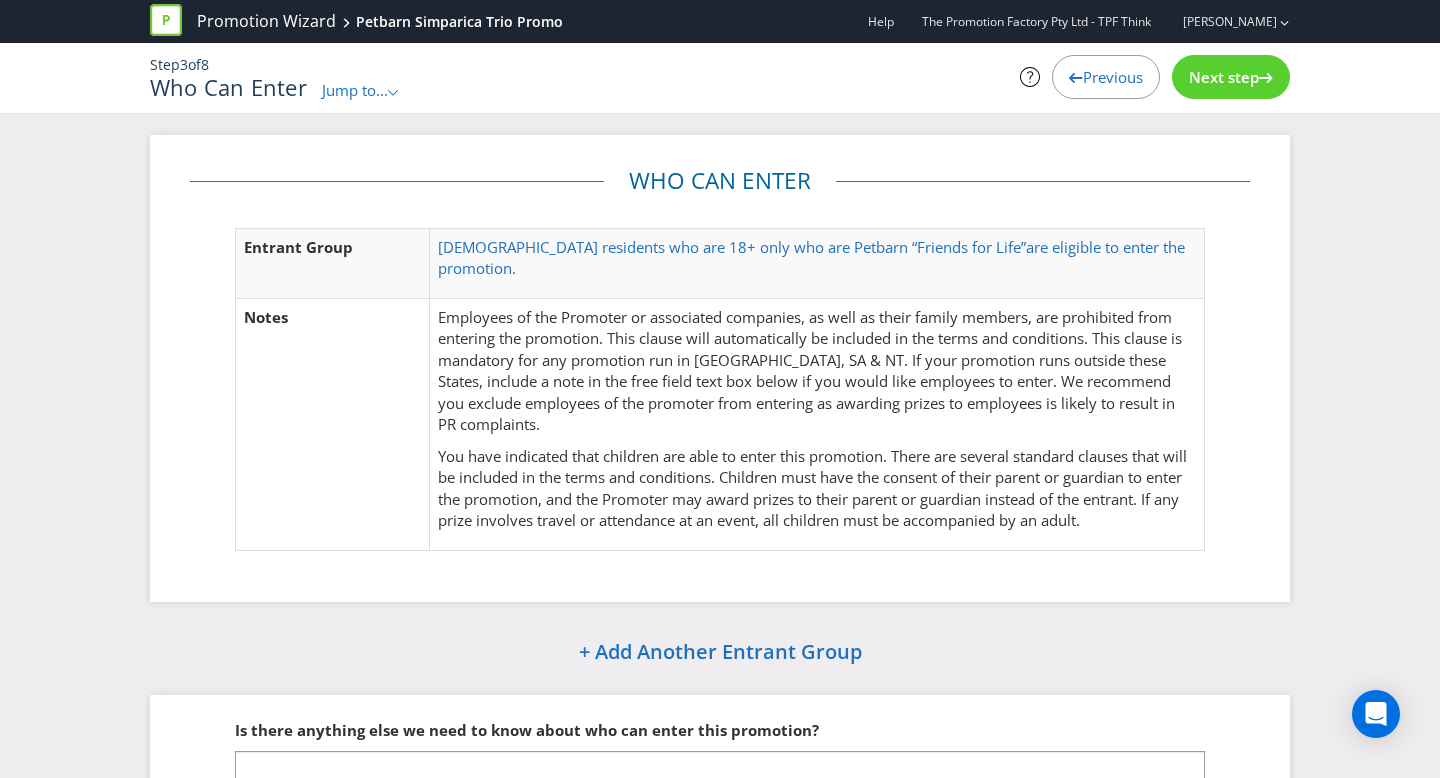 click on "Next step" at bounding box center (1224, 77) 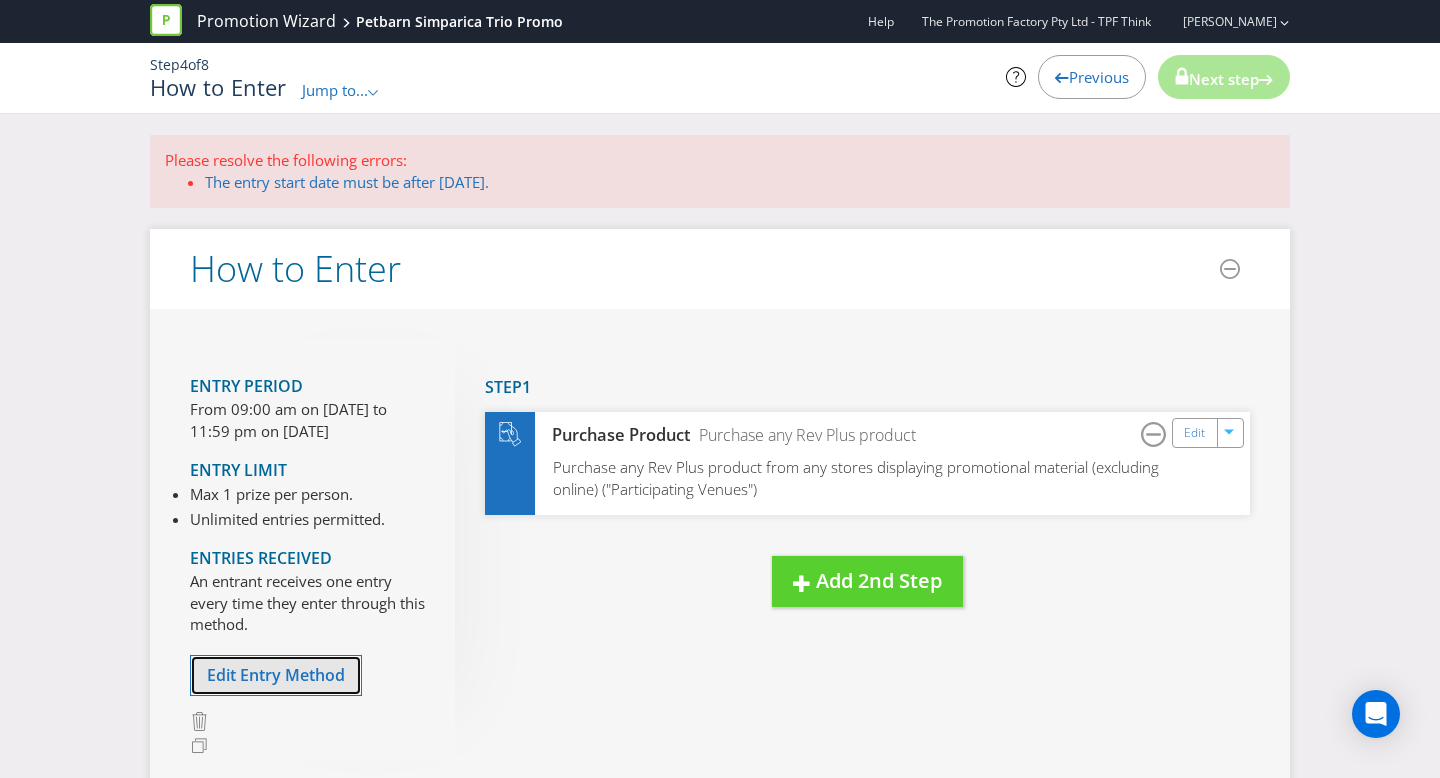 click on "Edit Entry Method" at bounding box center [276, 675] 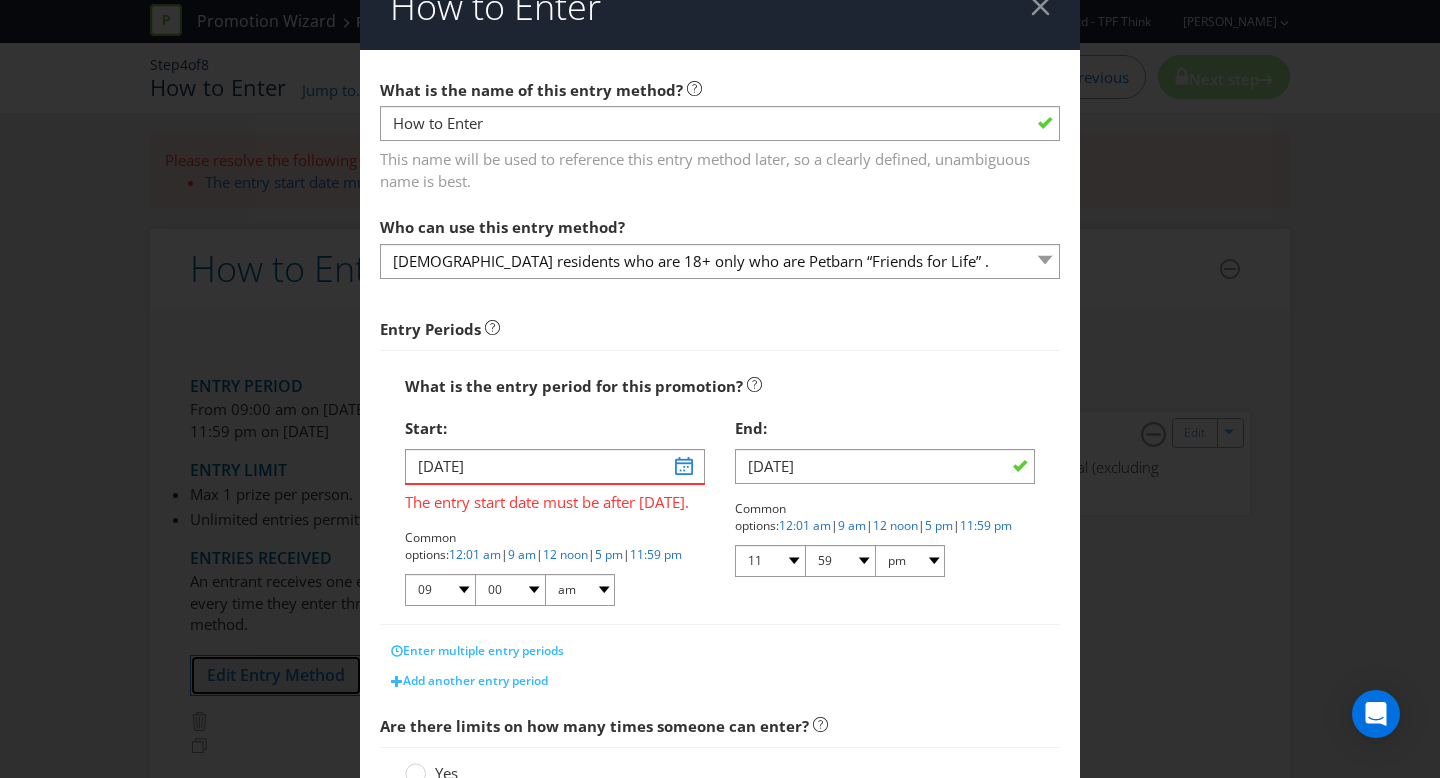 scroll, scrollTop: 54, scrollLeft: 0, axis: vertical 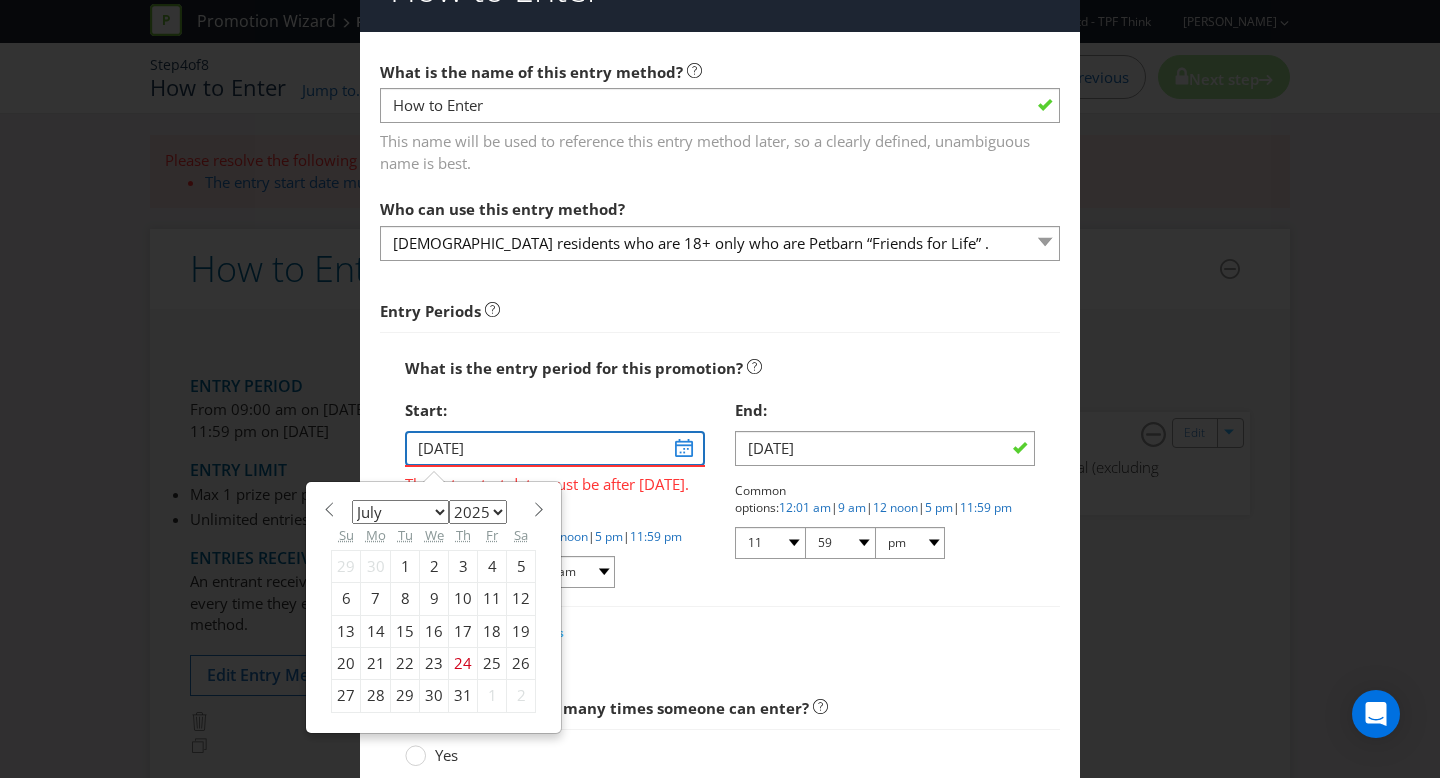 click on "[DATE]" at bounding box center (555, 448) 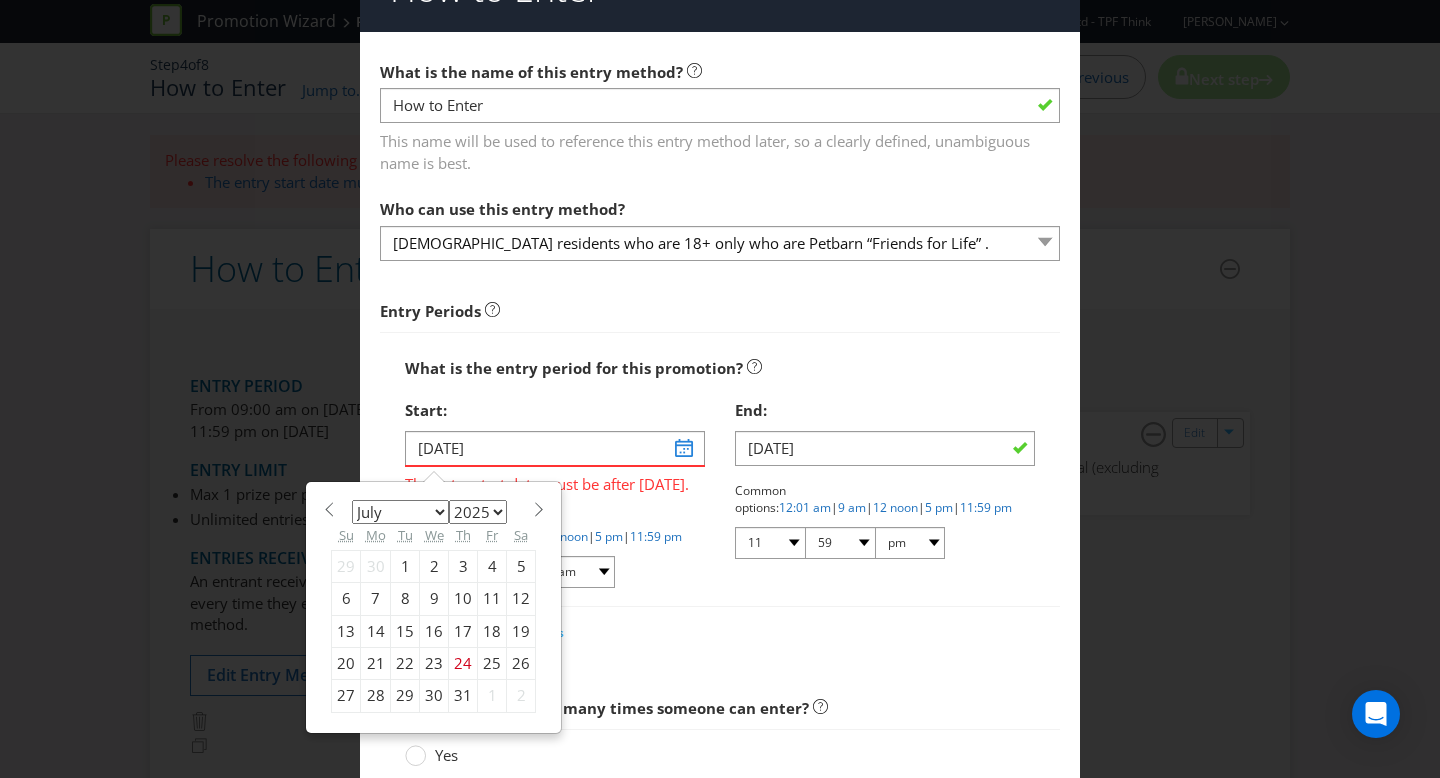 click at bounding box center (538, 509) 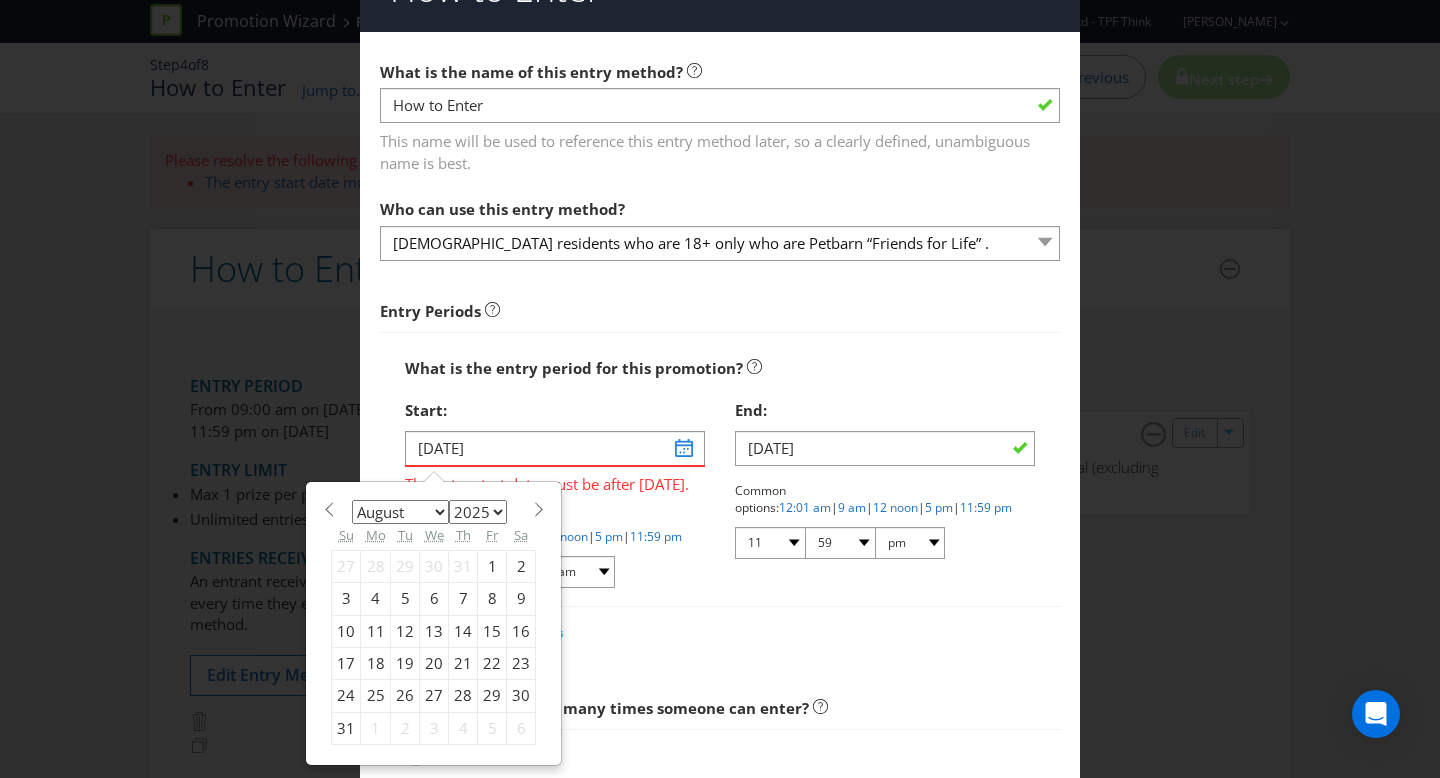 click at bounding box center [538, 509] 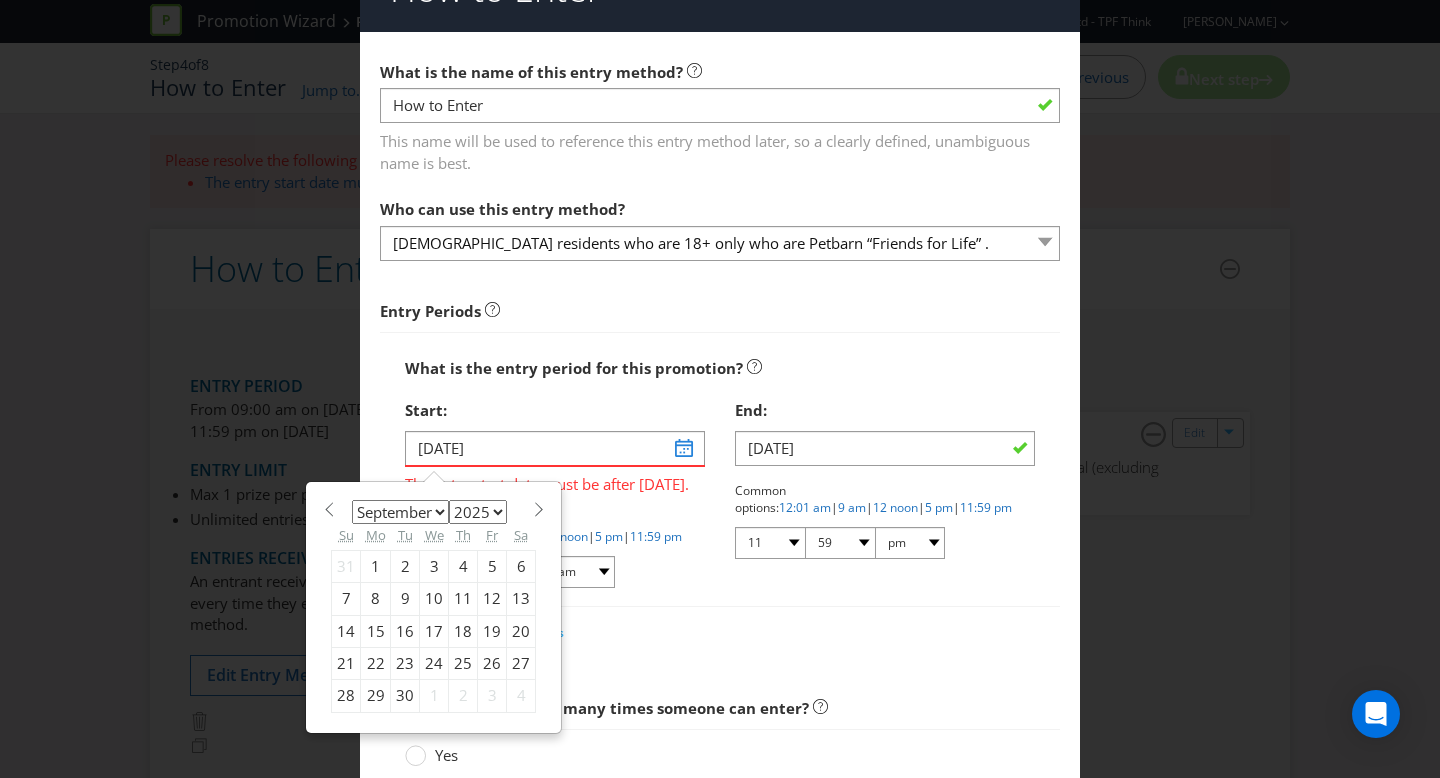 click on "2" at bounding box center (405, 566) 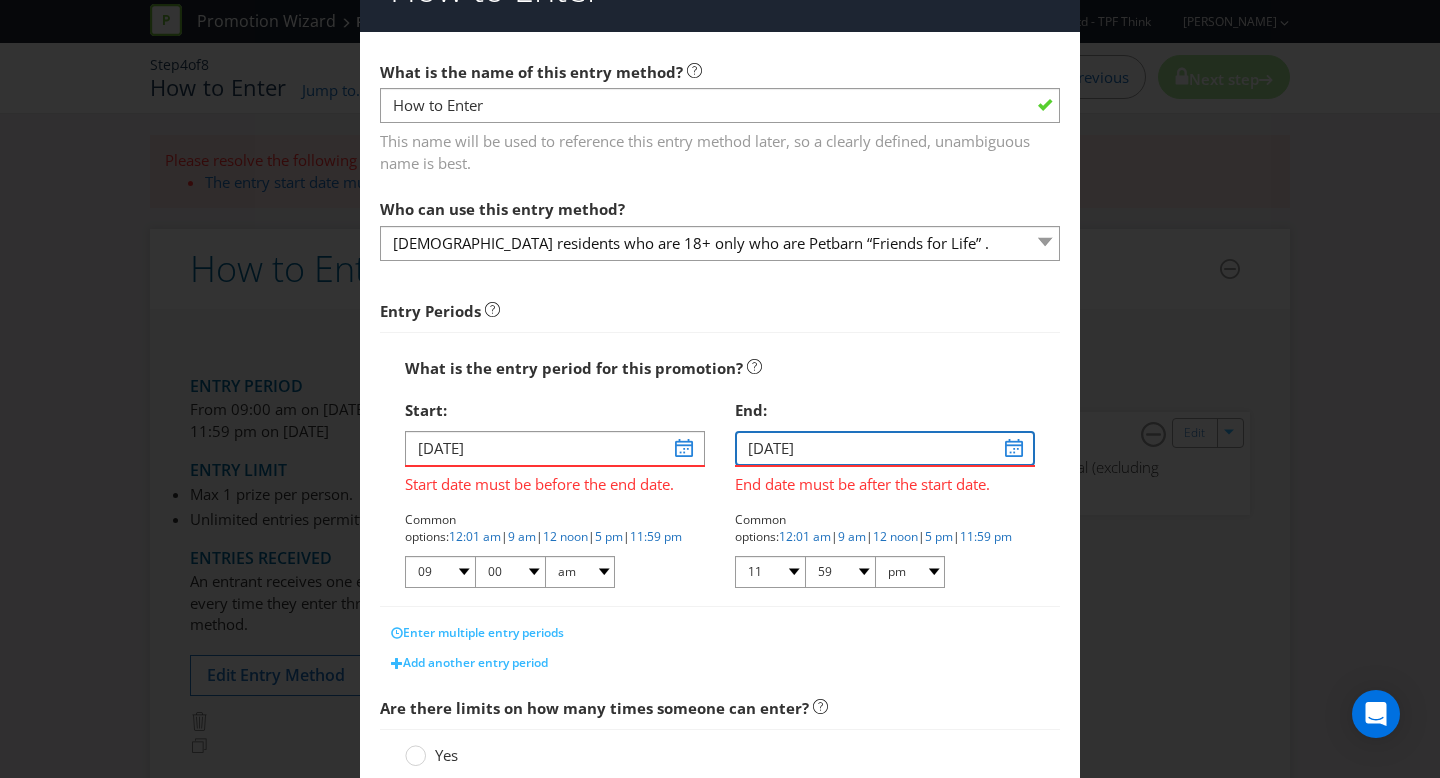 click on "[DATE]" at bounding box center [885, 448] 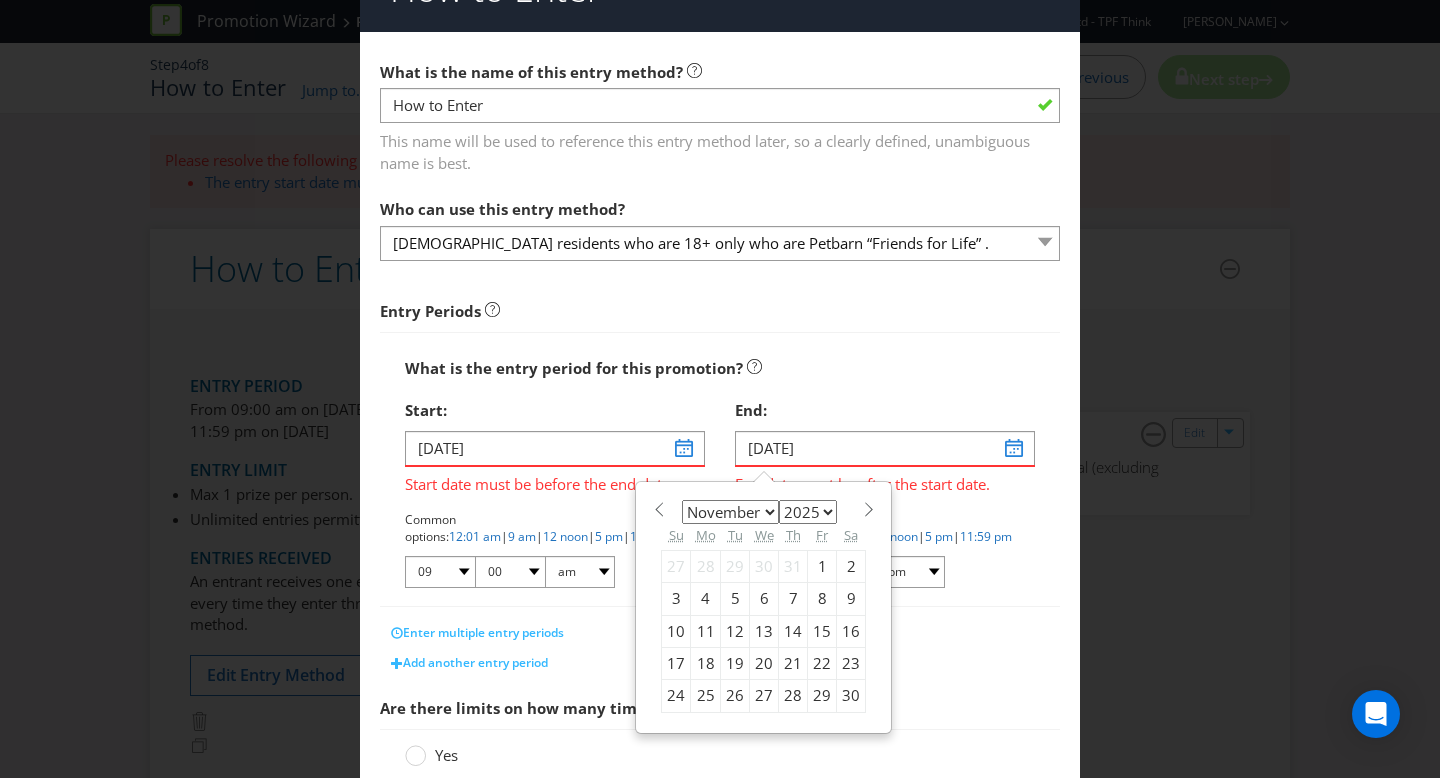 click at bounding box center (658, 509) 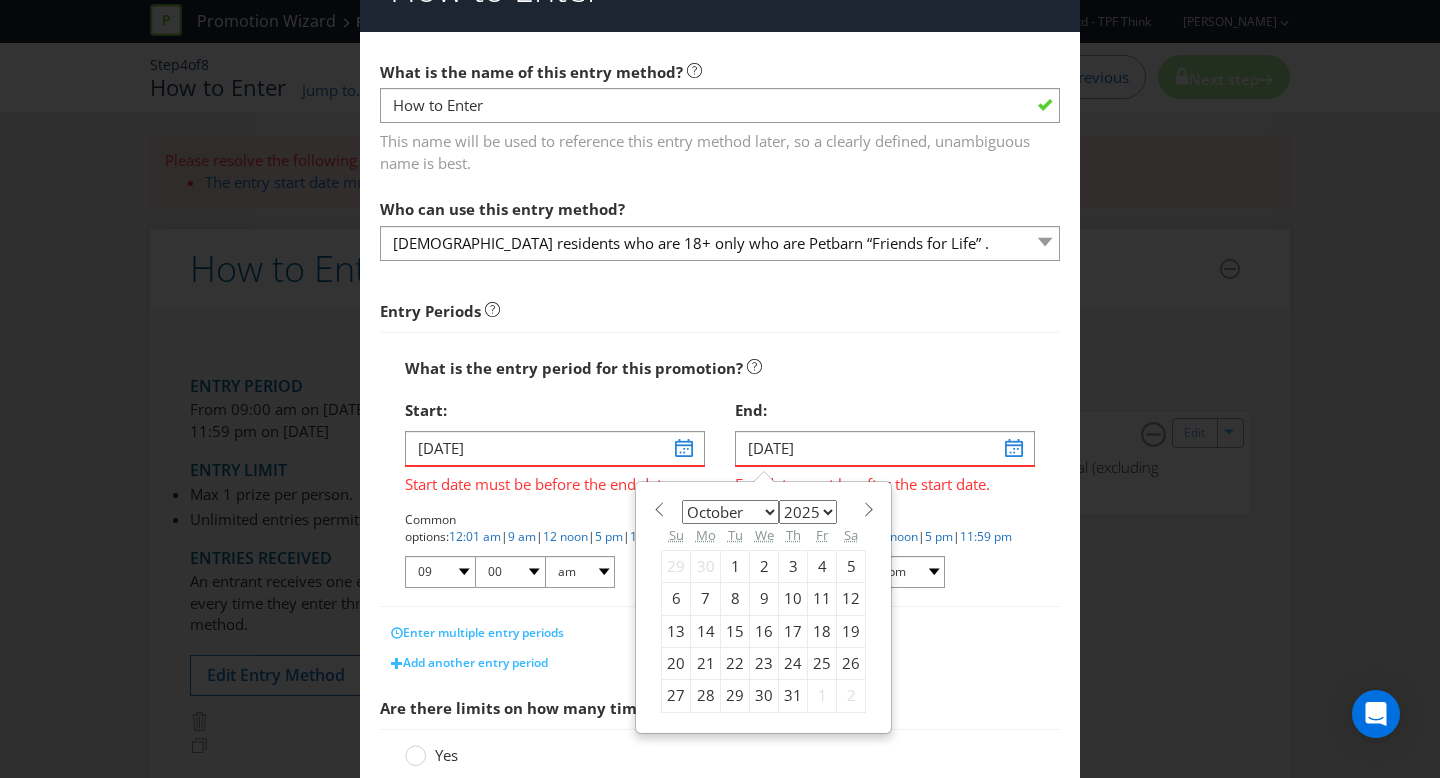 click on "28" at bounding box center [706, 696] 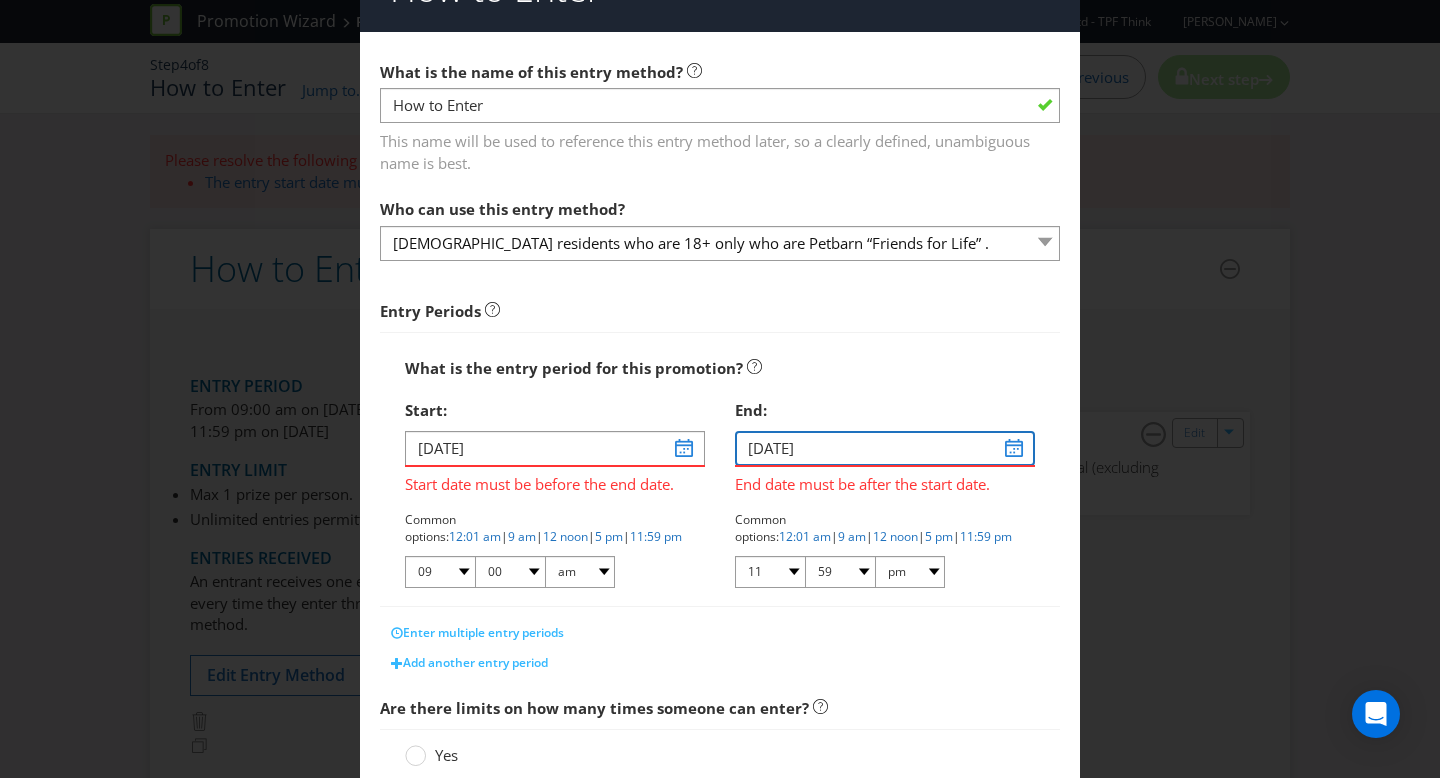 click on "[DATE]" at bounding box center [885, 448] 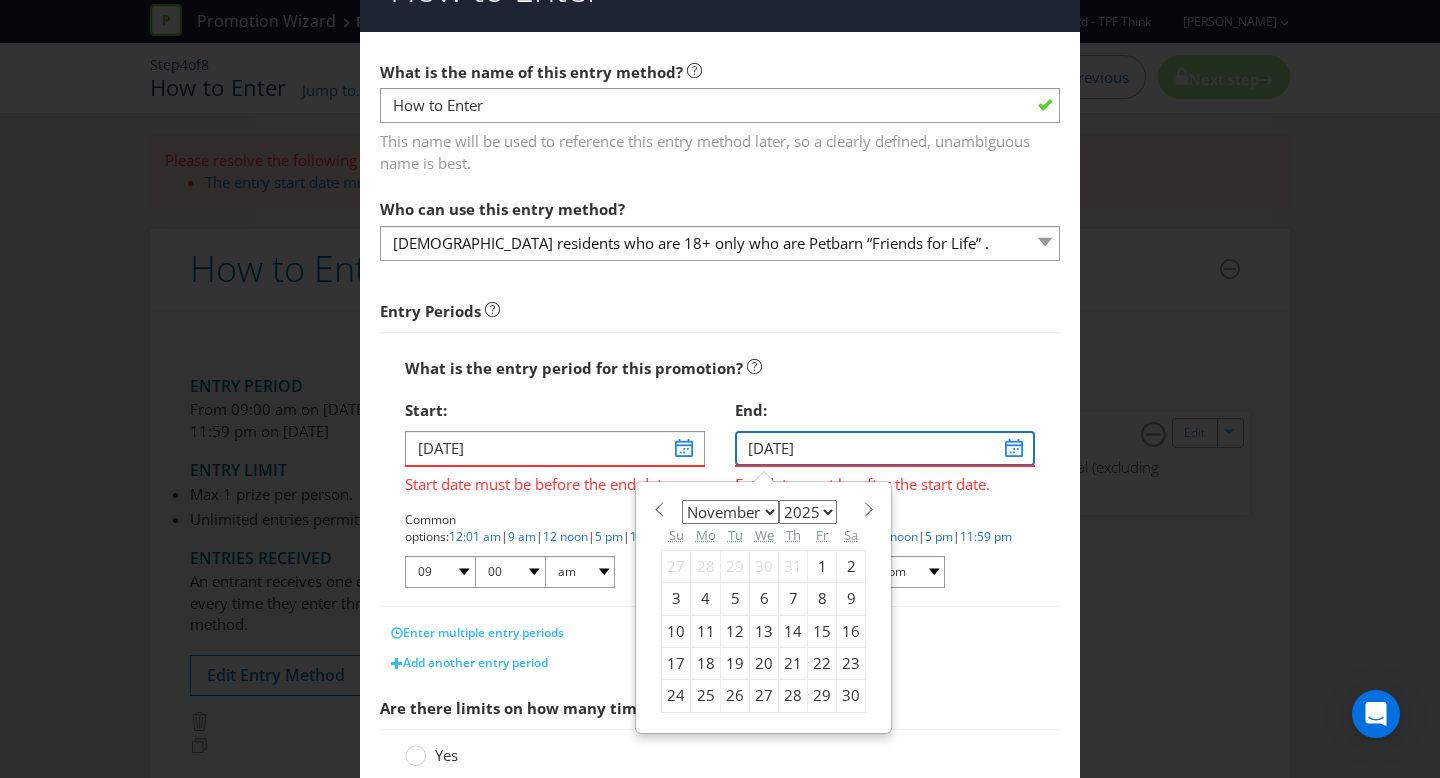 click on "[DATE]" at bounding box center (885, 448) 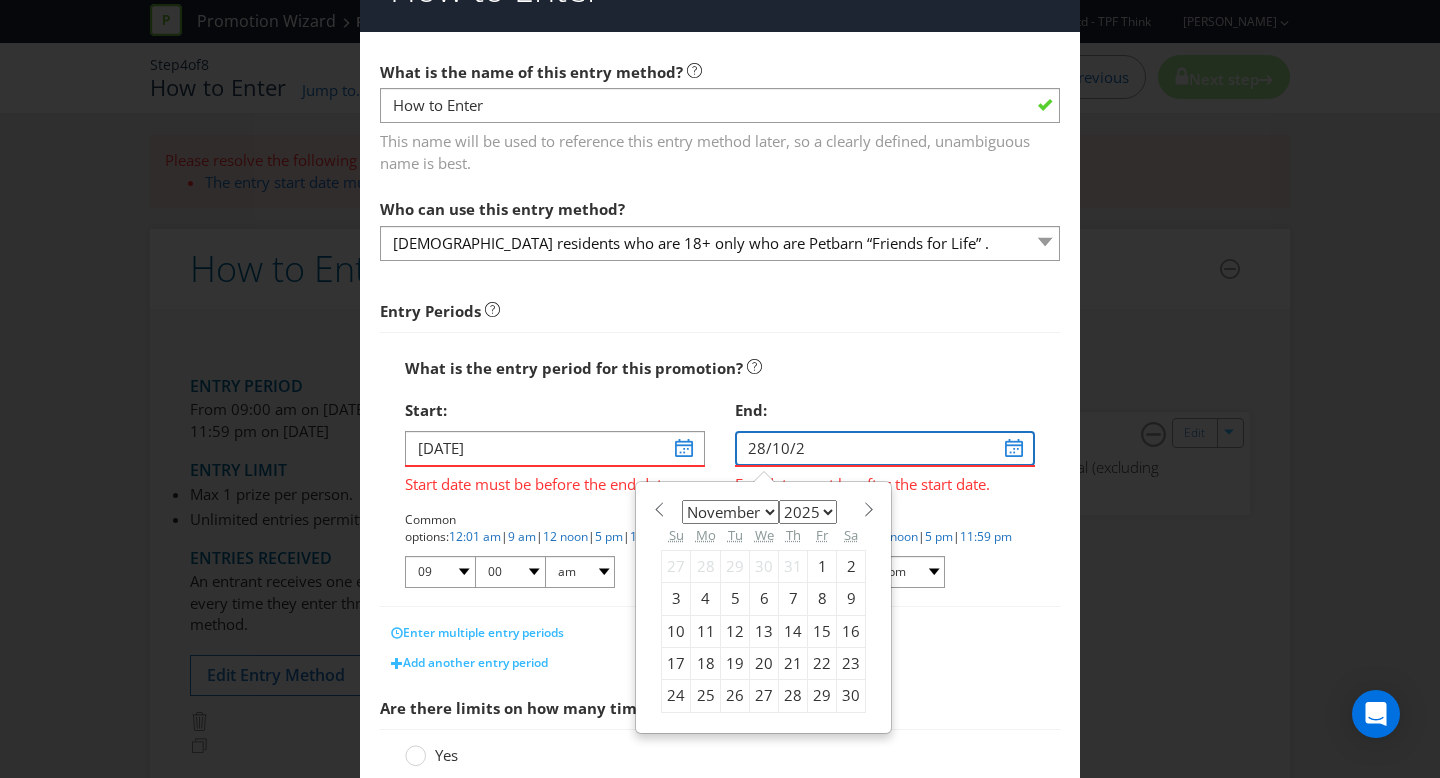 type on "[DATE]" 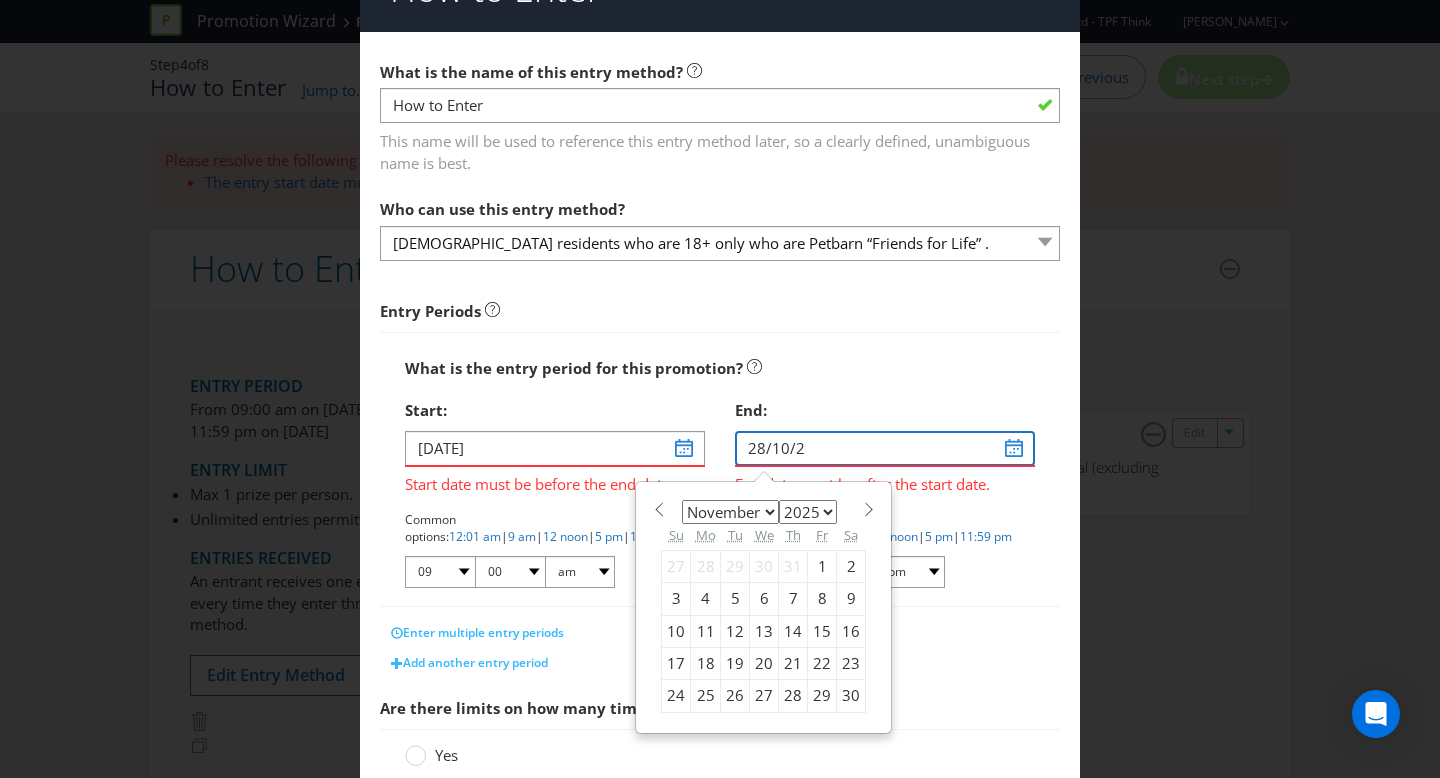 select on "9" 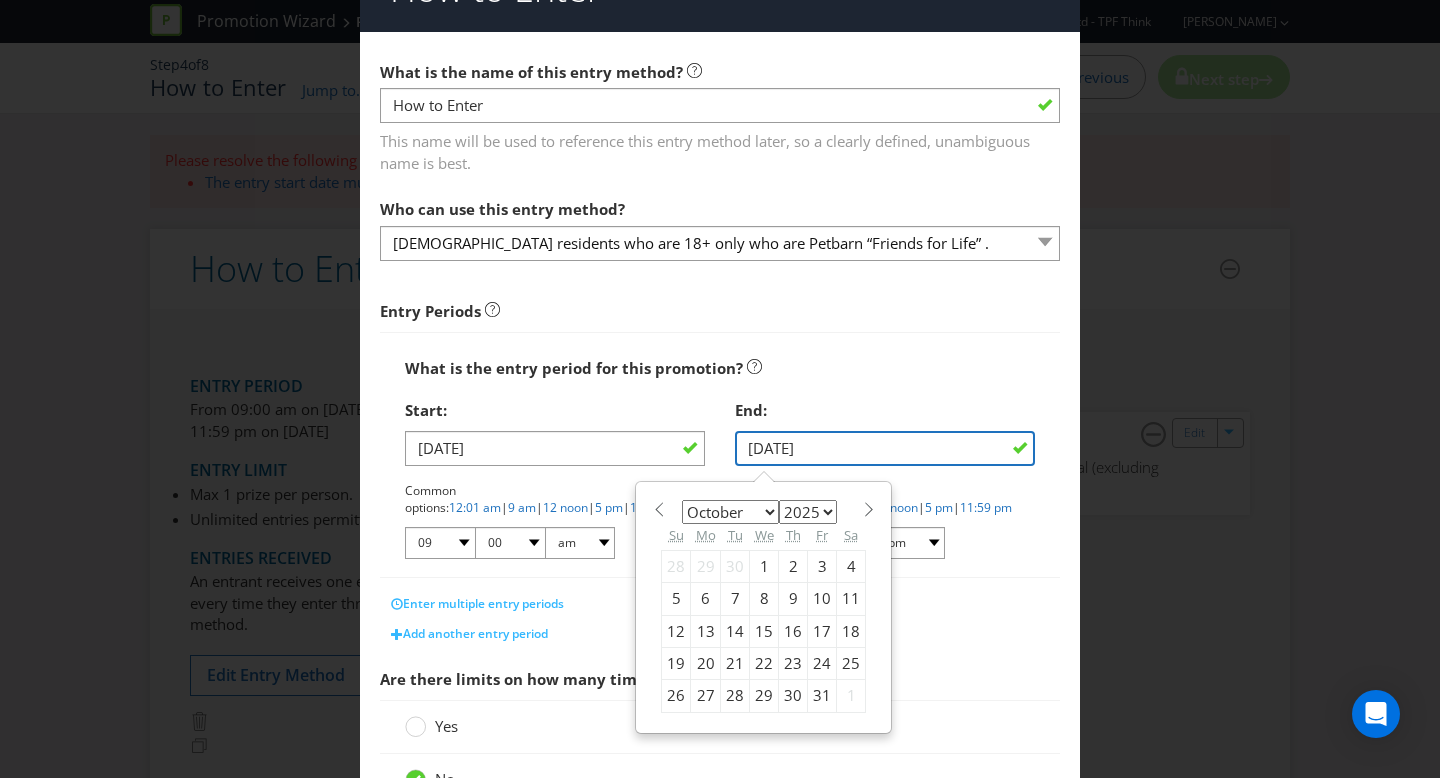 scroll, scrollTop: 57, scrollLeft: 0, axis: vertical 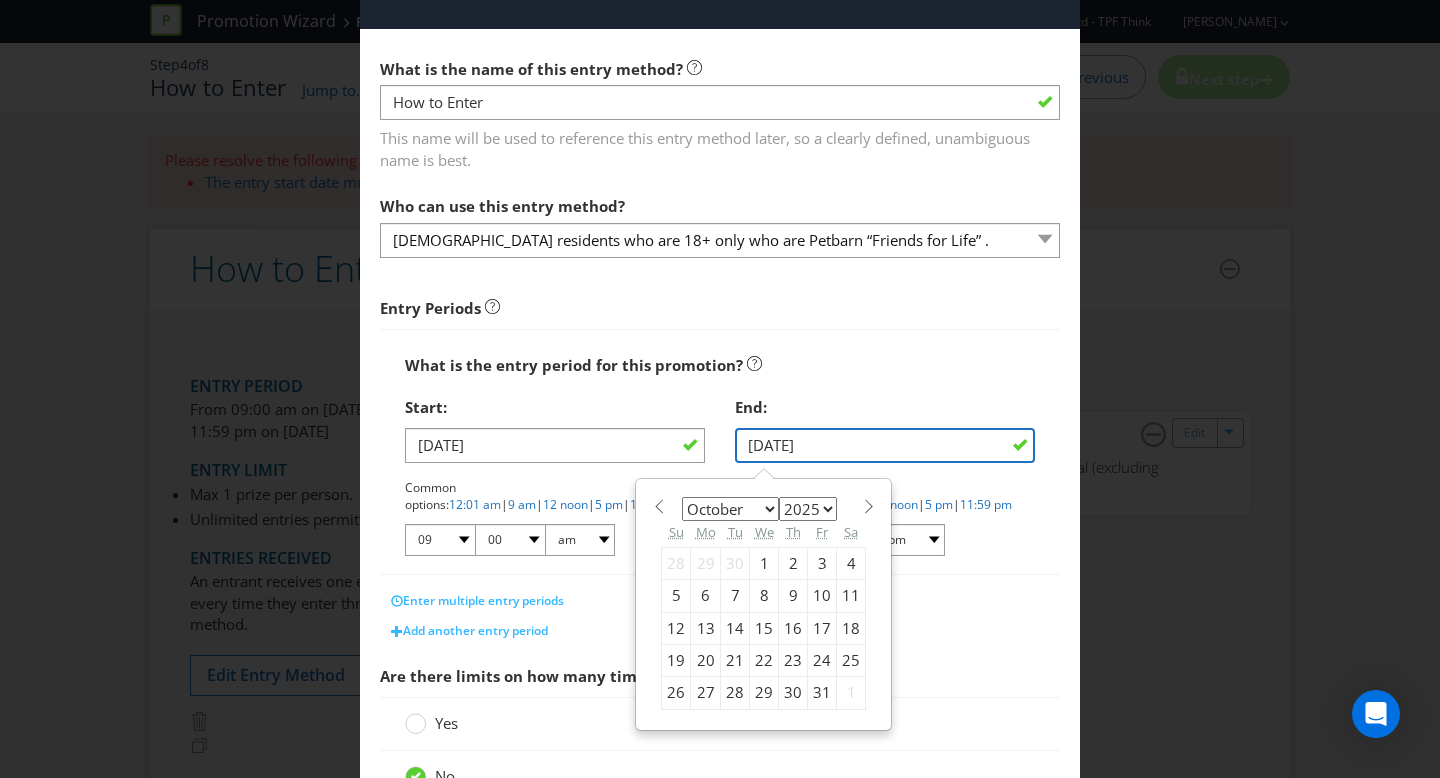 type on "[DATE]" 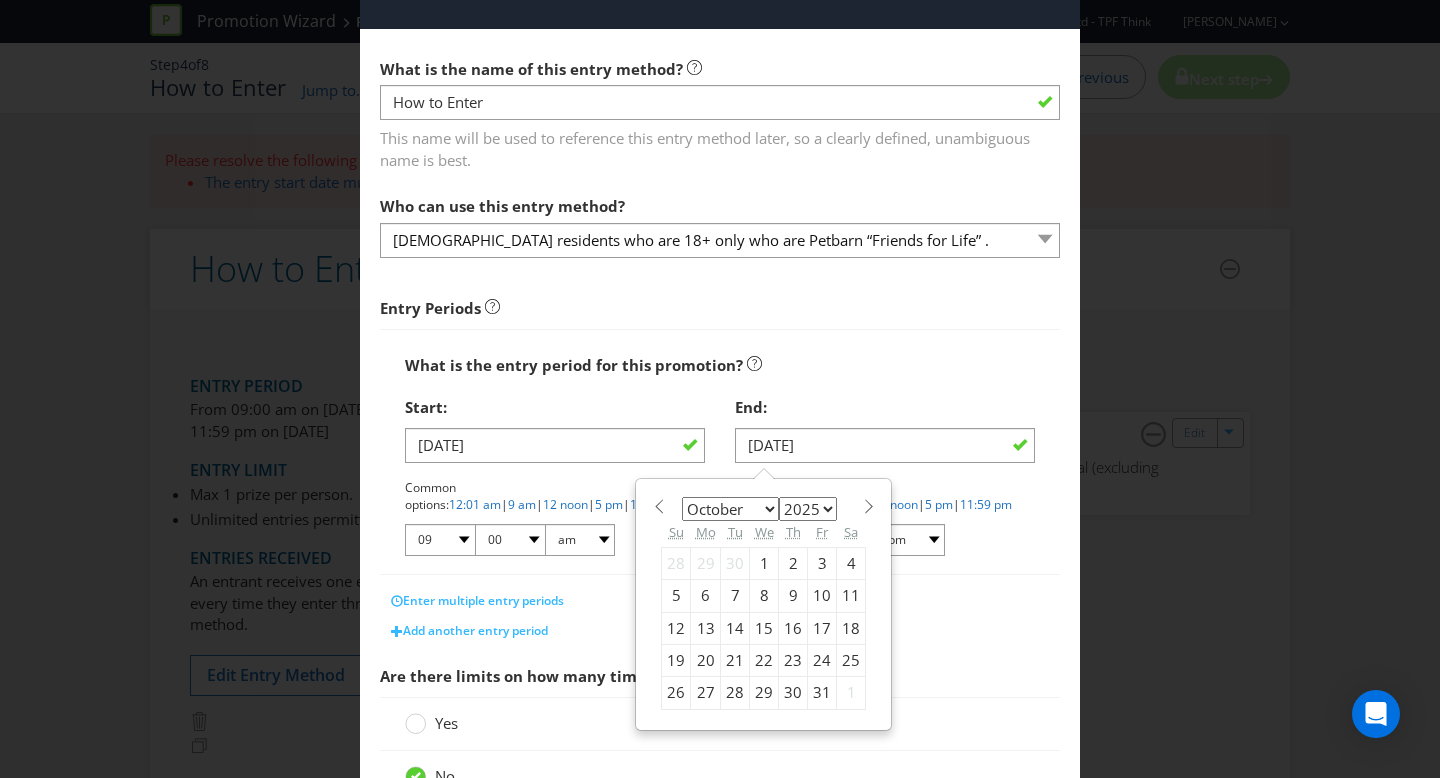 click on "Entry Periods" at bounding box center [720, 301] 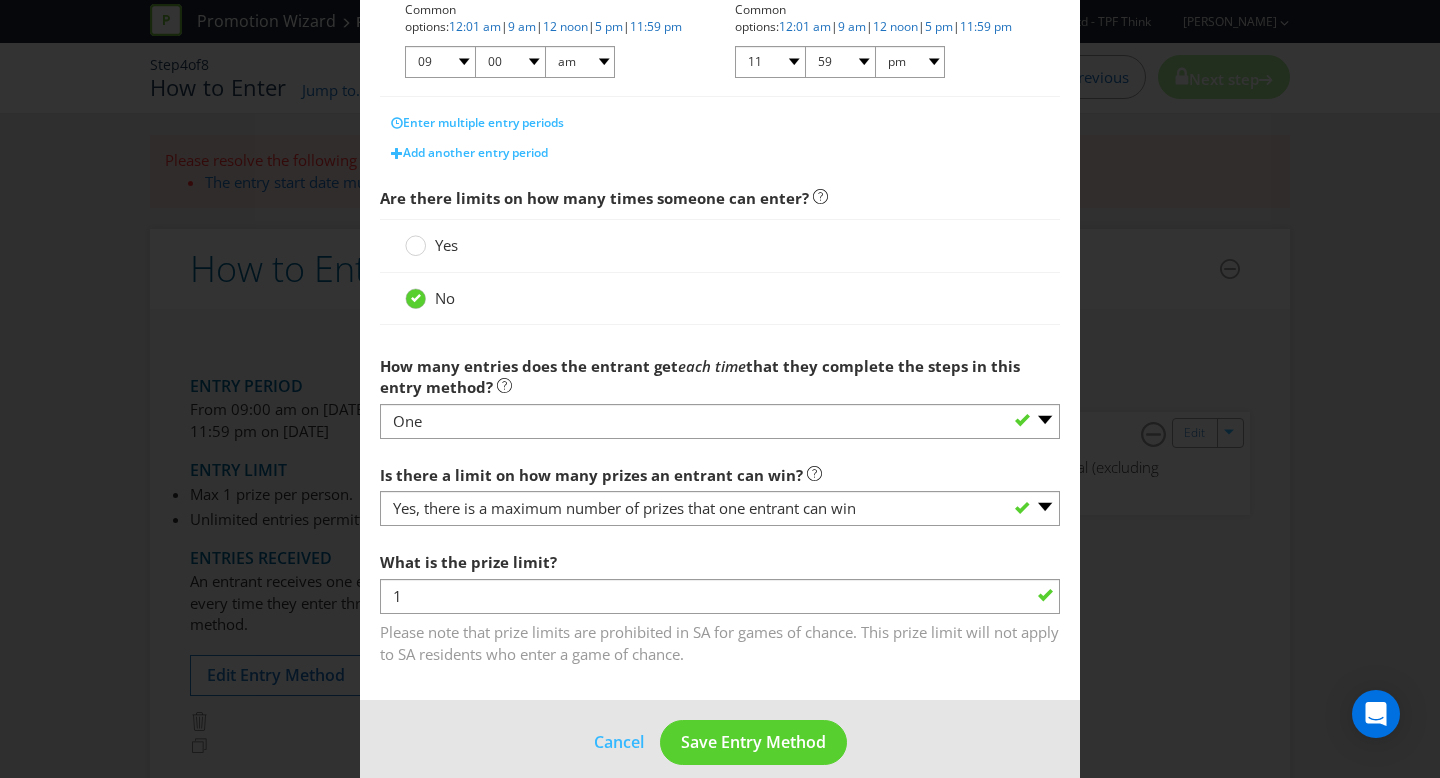 scroll, scrollTop: 547, scrollLeft: 0, axis: vertical 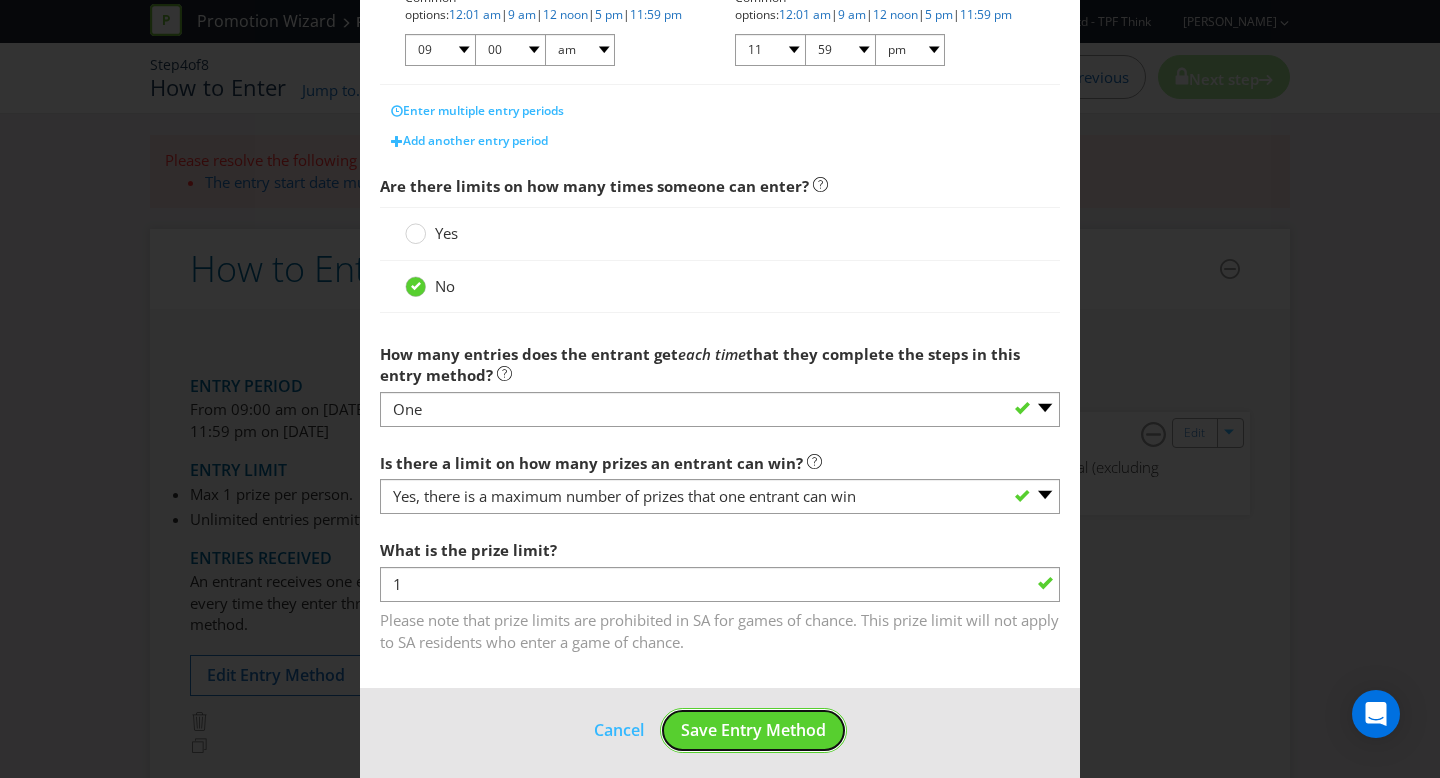 click on "Save Entry Method" at bounding box center (753, 730) 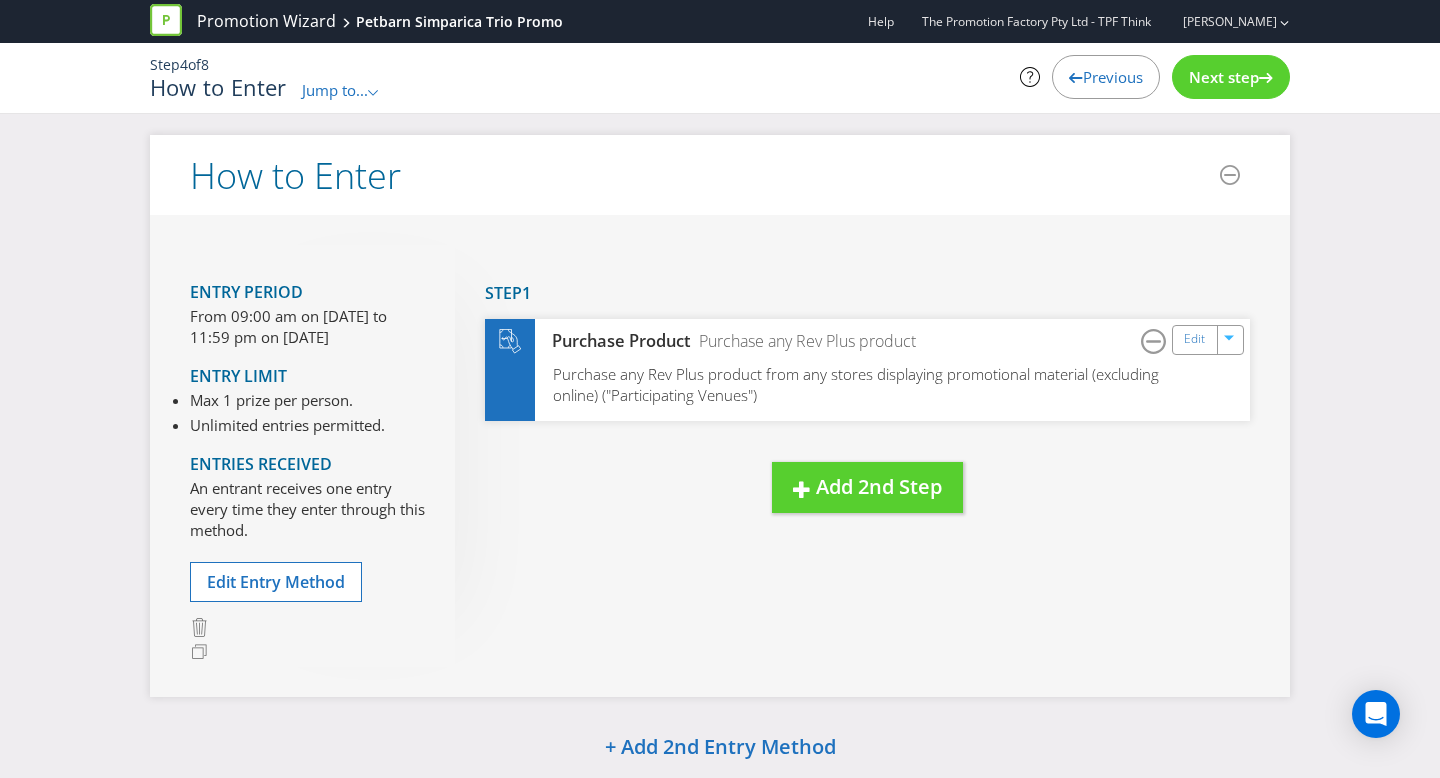 click on "Next step" at bounding box center (1224, 77) 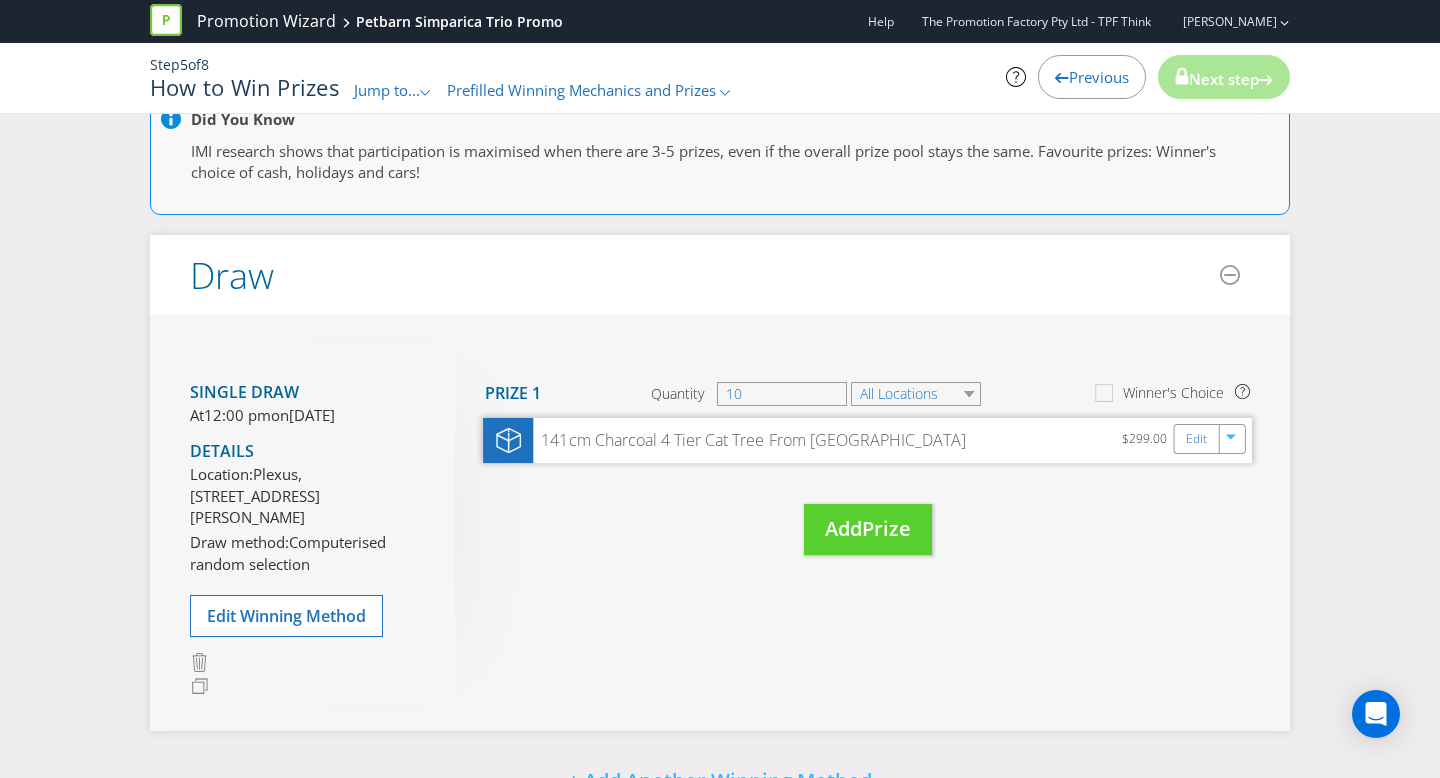 scroll, scrollTop: 188, scrollLeft: 0, axis: vertical 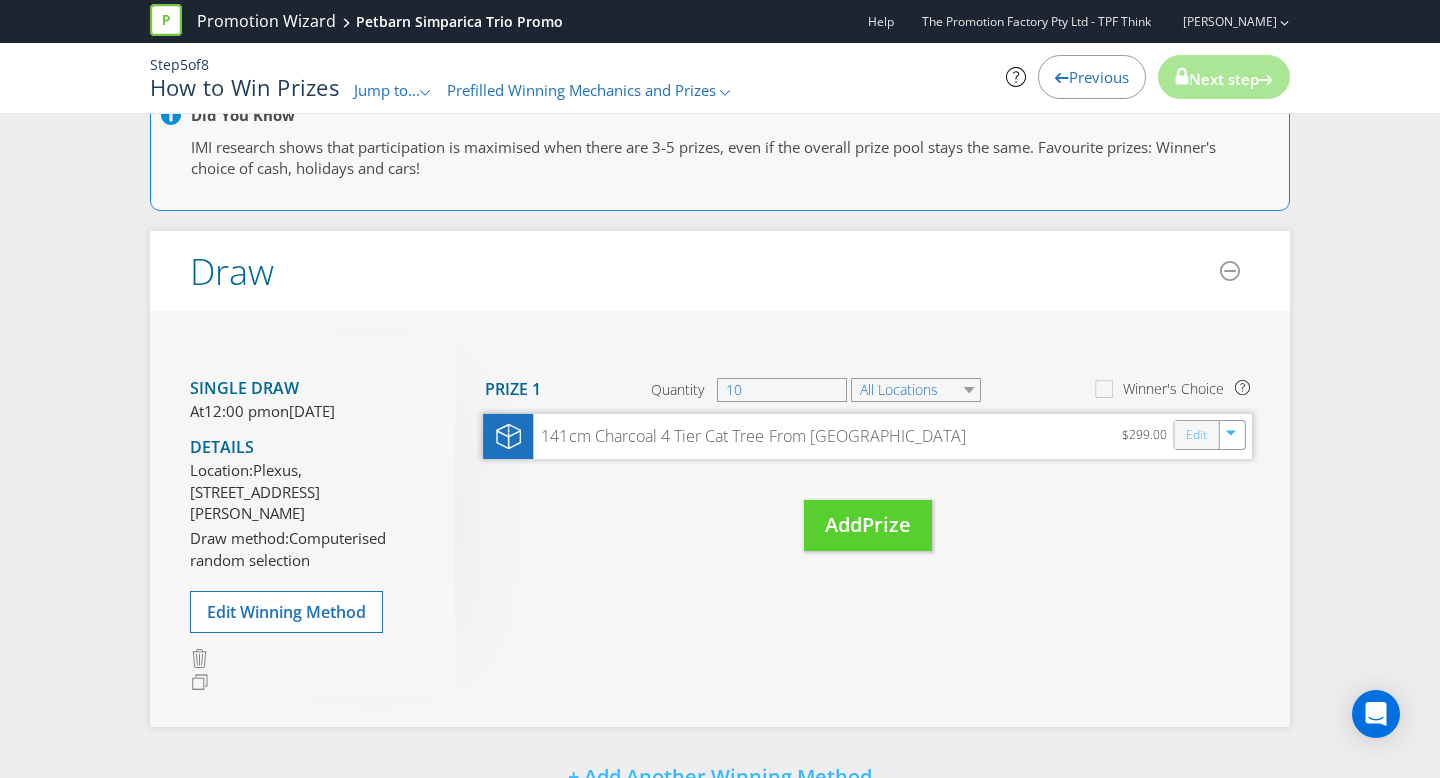 click on "Edit" at bounding box center [1197, 435] 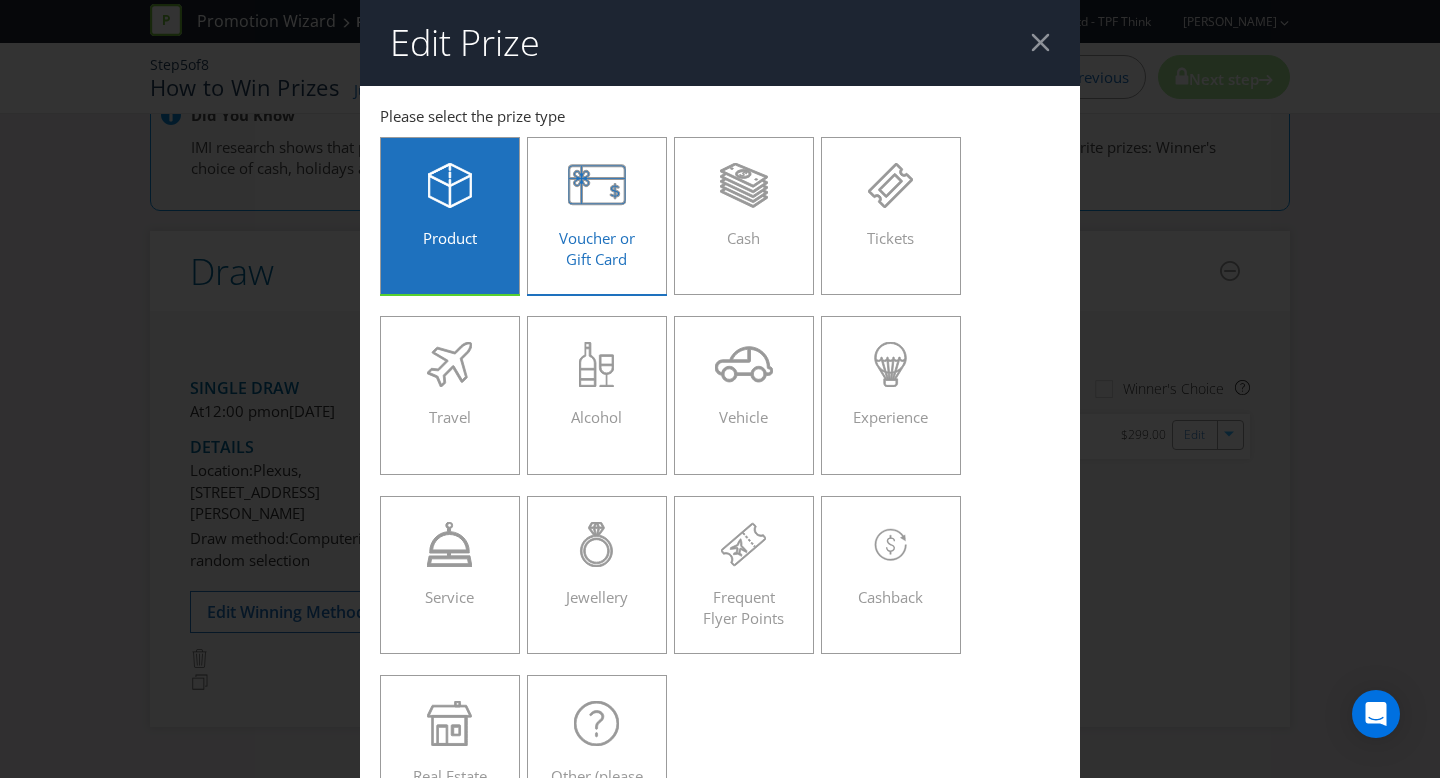 click on "Voucher or Gift Card" at bounding box center (597, 216) 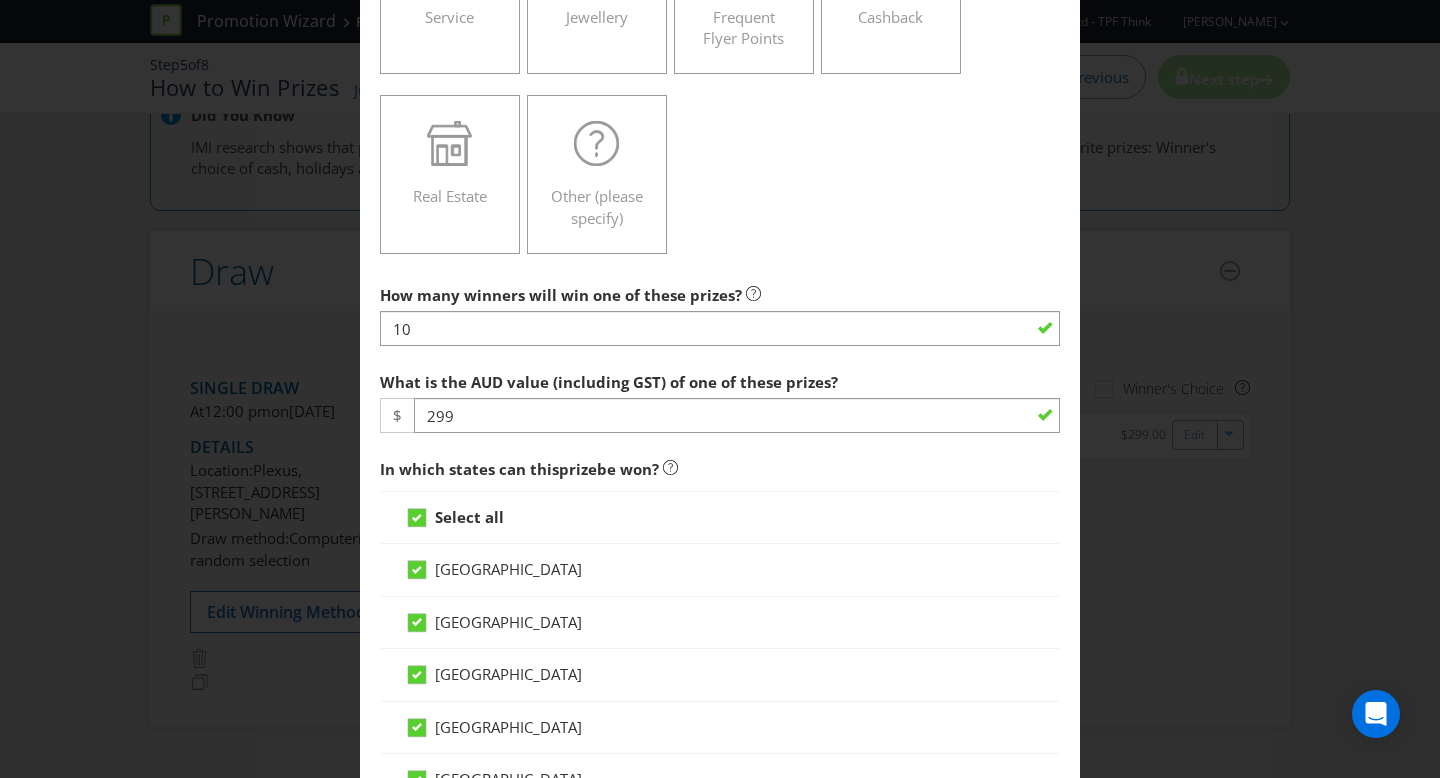 scroll, scrollTop: 613, scrollLeft: 0, axis: vertical 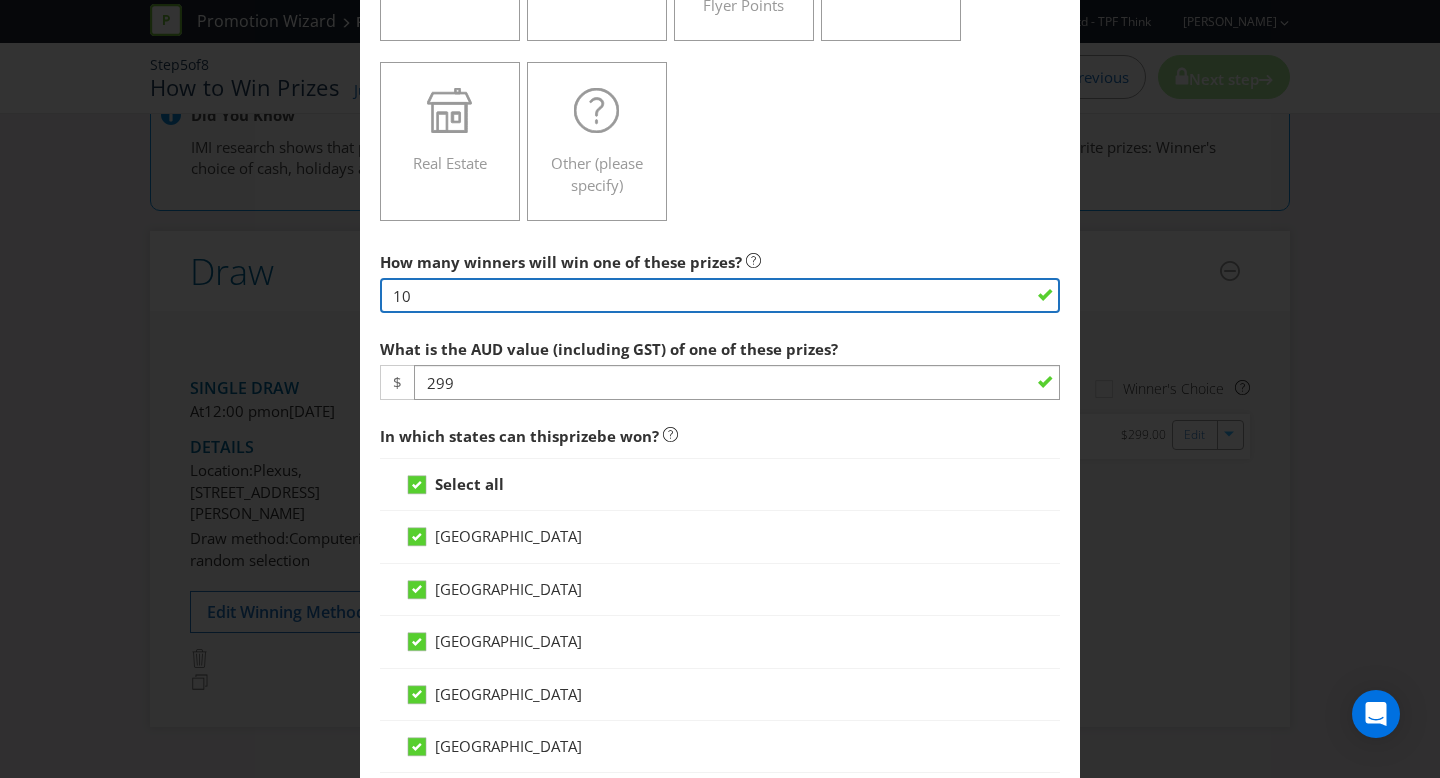 drag, startPoint x: 455, startPoint y: 298, endPoint x: 370, endPoint y: 286, distance: 85.84288 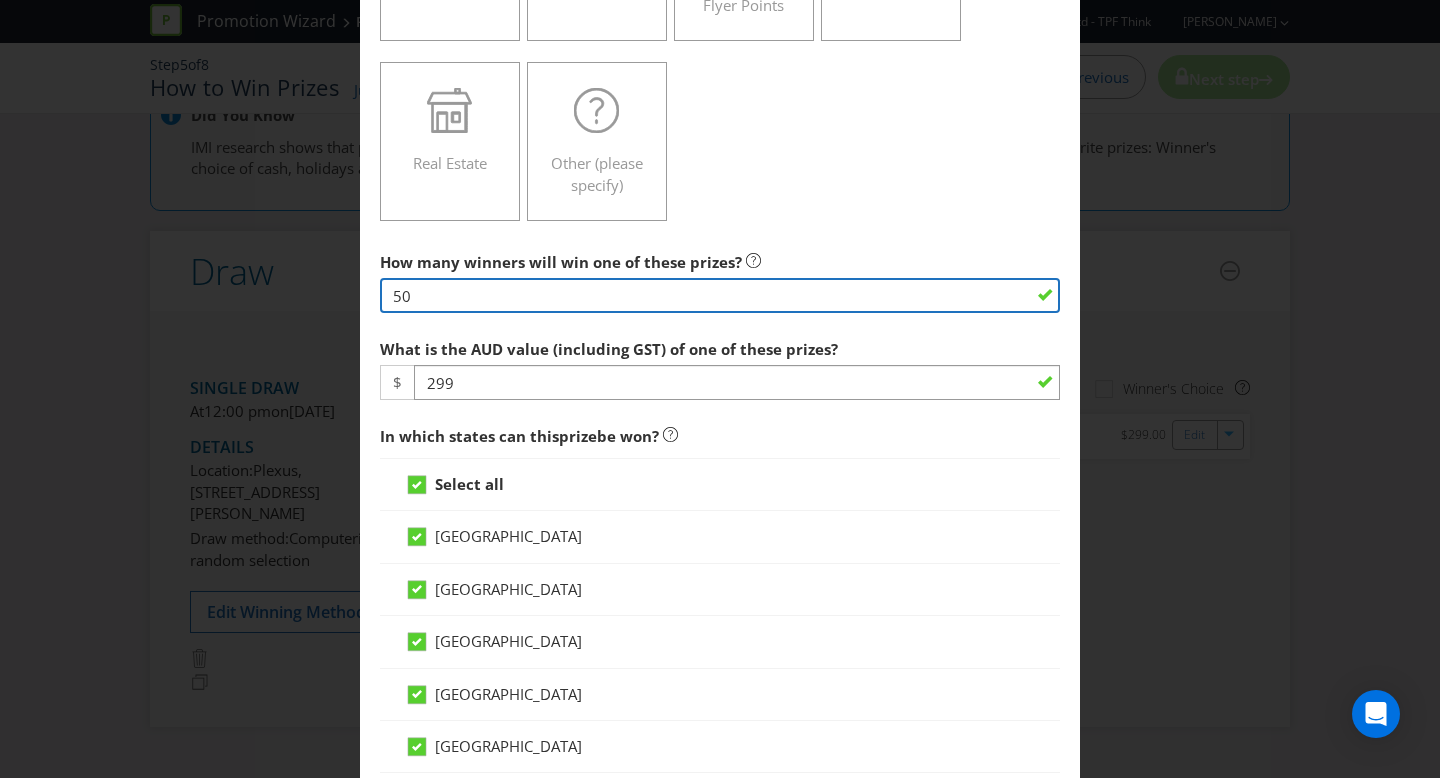 type on "50" 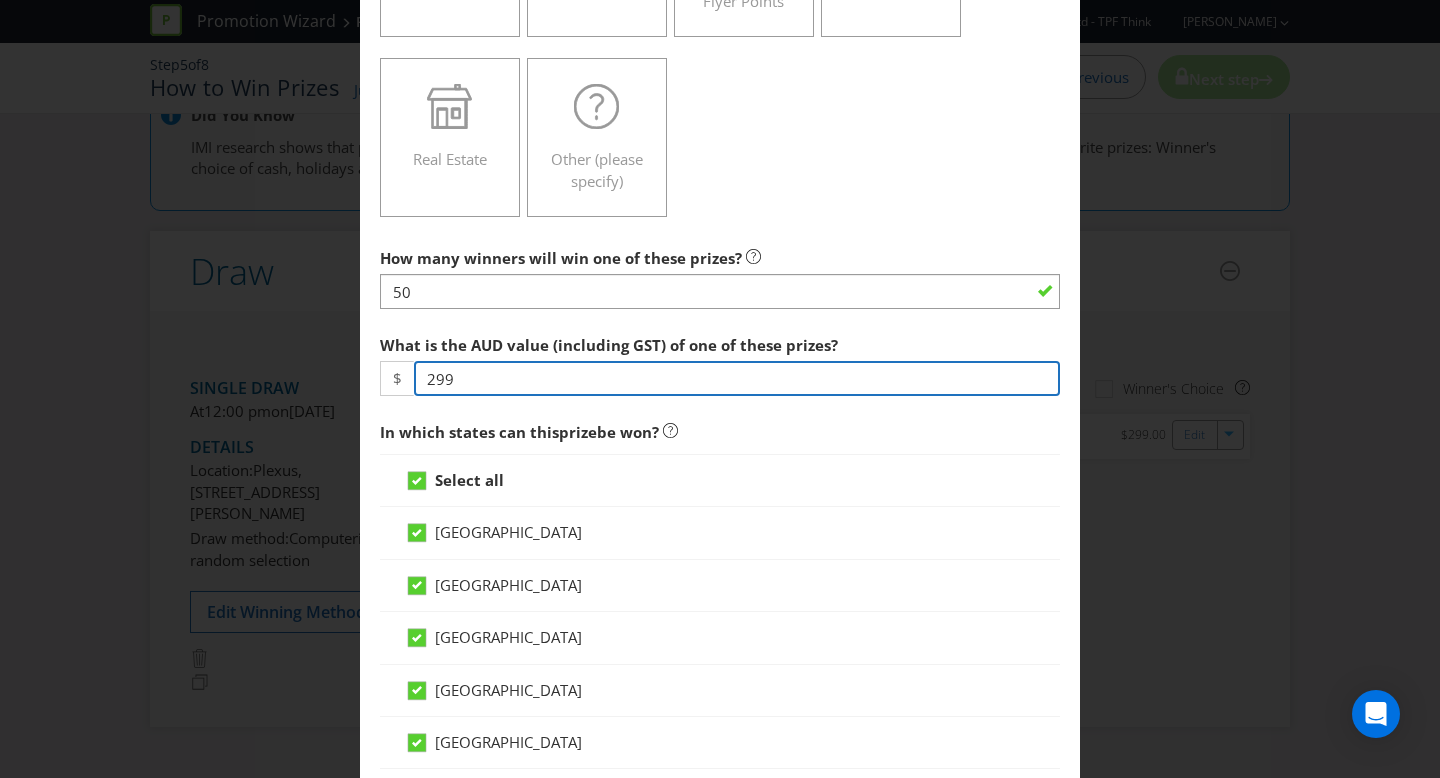 drag, startPoint x: 482, startPoint y: 385, endPoint x: 422, endPoint y: 378, distance: 60.40695 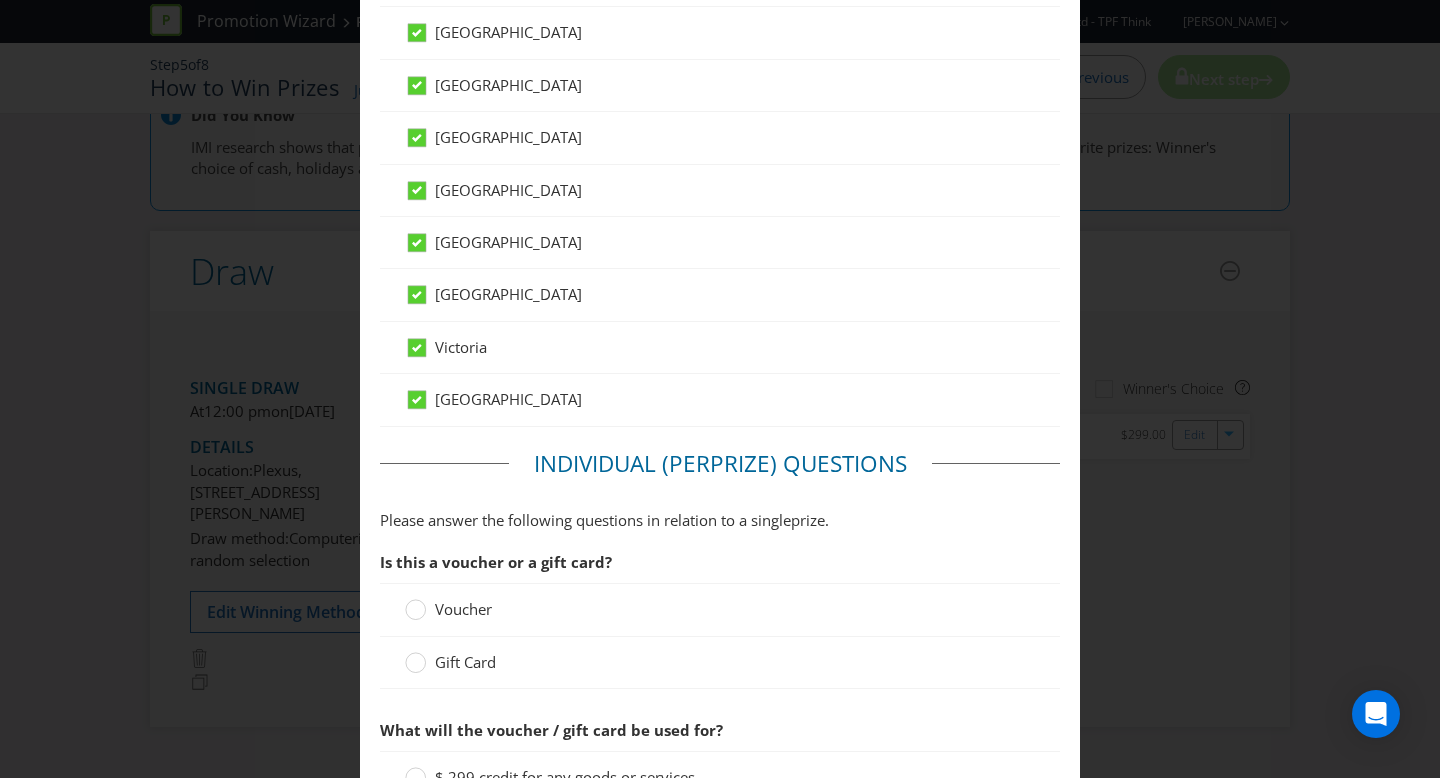 scroll, scrollTop: 1147, scrollLeft: 0, axis: vertical 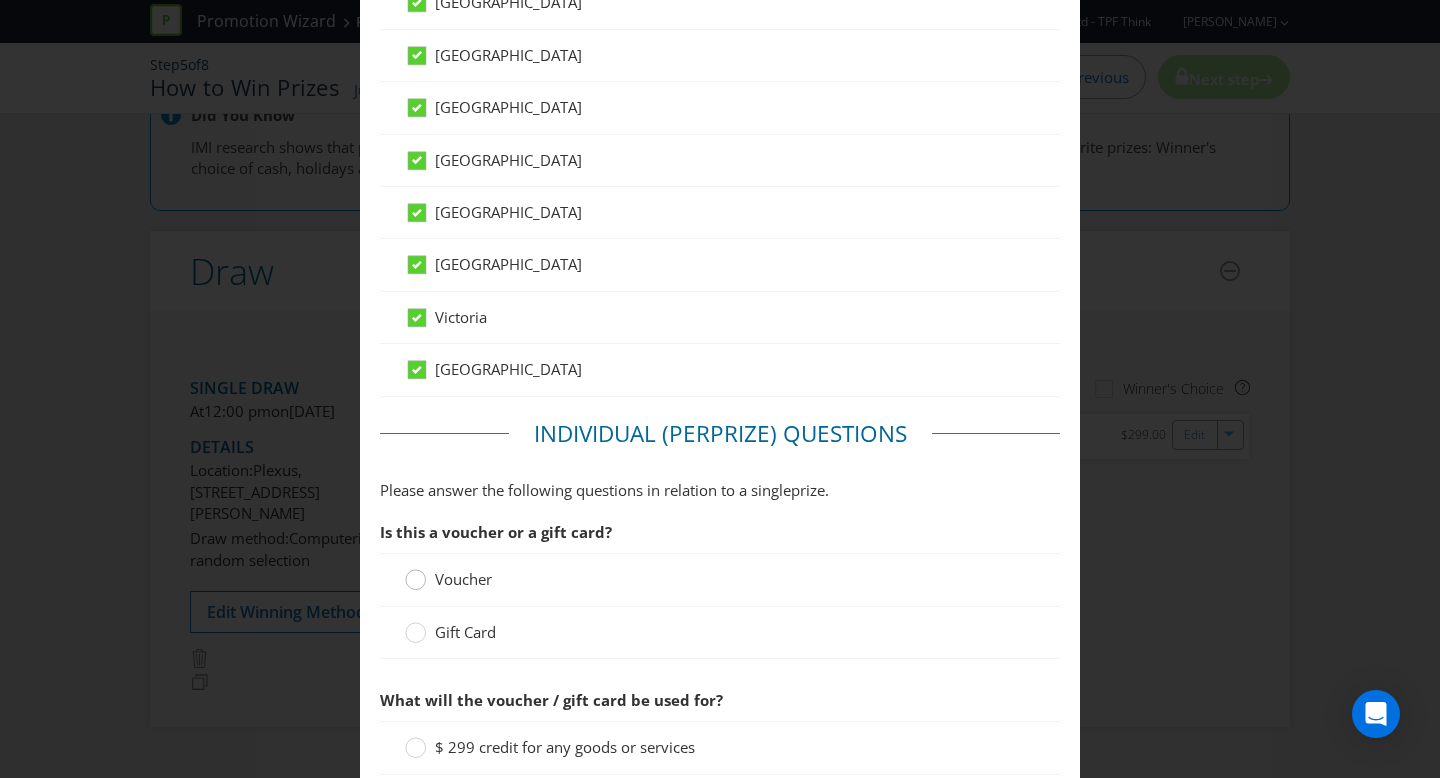 type on "400" 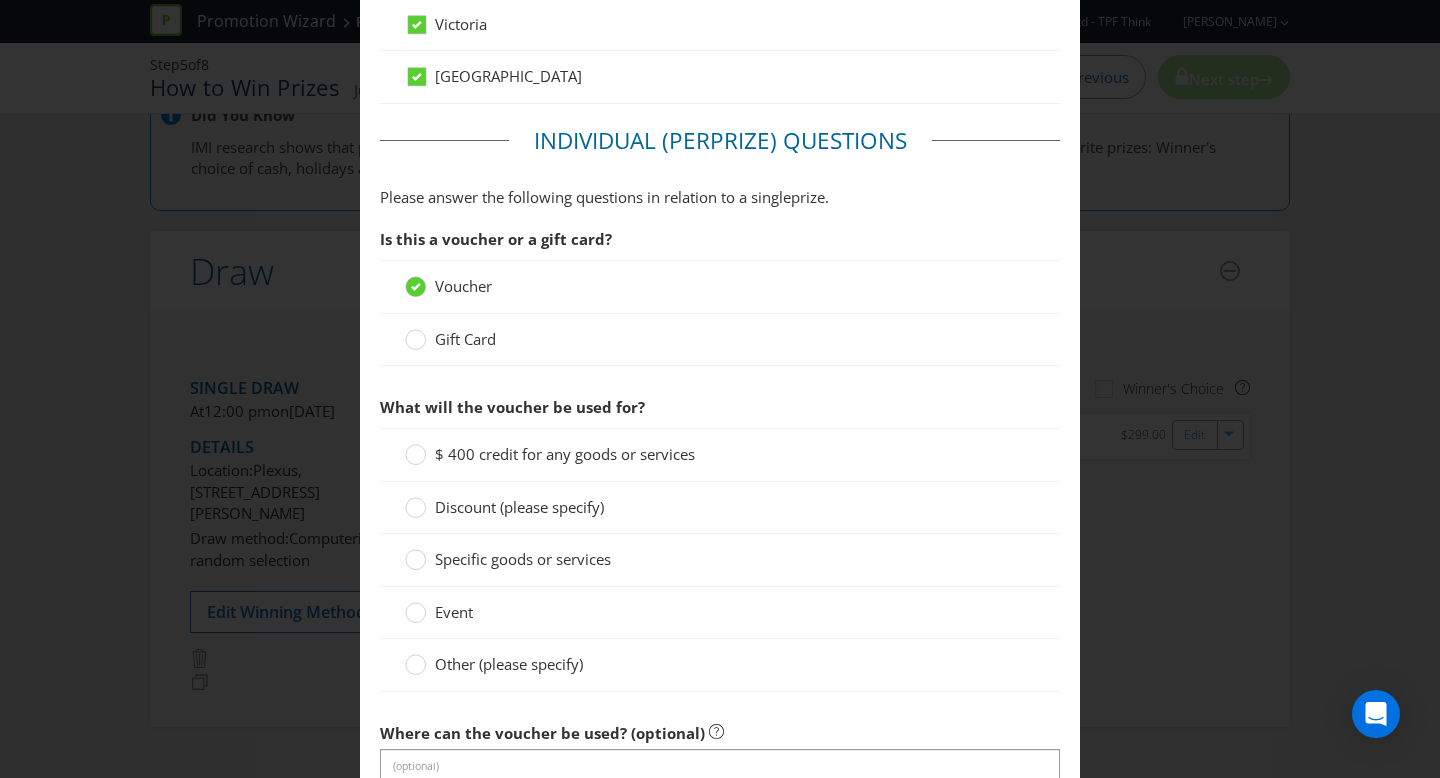 scroll, scrollTop: 1461, scrollLeft: 0, axis: vertical 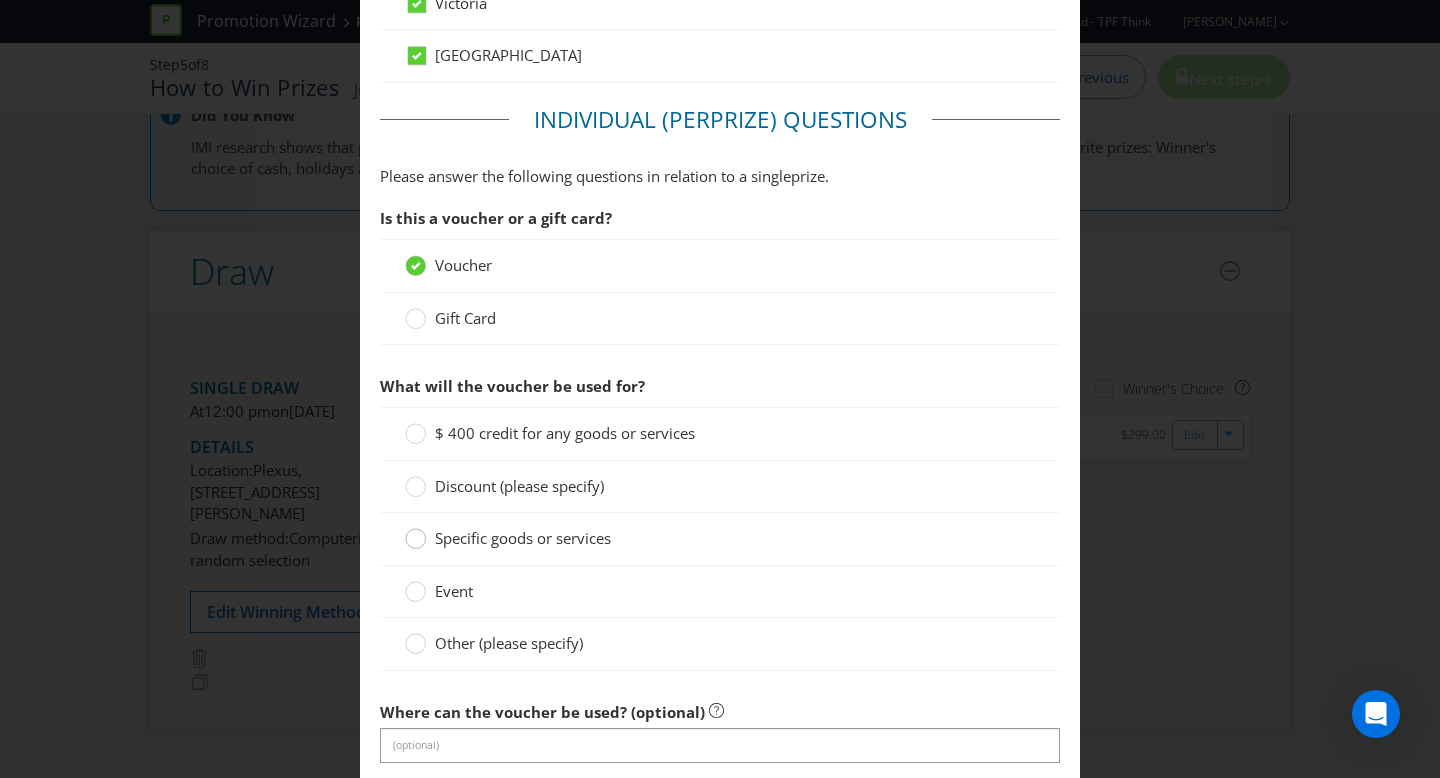 click 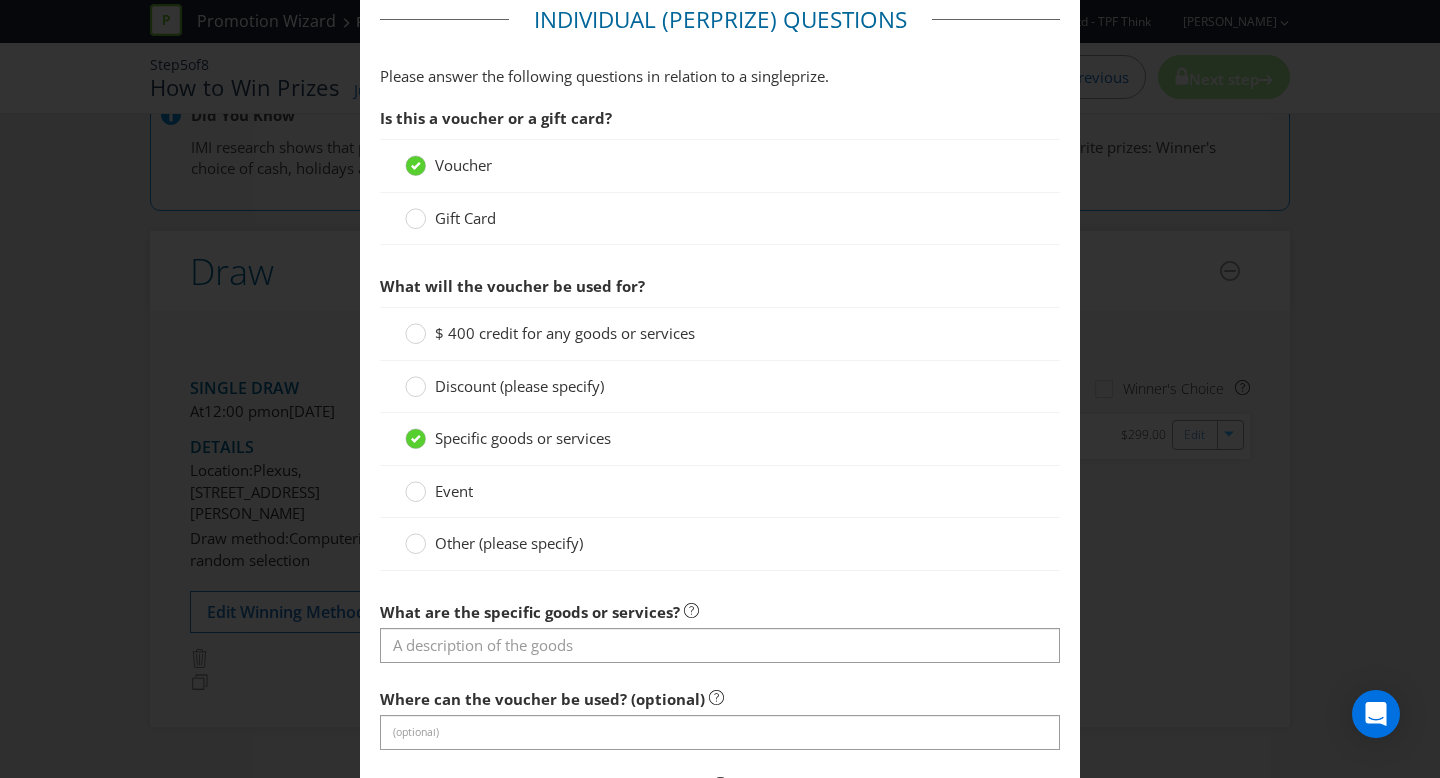 scroll, scrollTop: 1577, scrollLeft: 0, axis: vertical 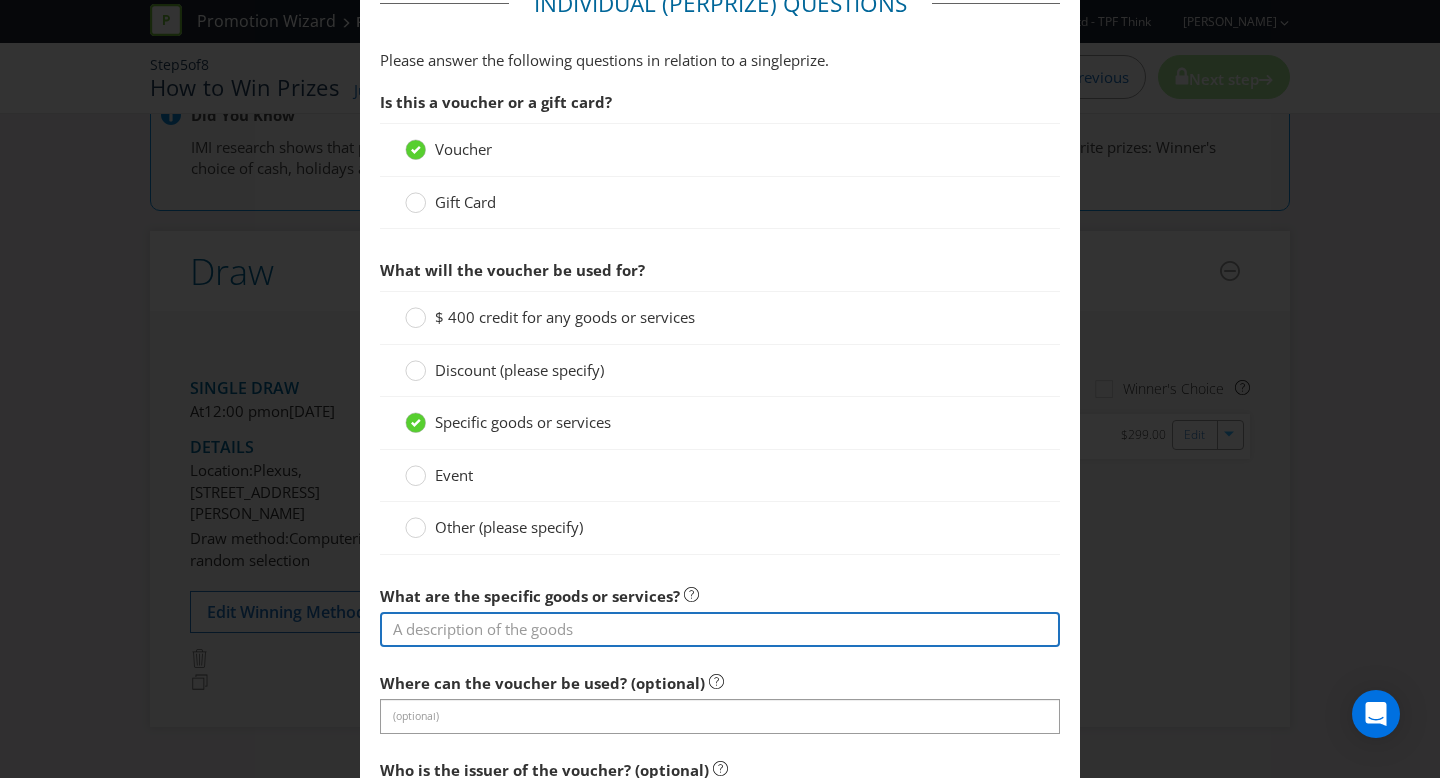 click at bounding box center (720, 629) 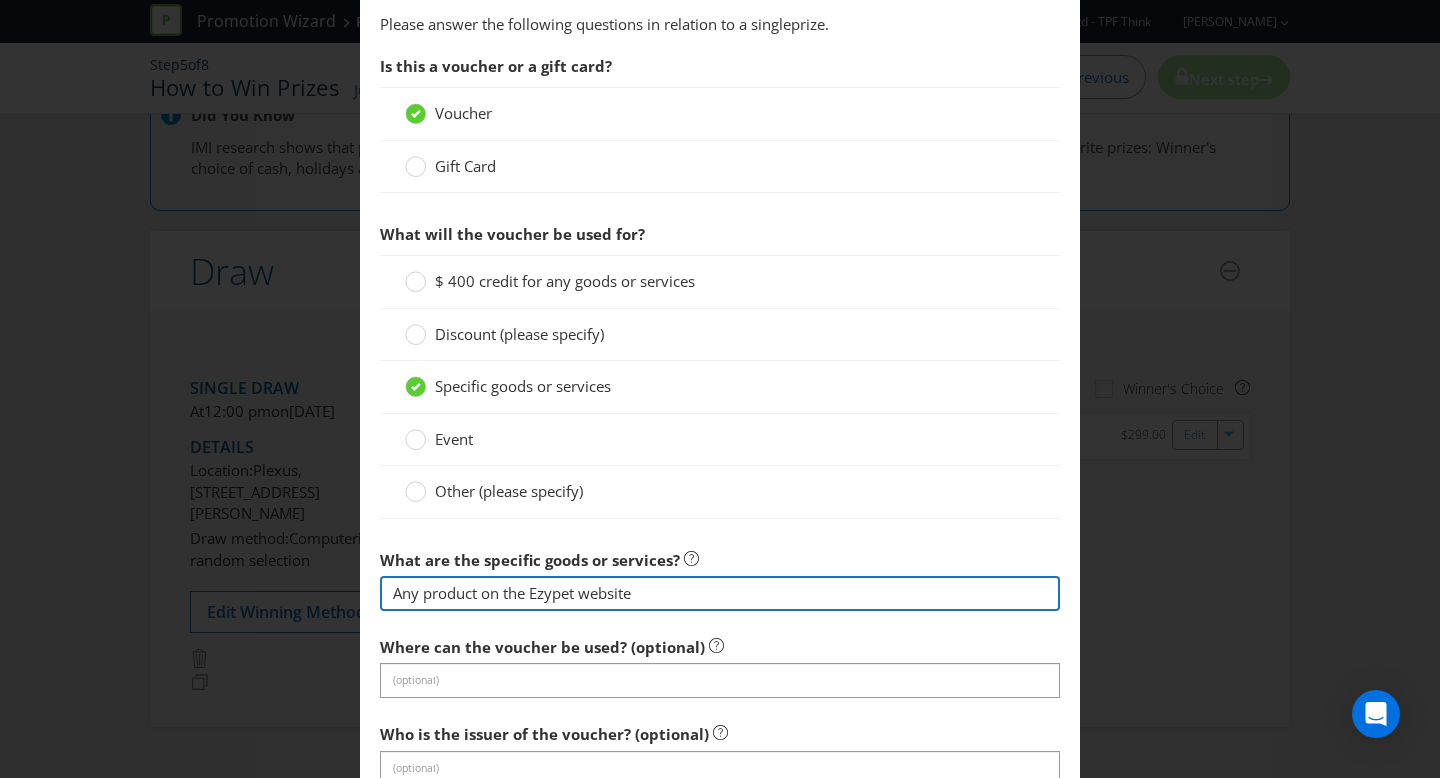 type on "Any product on the Ezypet website" 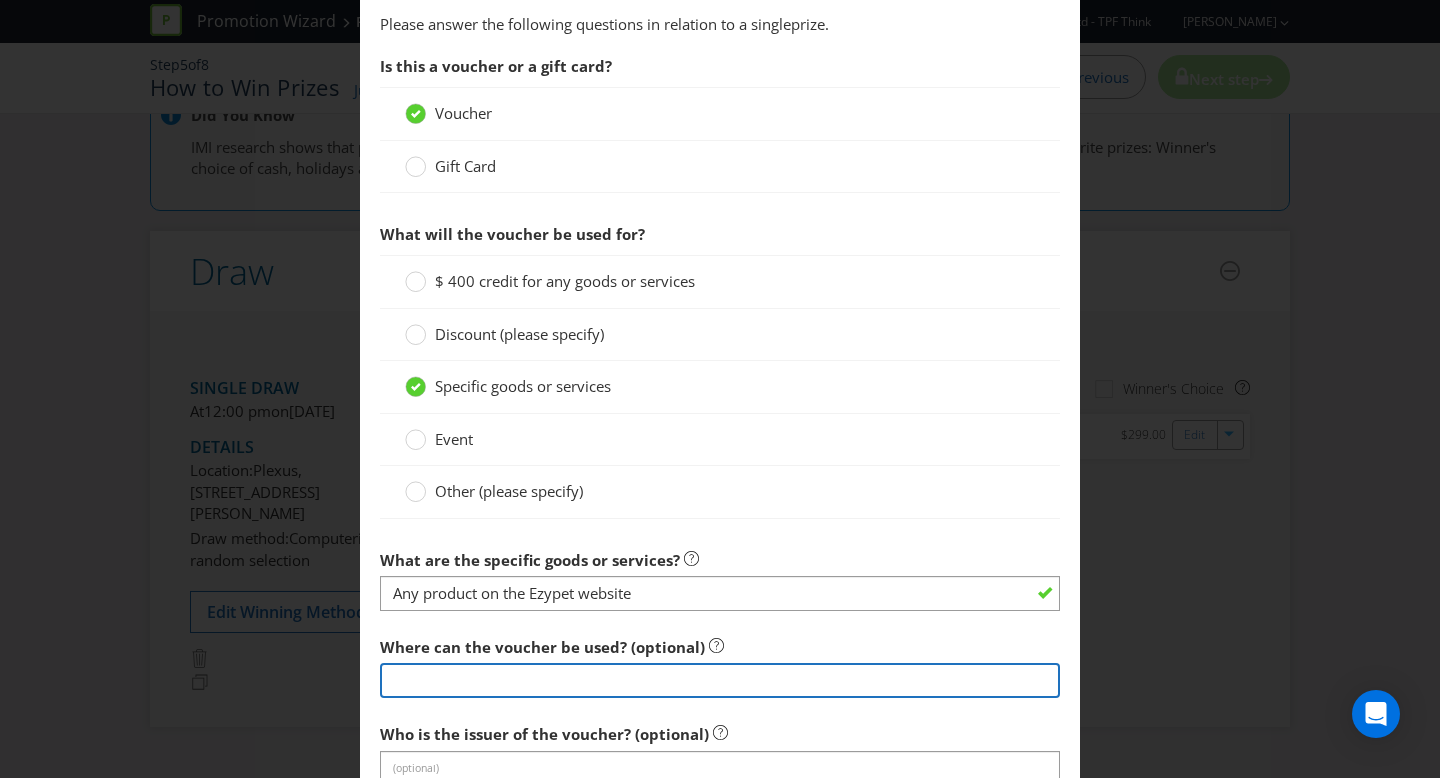 scroll, scrollTop: 1619, scrollLeft: 0, axis: vertical 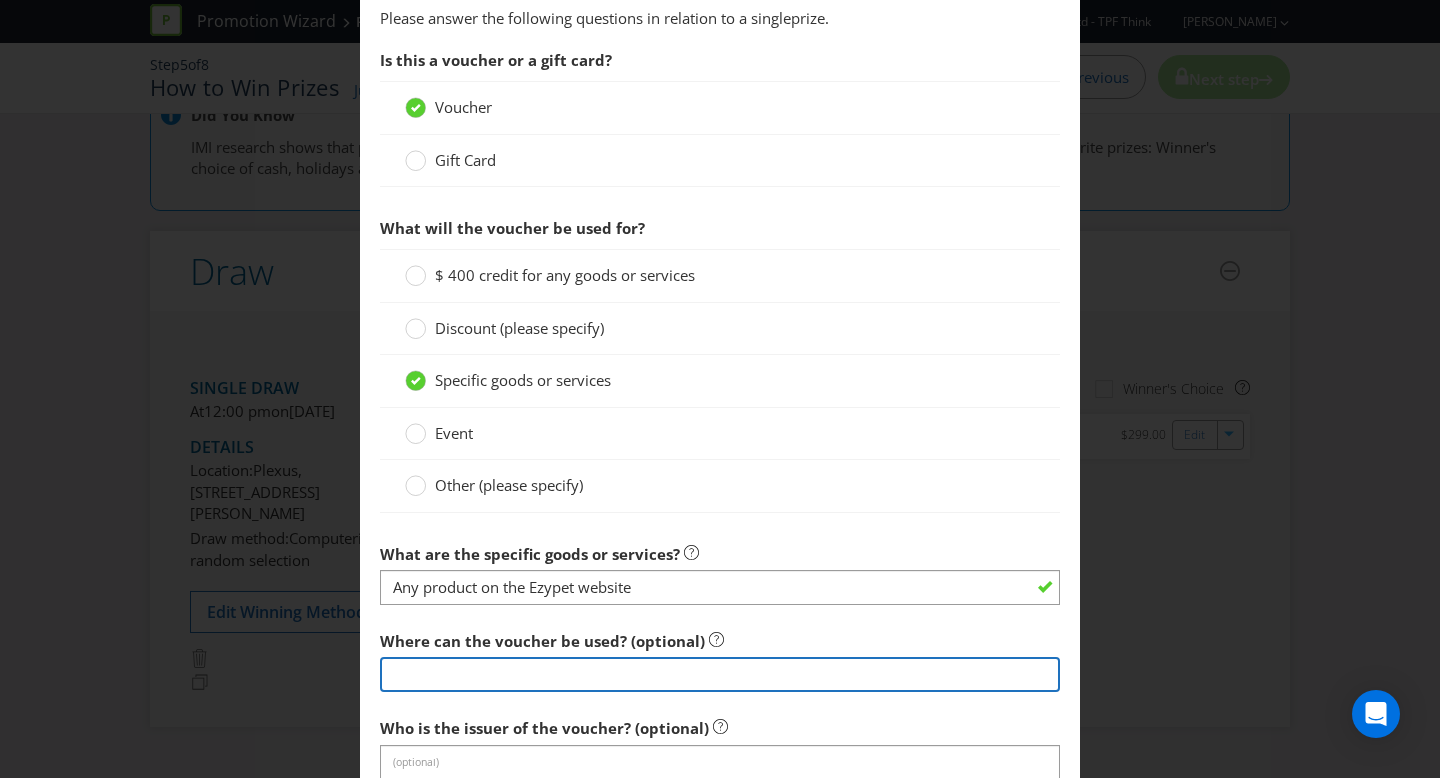 click at bounding box center (720, 674) 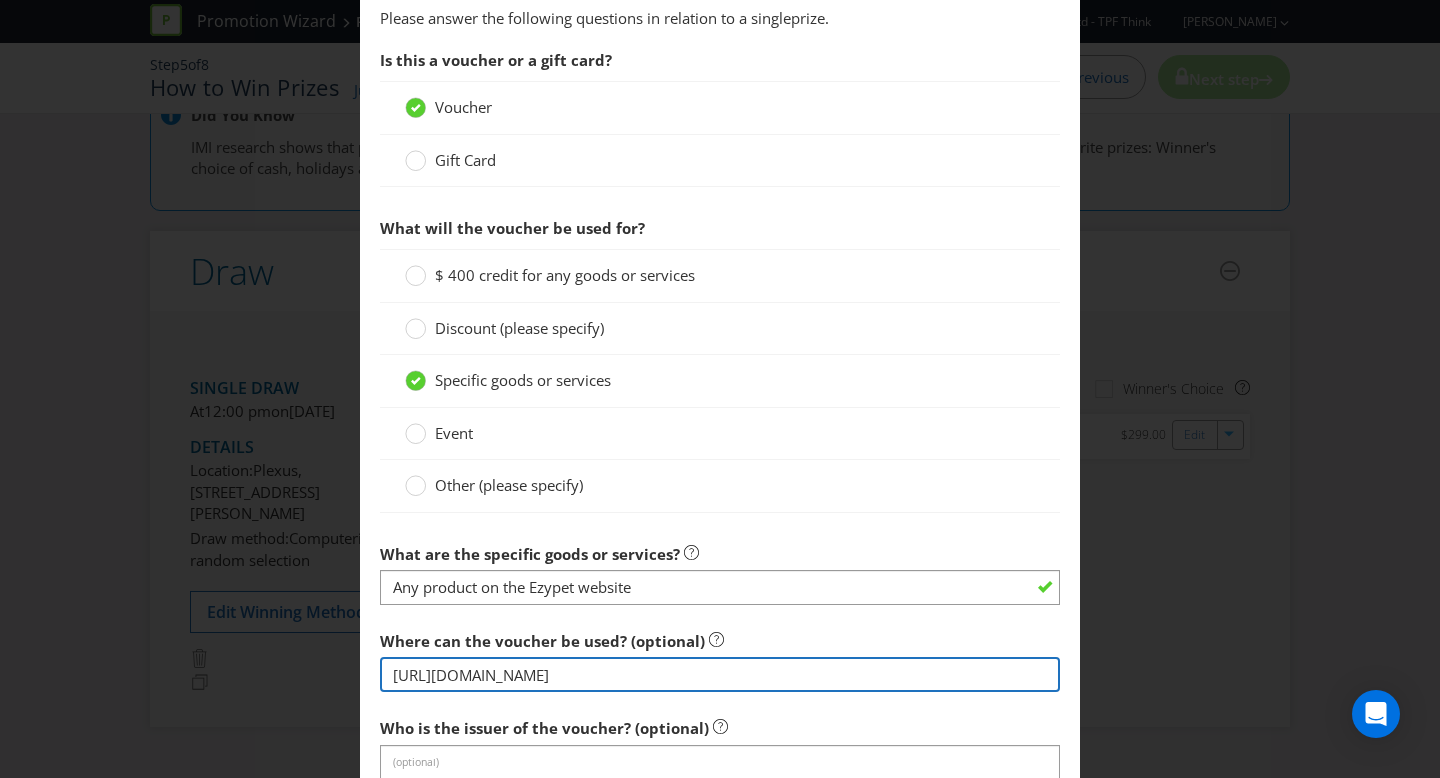 type on "[URL][DOMAIN_NAME]" 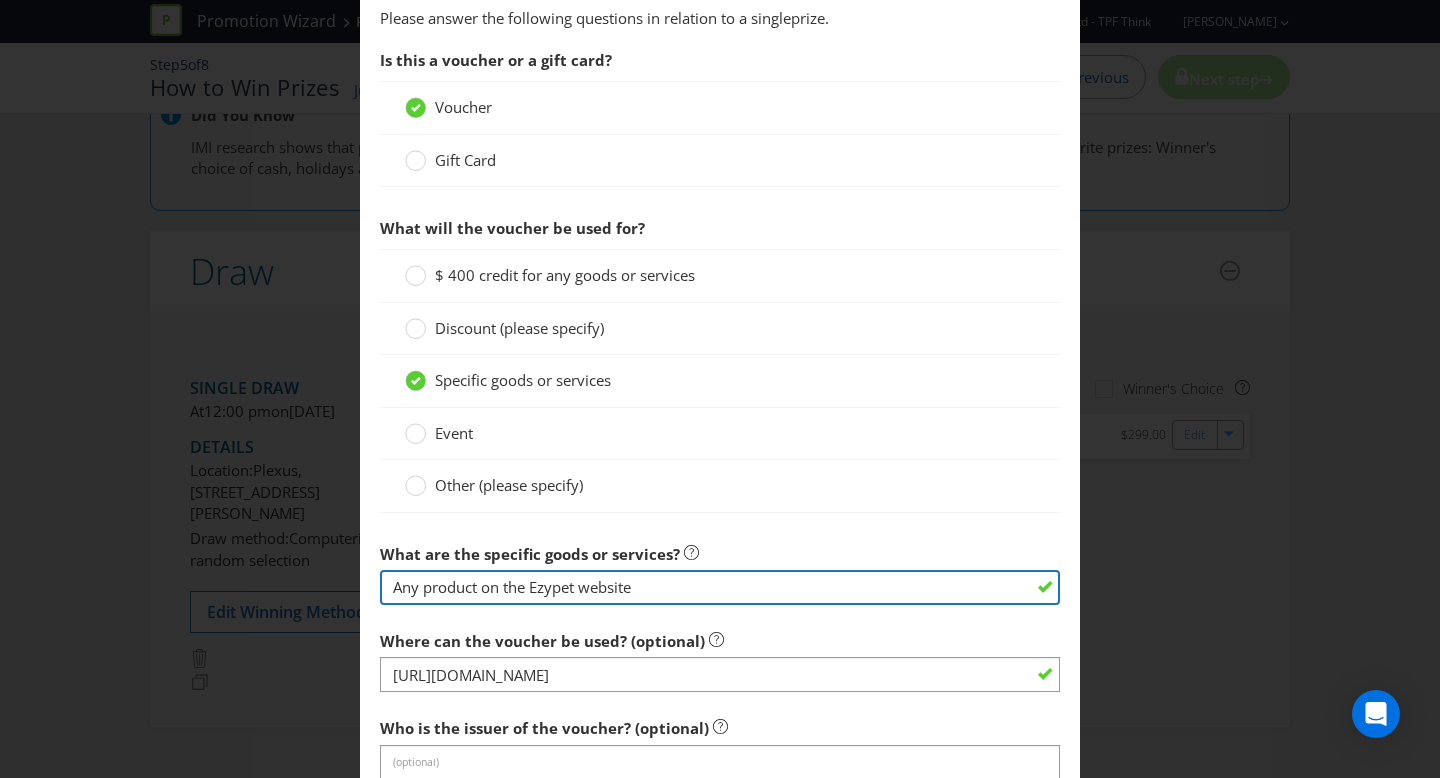 drag, startPoint x: 575, startPoint y: 584, endPoint x: 582, endPoint y: 599, distance: 16.552946 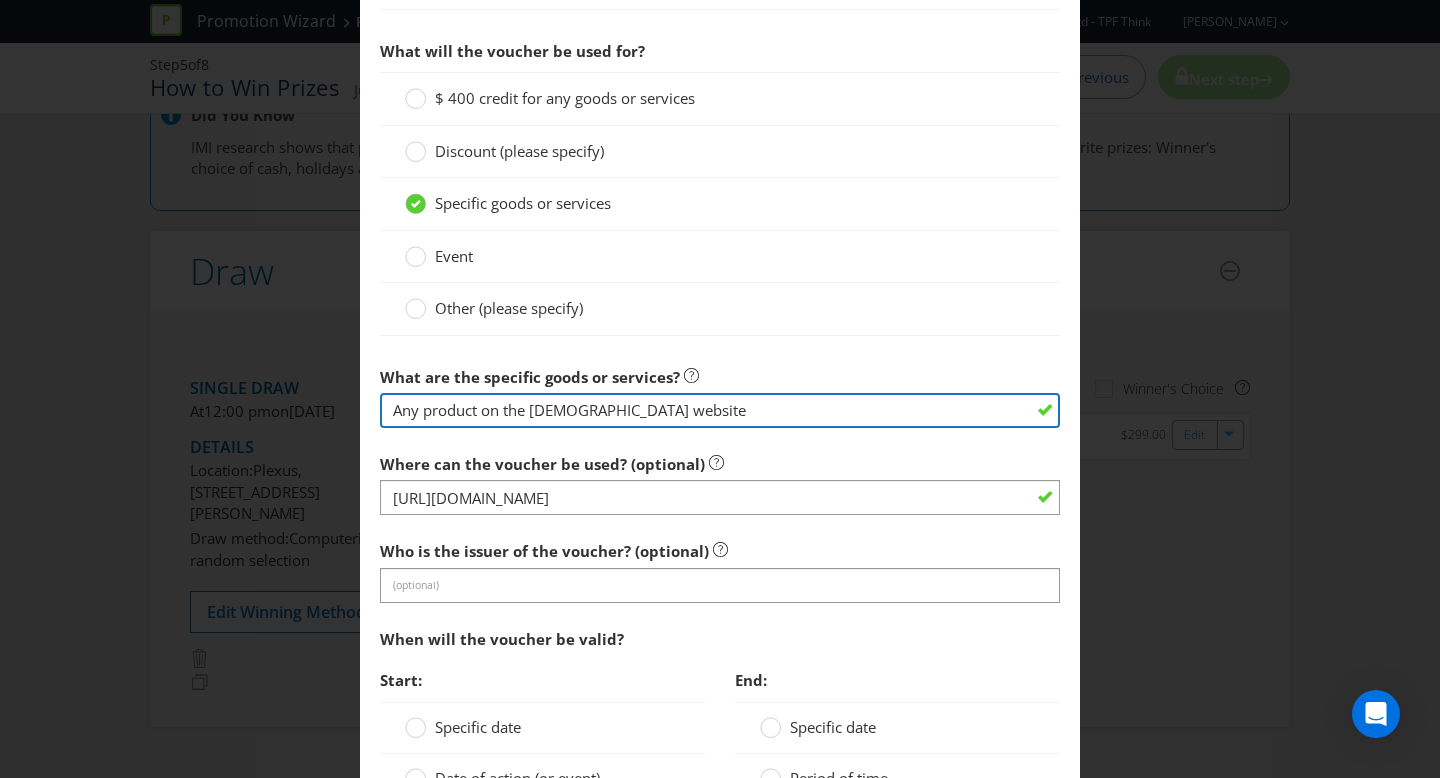 scroll, scrollTop: 1802, scrollLeft: 0, axis: vertical 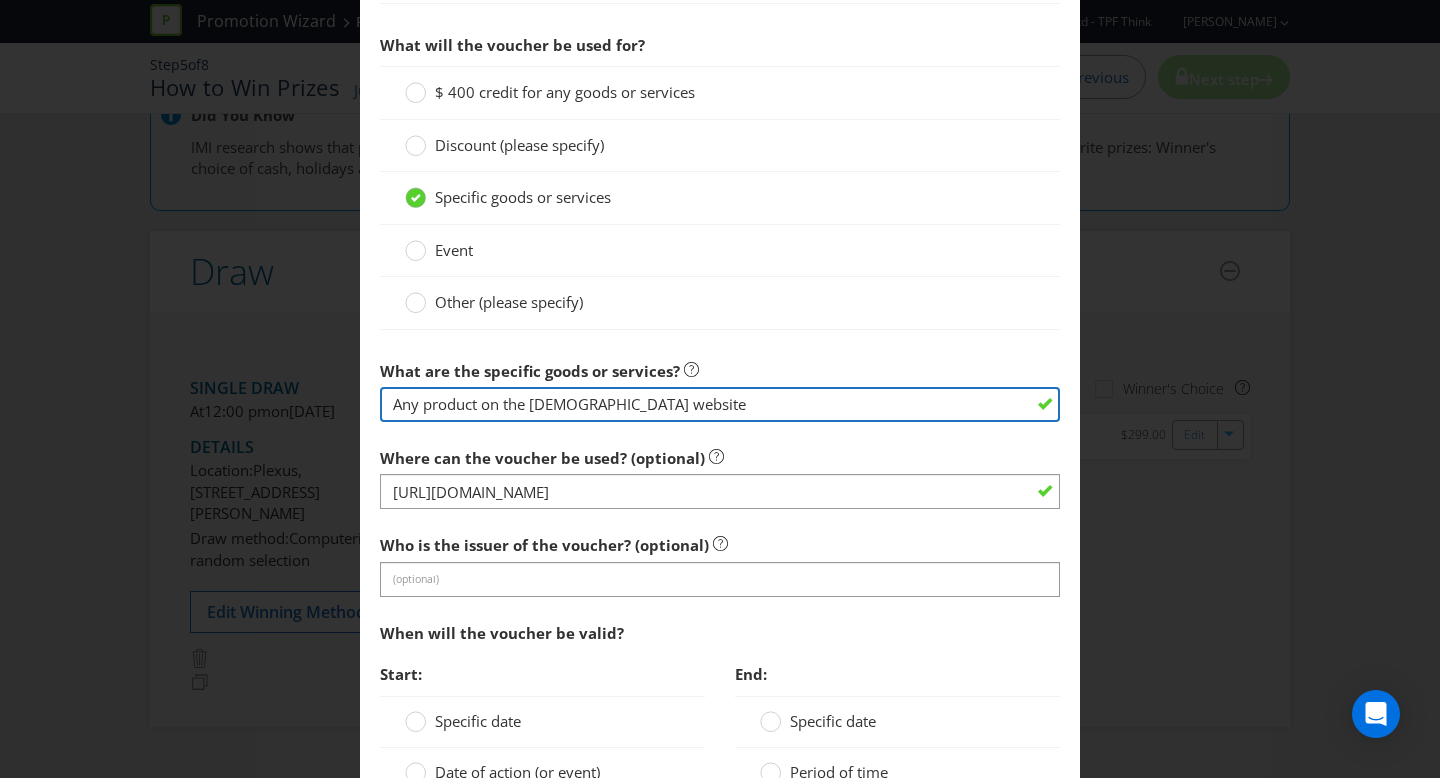 type on "Any product on the [DEMOGRAPHIC_DATA] website" 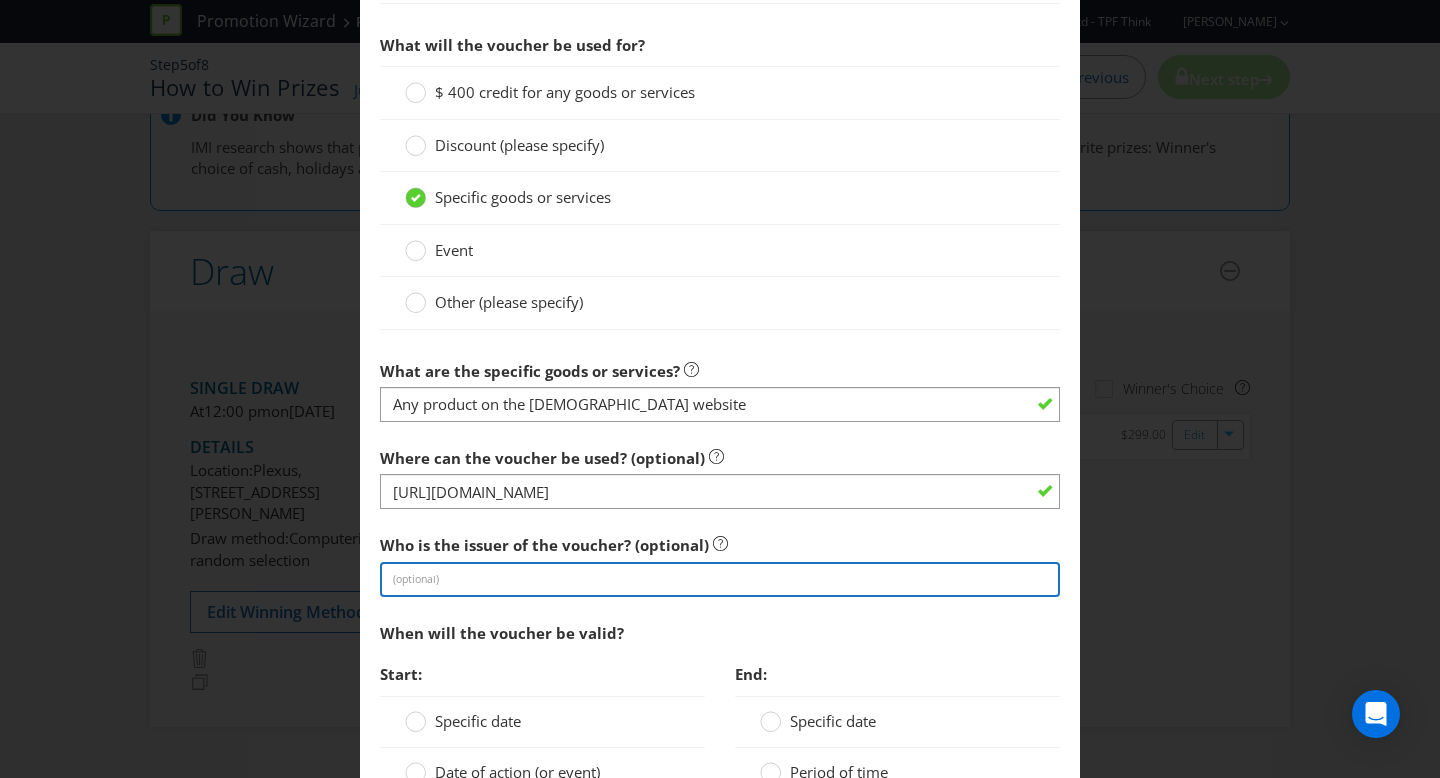 click at bounding box center (720, 579) 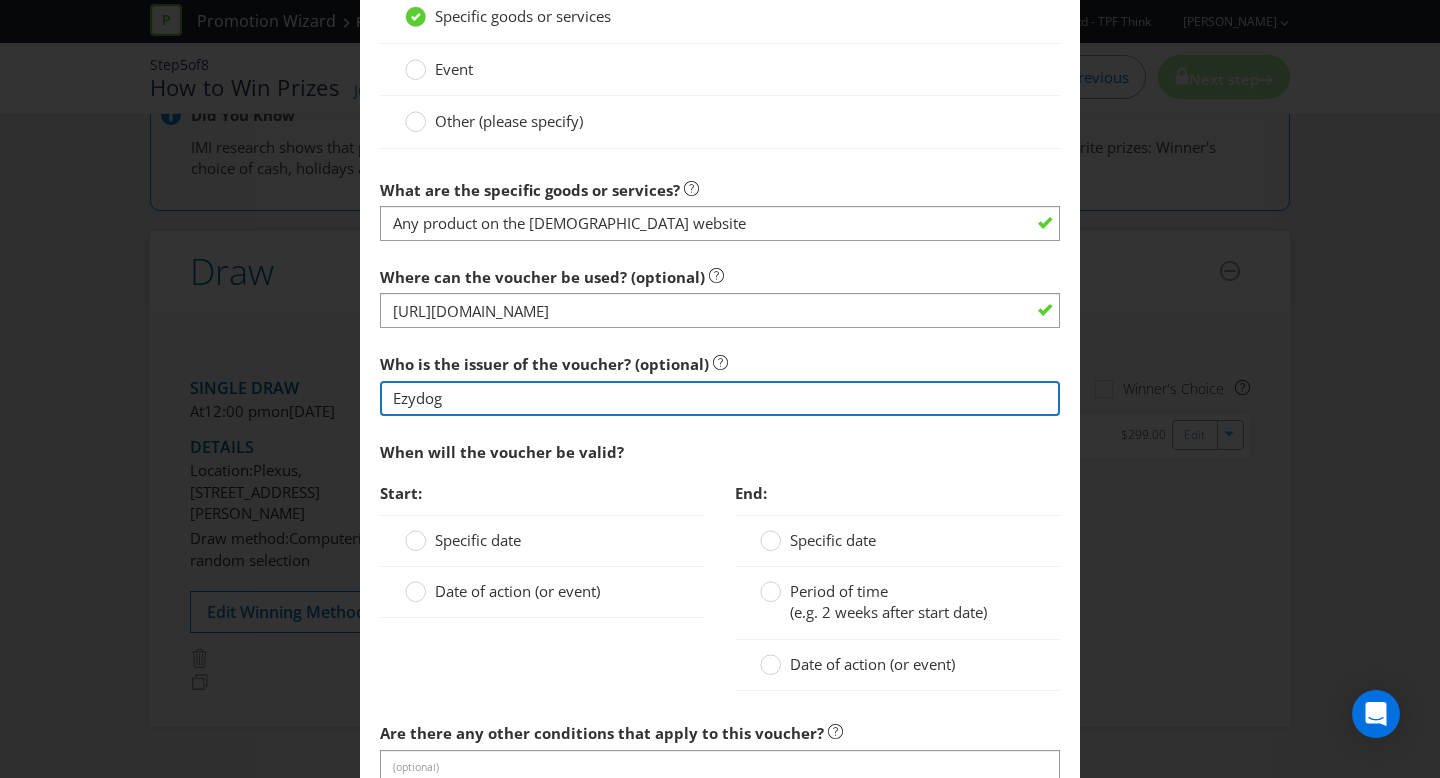 scroll, scrollTop: 1986, scrollLeft: 0, axis: vertical 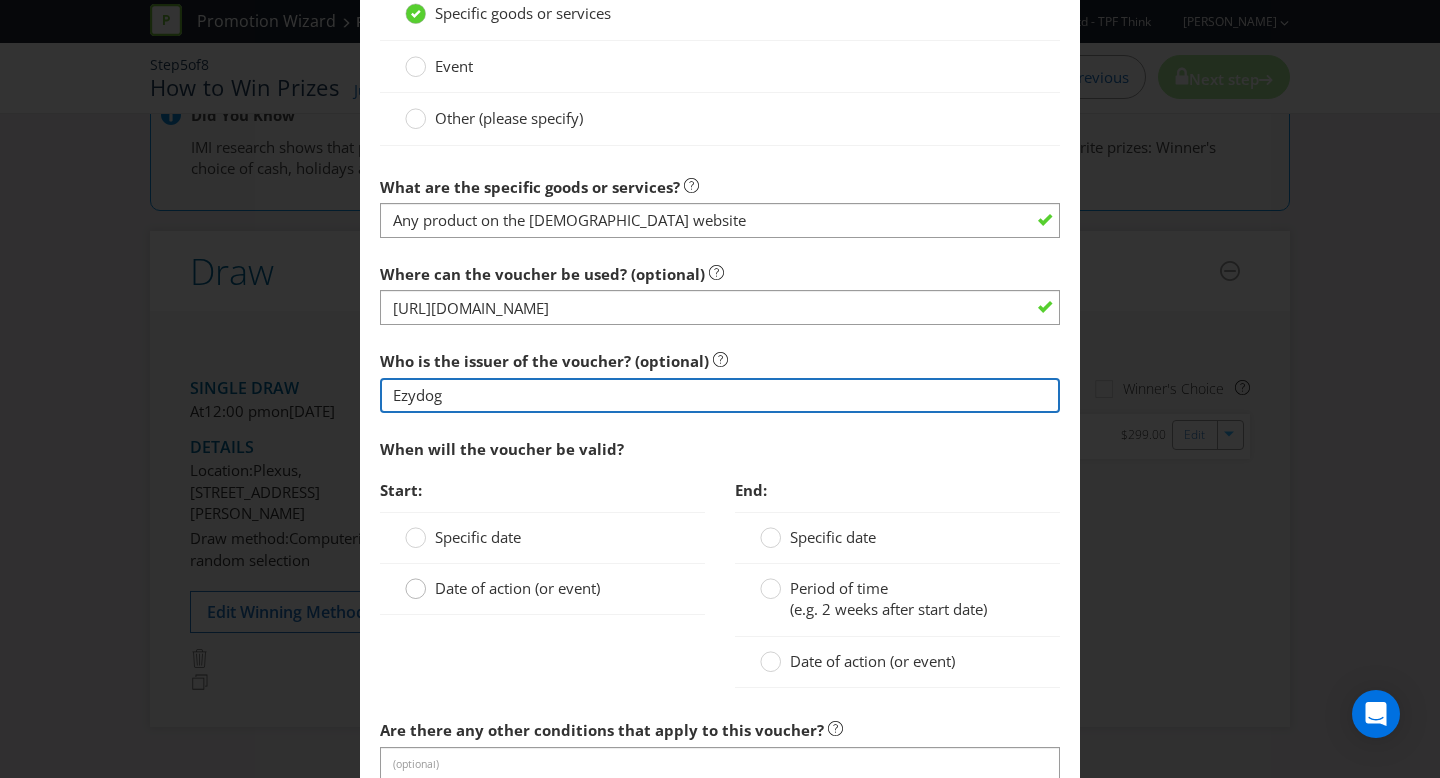 type on "Ezydog" 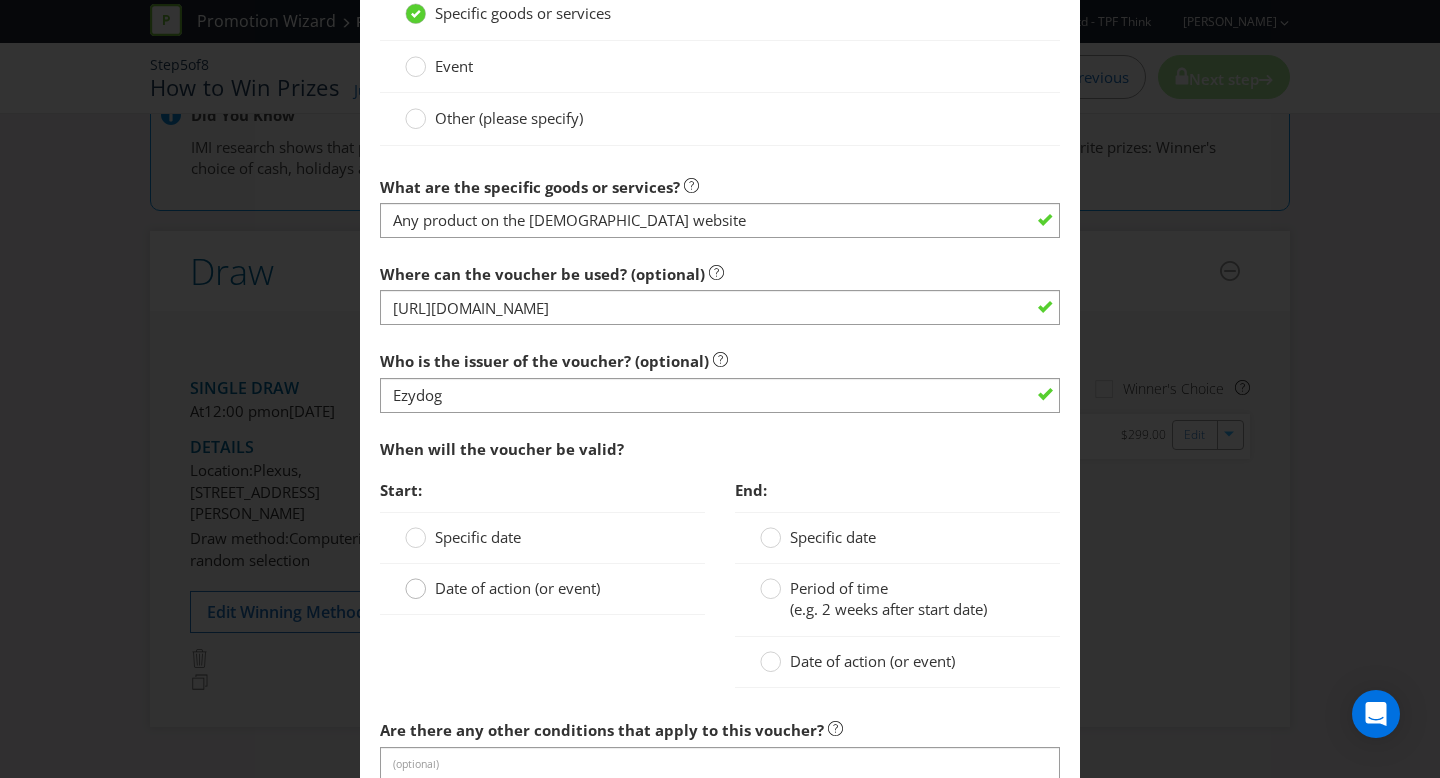click at bounding box center [416, 582] 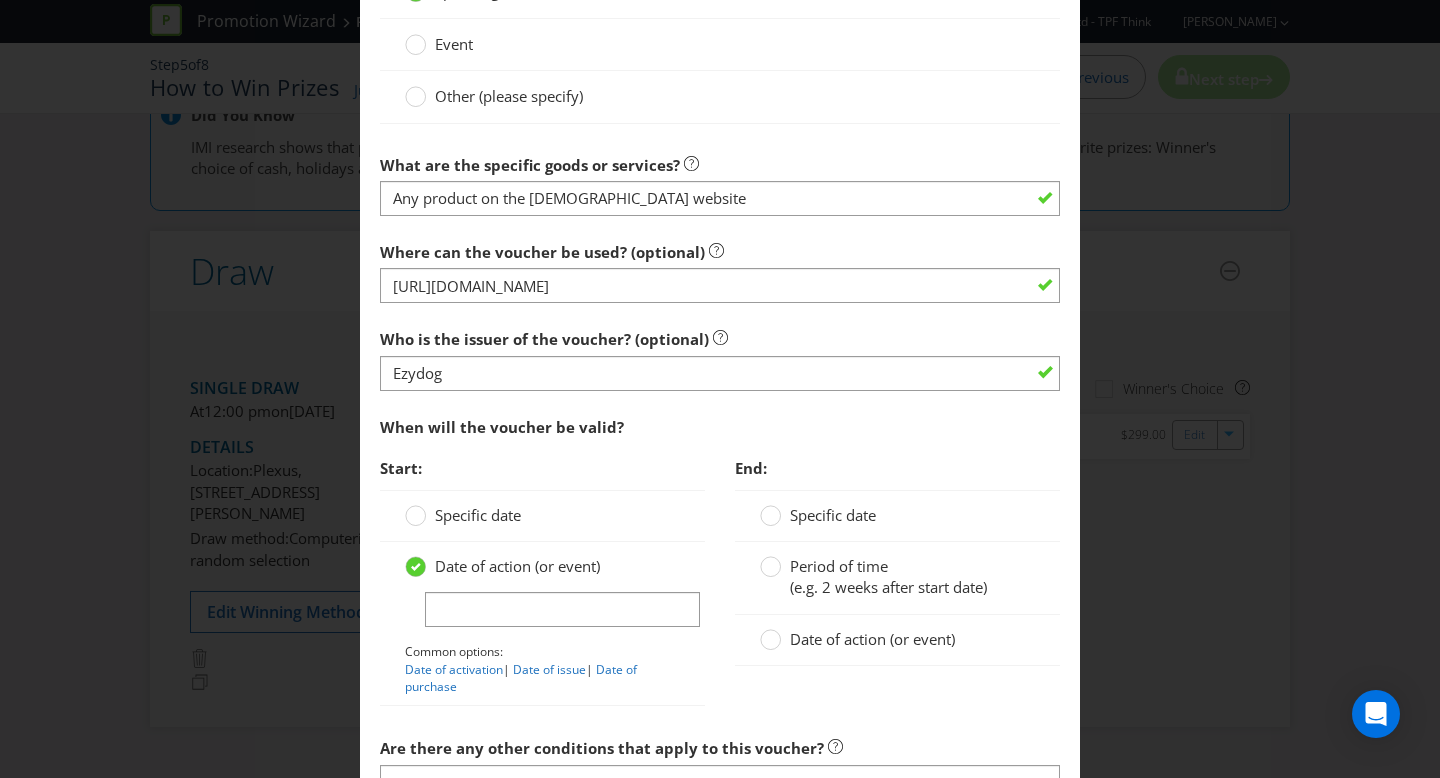 scroll, scrollTop: 2011, scrollLeft: 0, axis: vertical 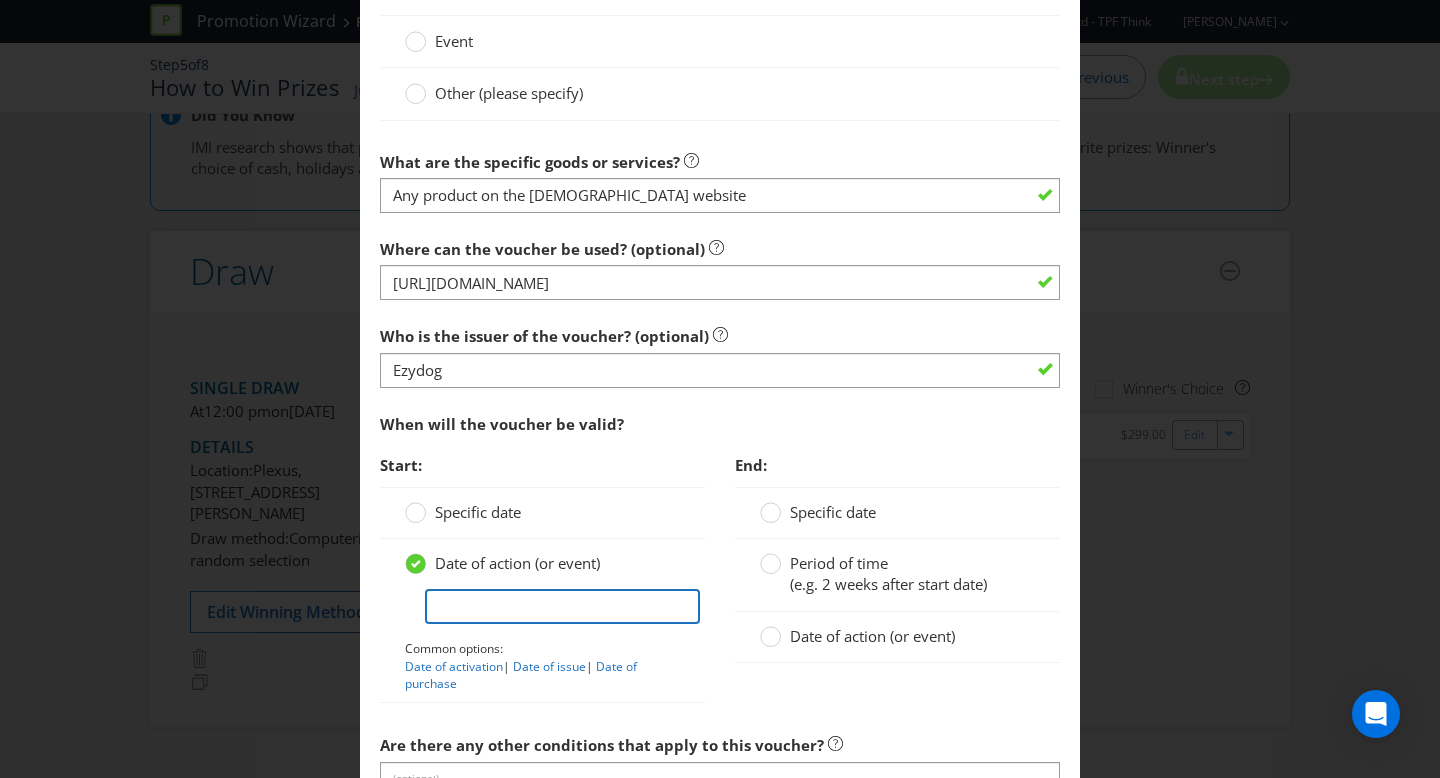 click at bounding box center (562, 606) 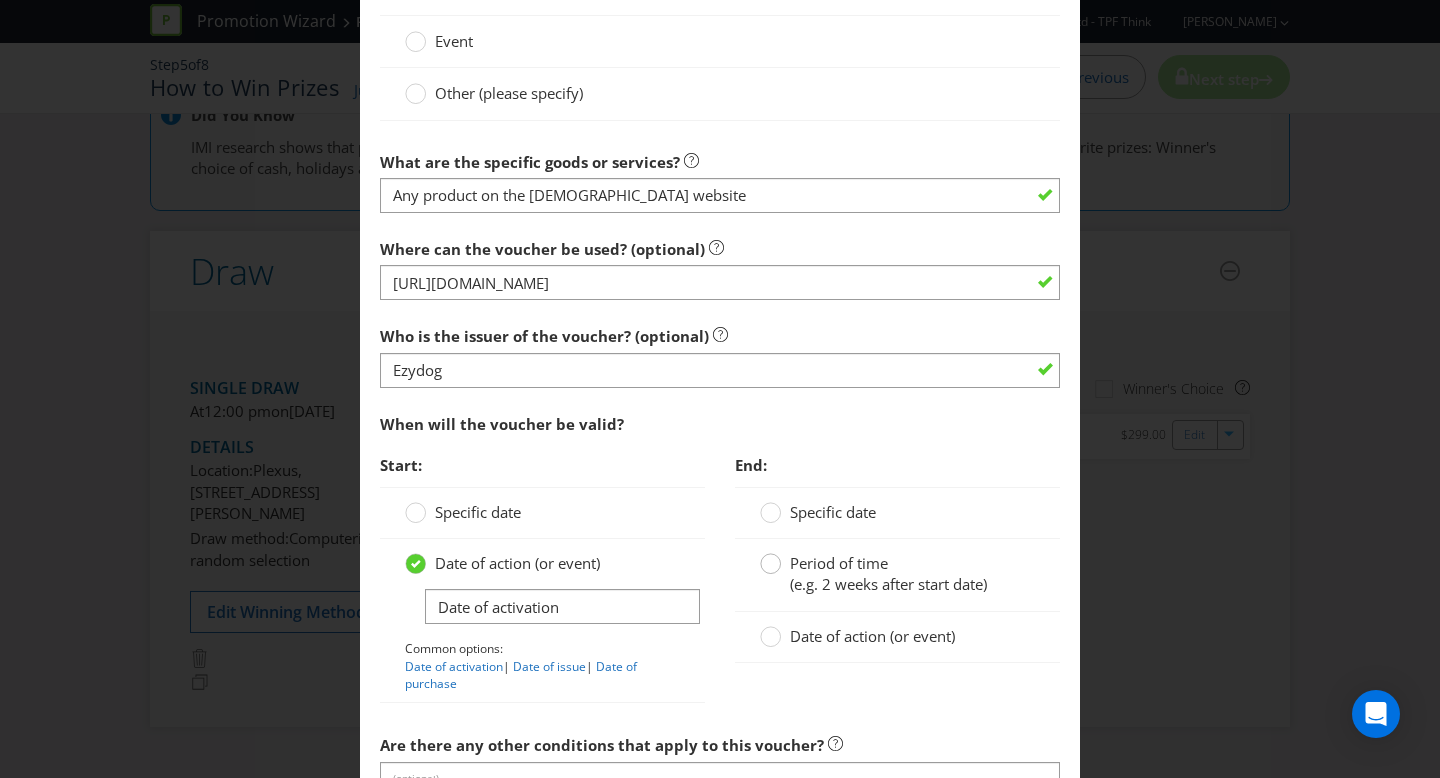click 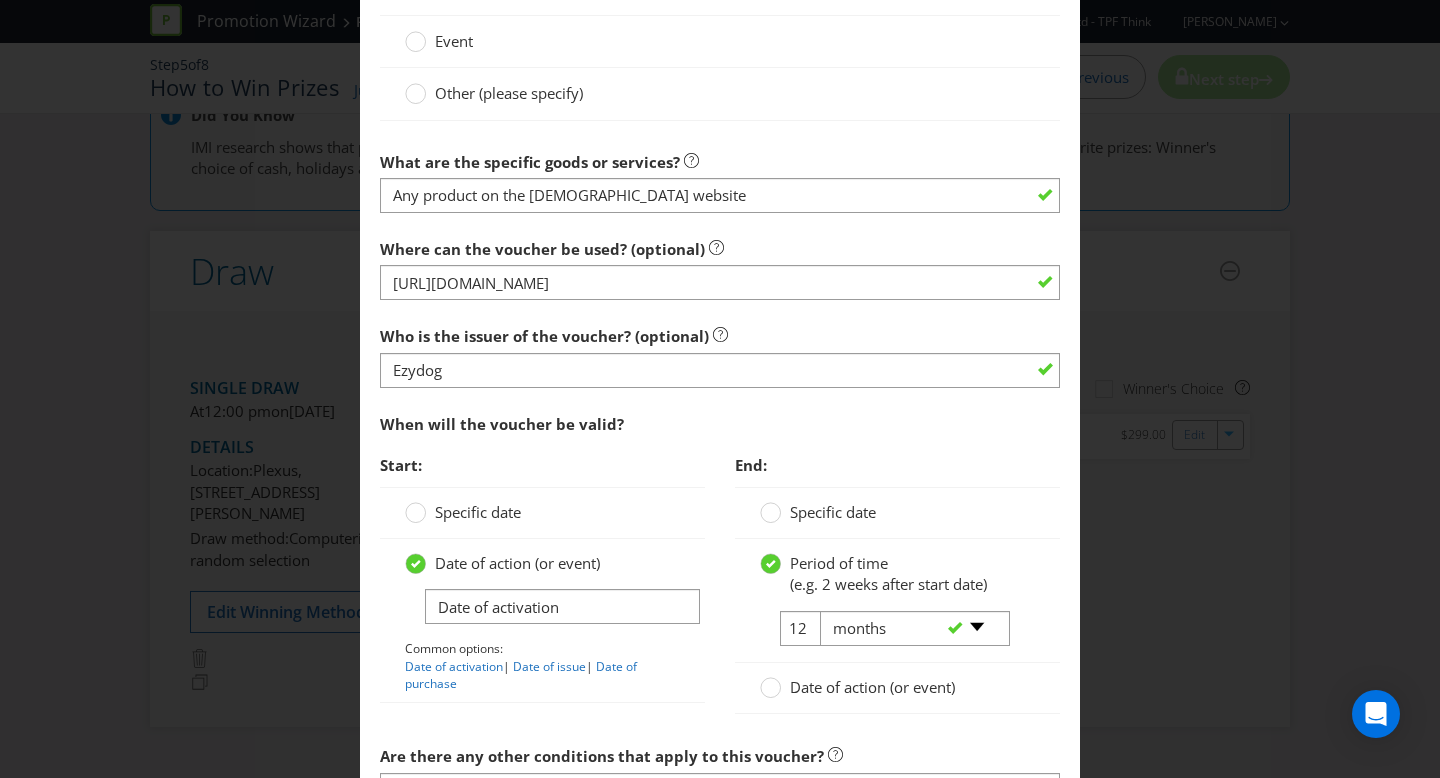 click on "-- Please select -- days weeks months years" at bounding box center [906, 629] 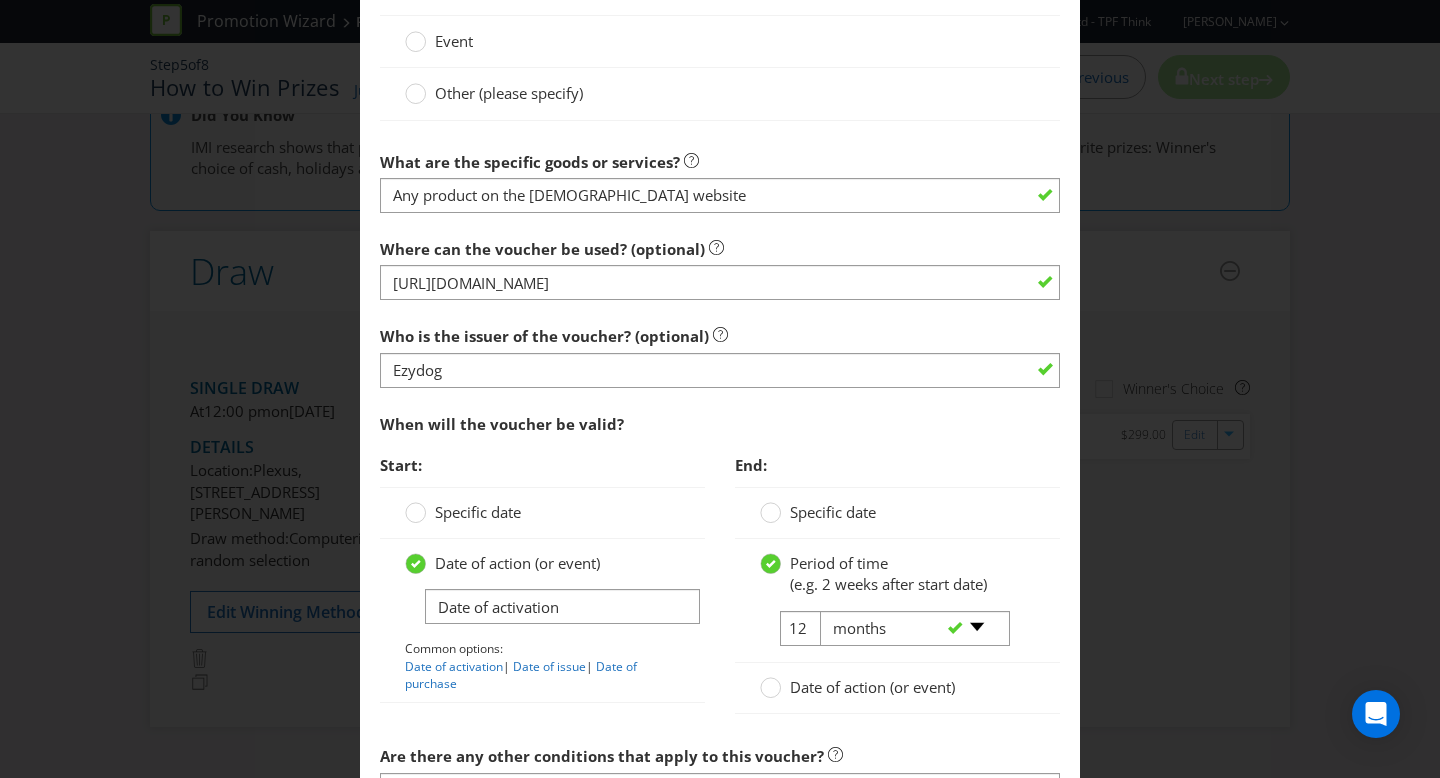 click on "12 -- Please select -- days weeks months years" at bounding box center (884, 636) 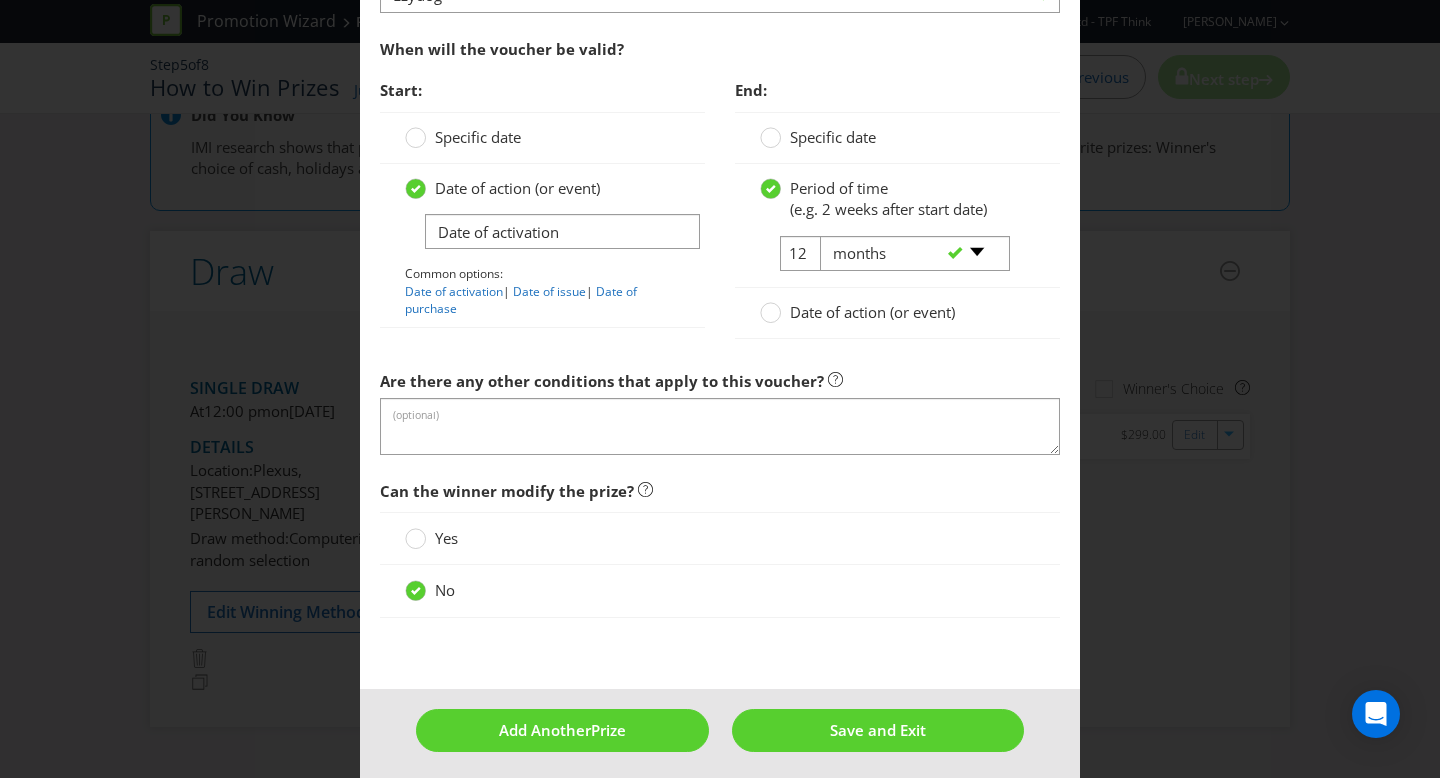 scroll, scrollTop: 2395, scrollLeft: 0, axis: vertical 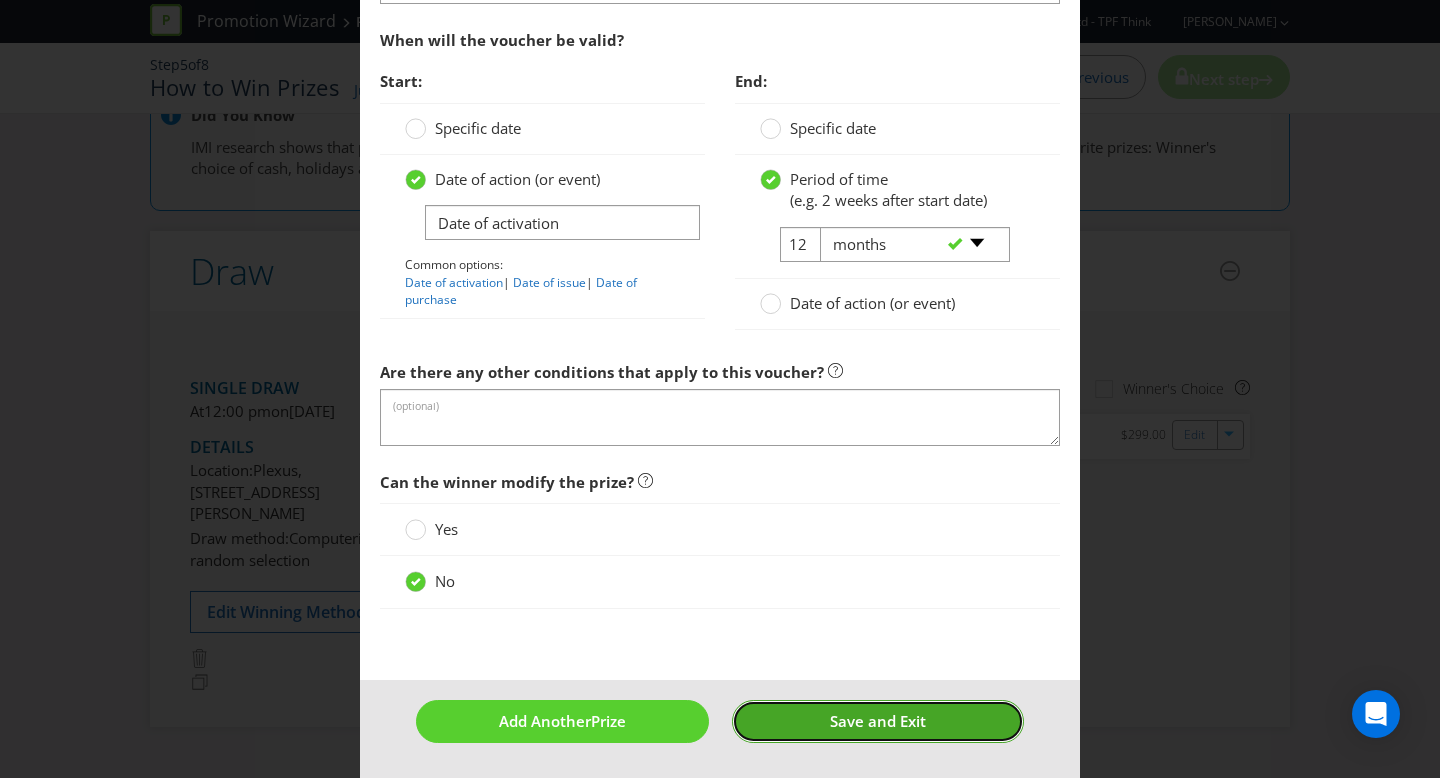 click on "Save and Exit" at bounding box center [878, 721] 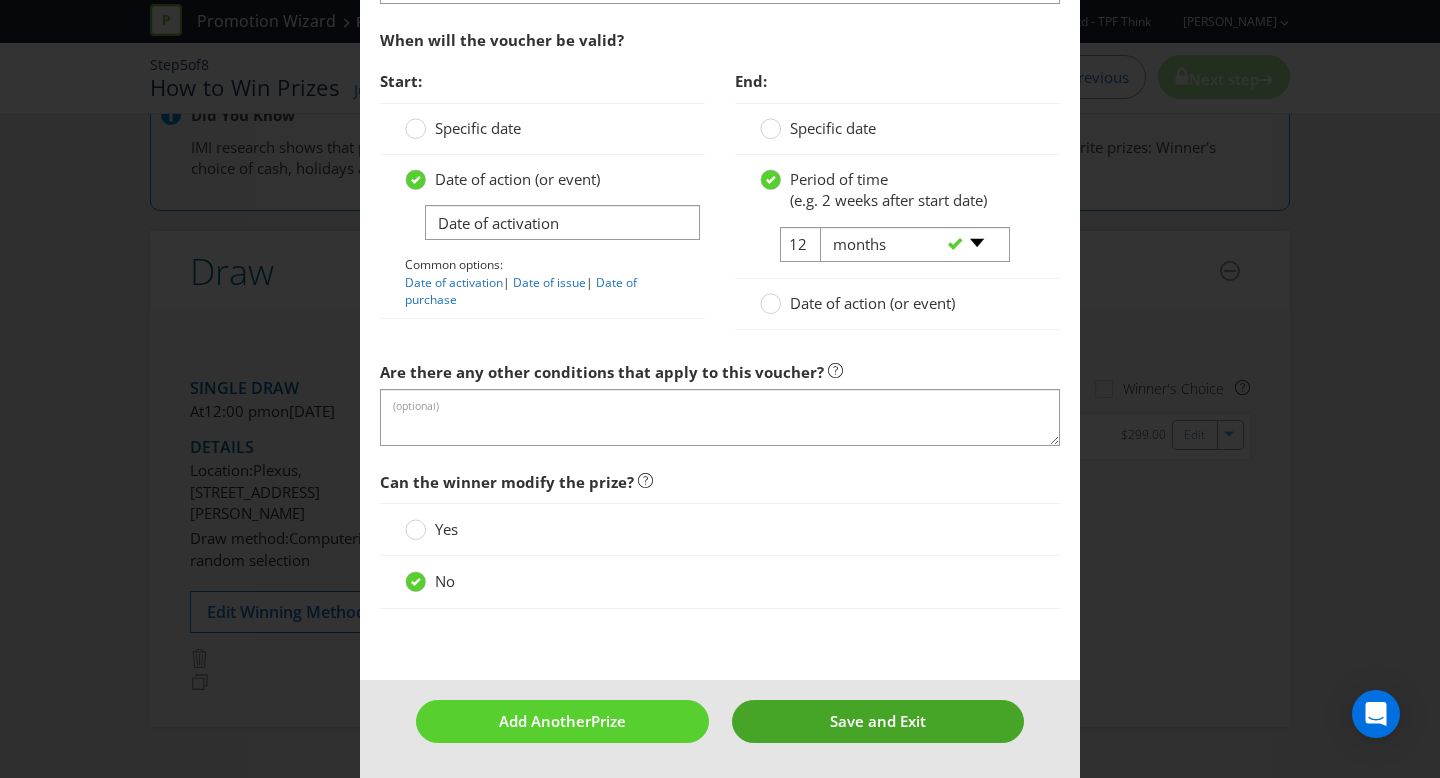 type on "50" 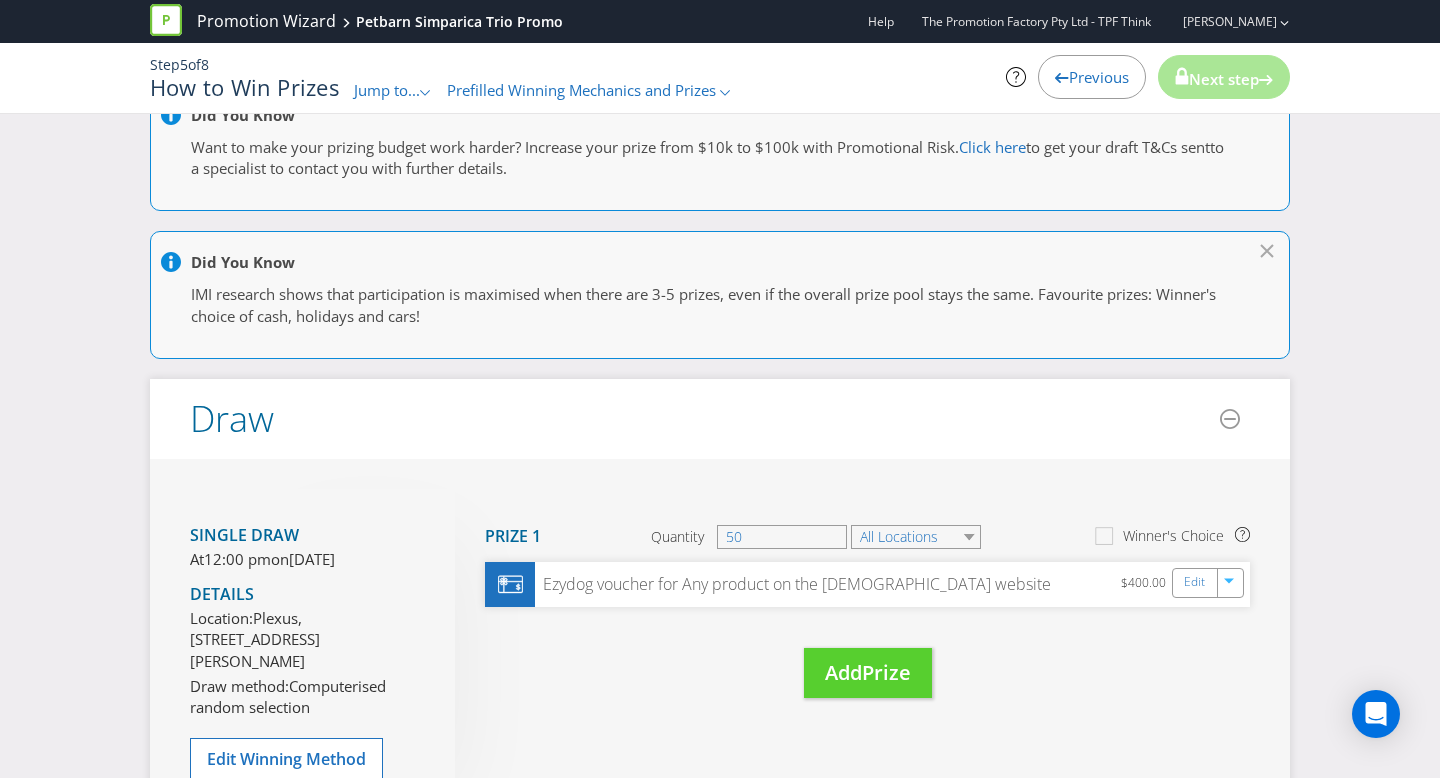 click on "Next step" at bounding box center [1224, 77] 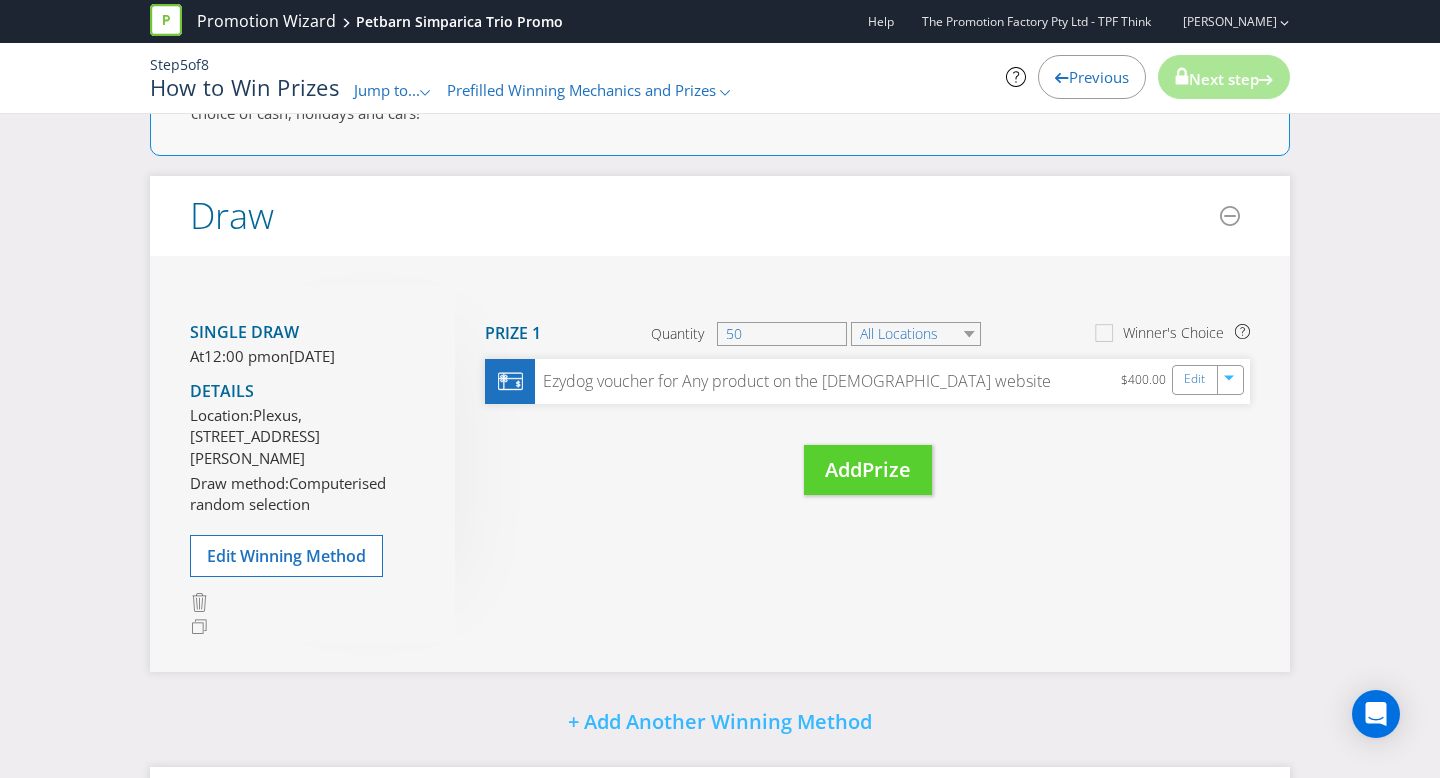 scroll, scrollTop: 393, scrollLeft: 0, axis: vertical 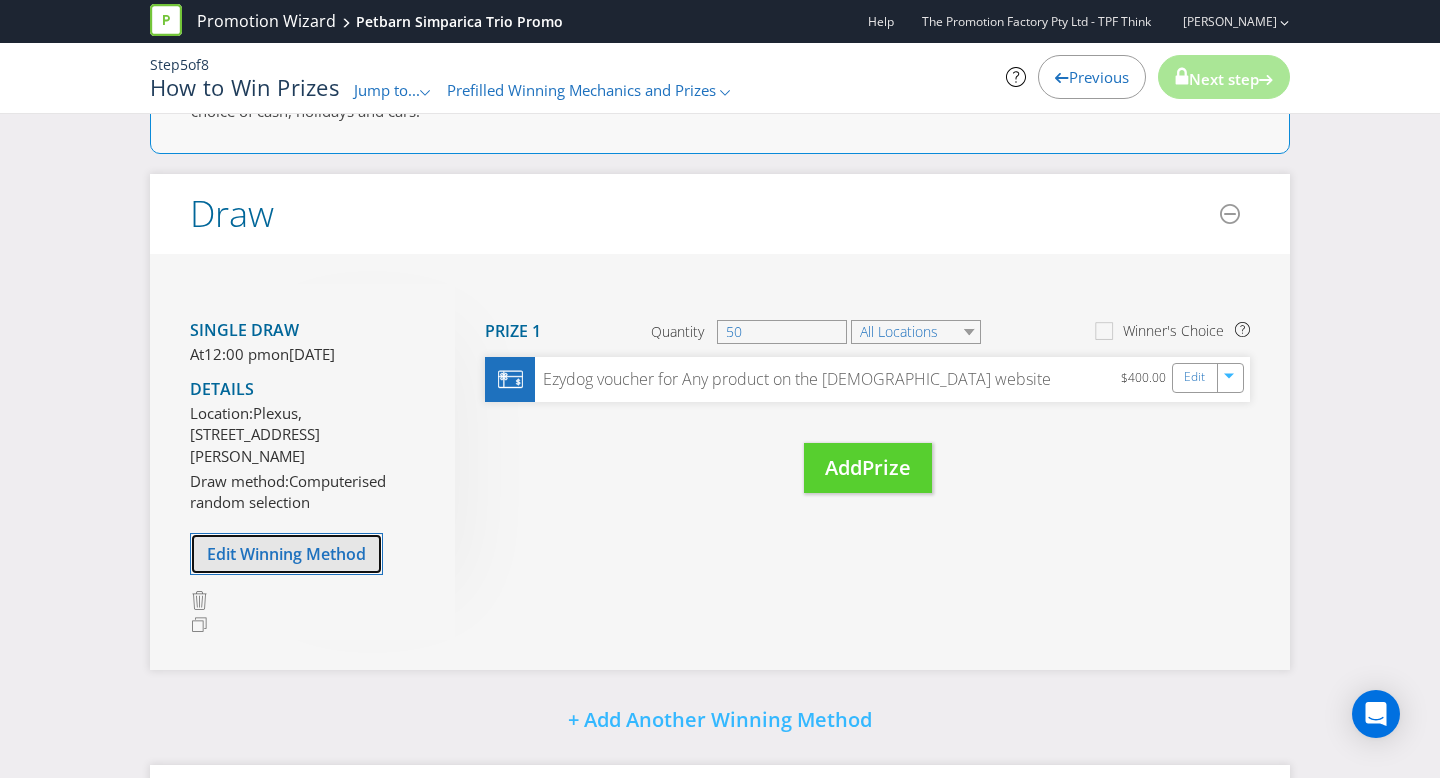 click on "Edit Winning Method" at bounding box center [286, 554] 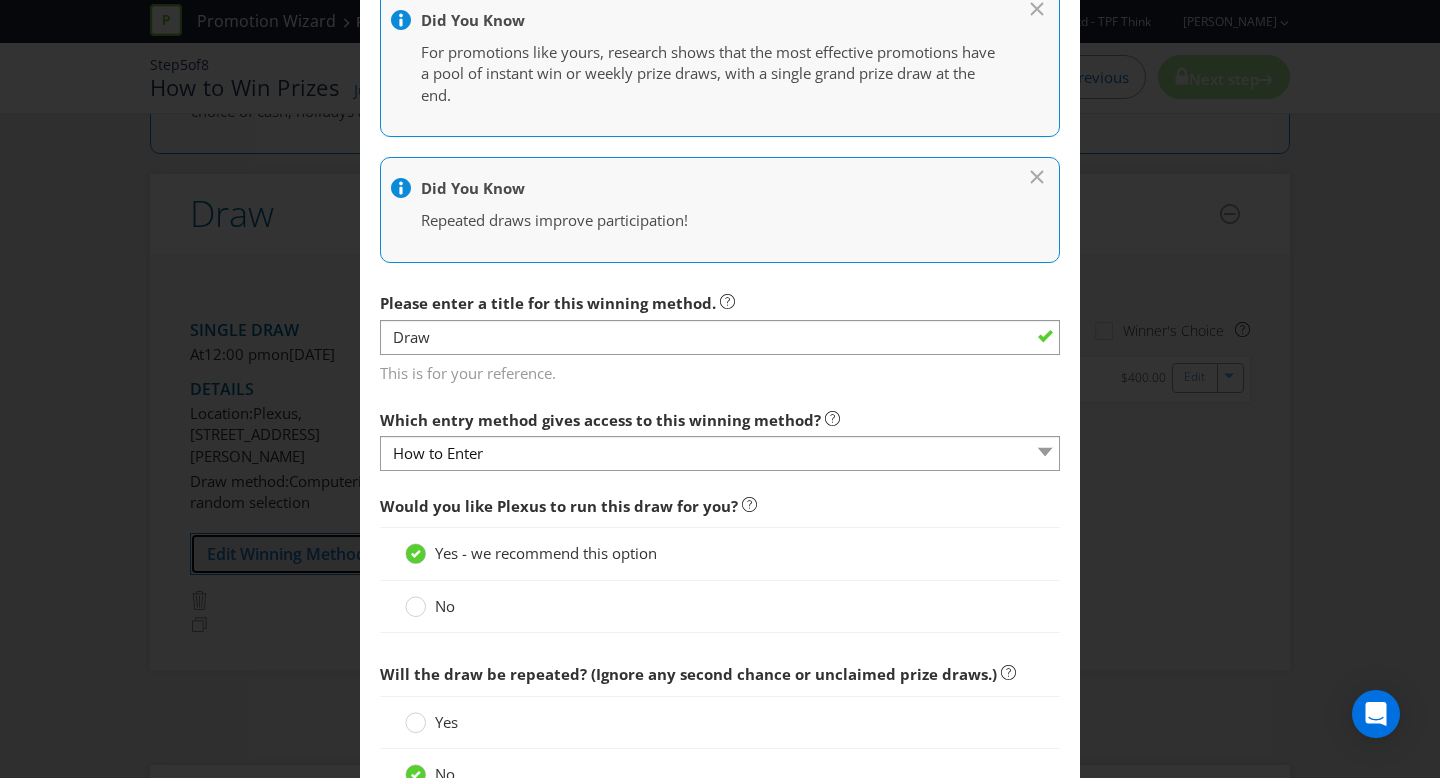 scroll, scrollTop: 508, scrollLeft: 0, axis: vertical 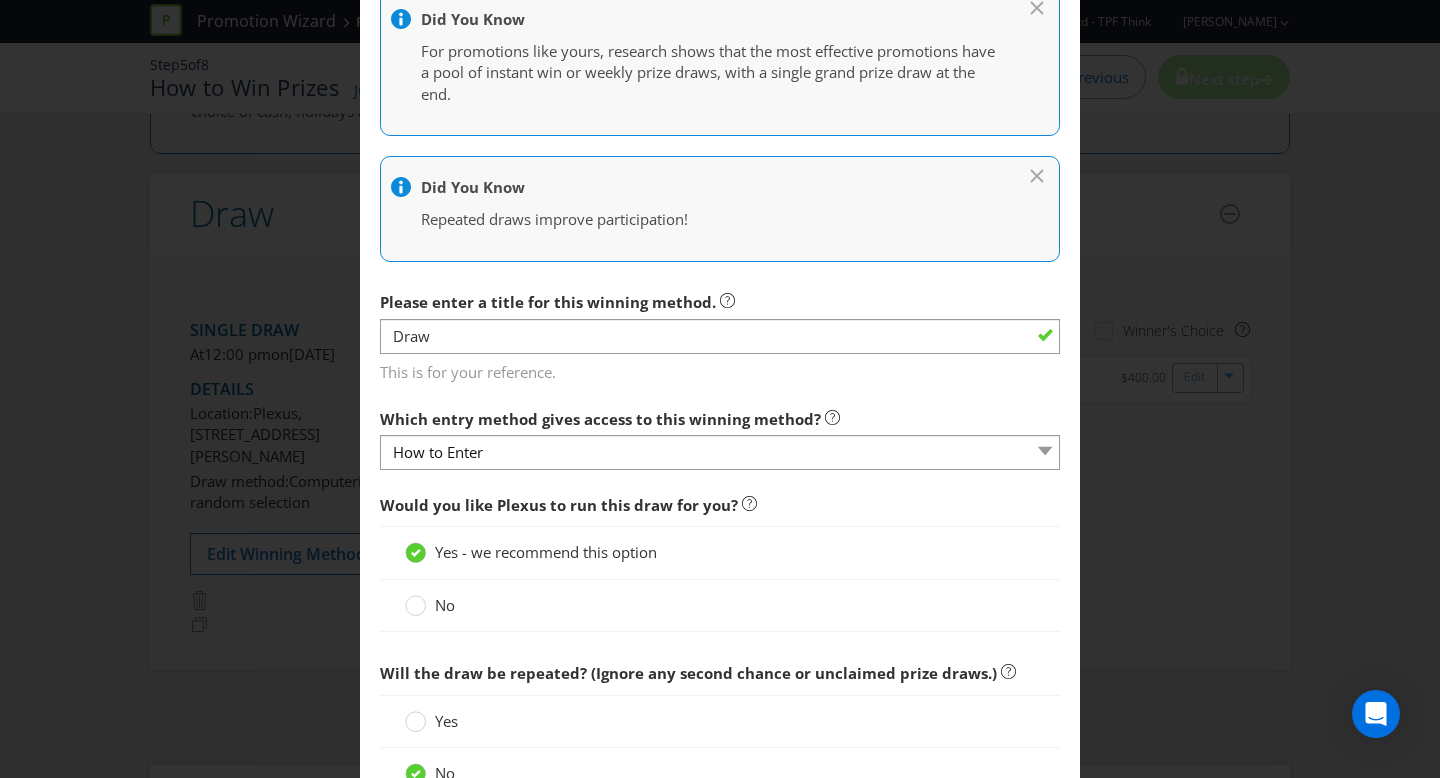 click on "No" at bounding box center (432, 605) 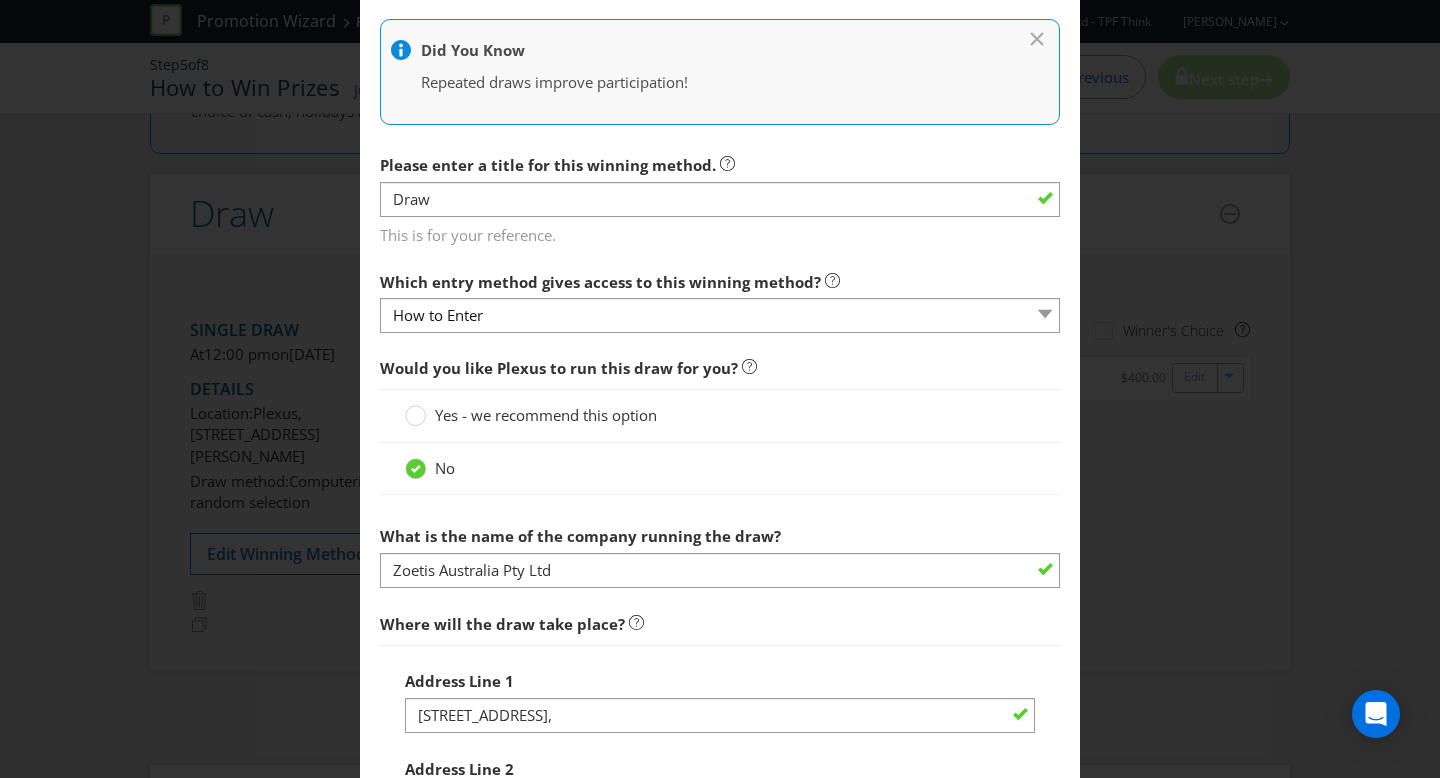 scroll, scrollTop: 662, scrollLeft: 0, axis: vertical 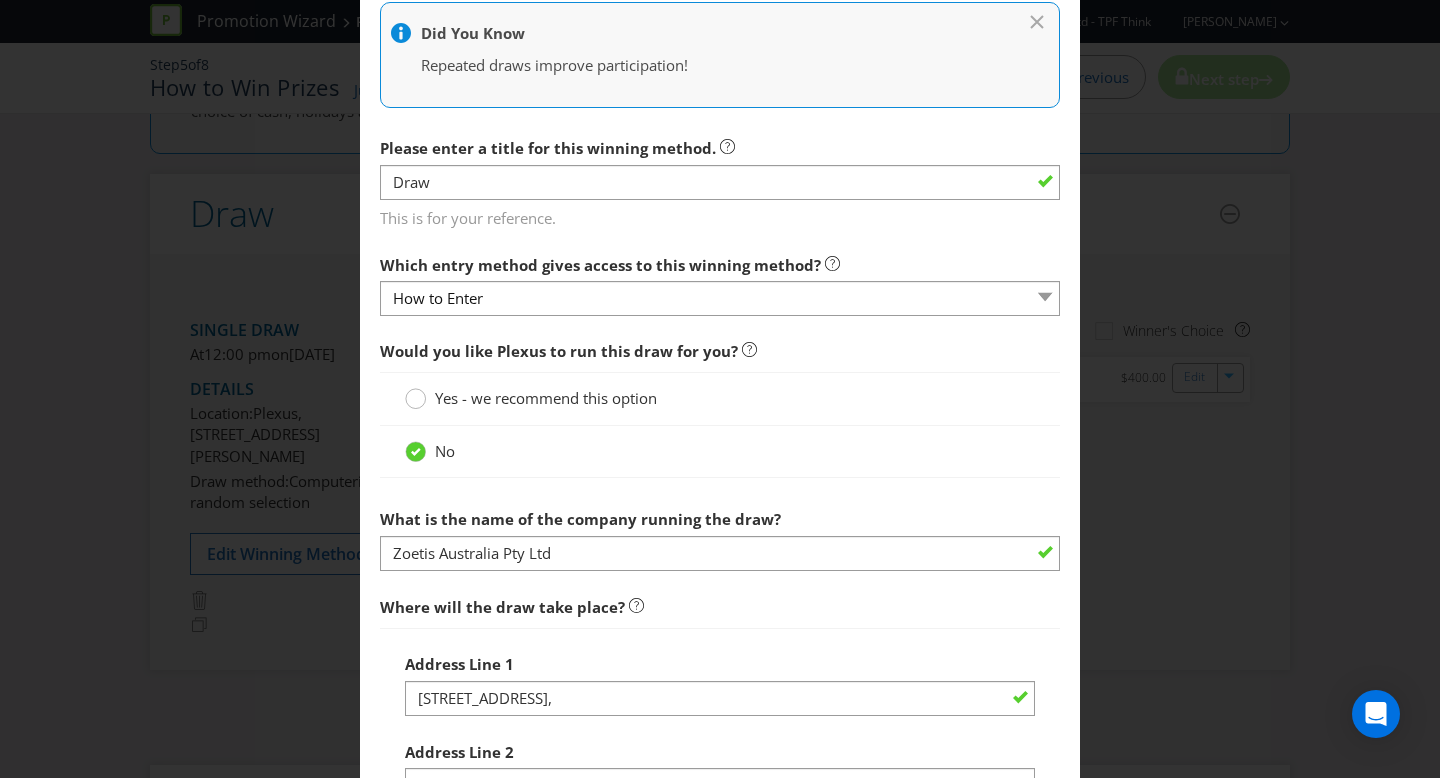 click 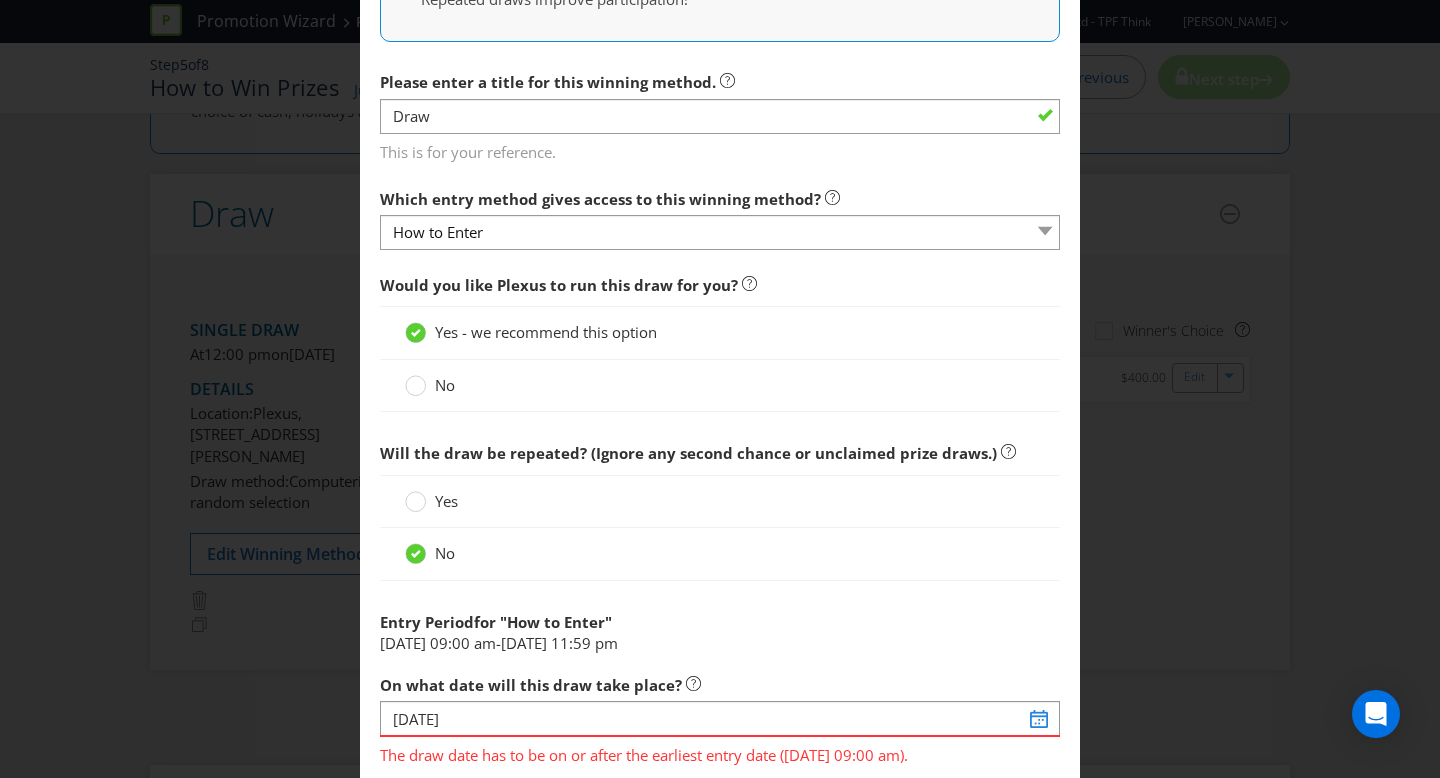 scroll, scrollTop: 712, scrollLeft: 0, axis: vertical 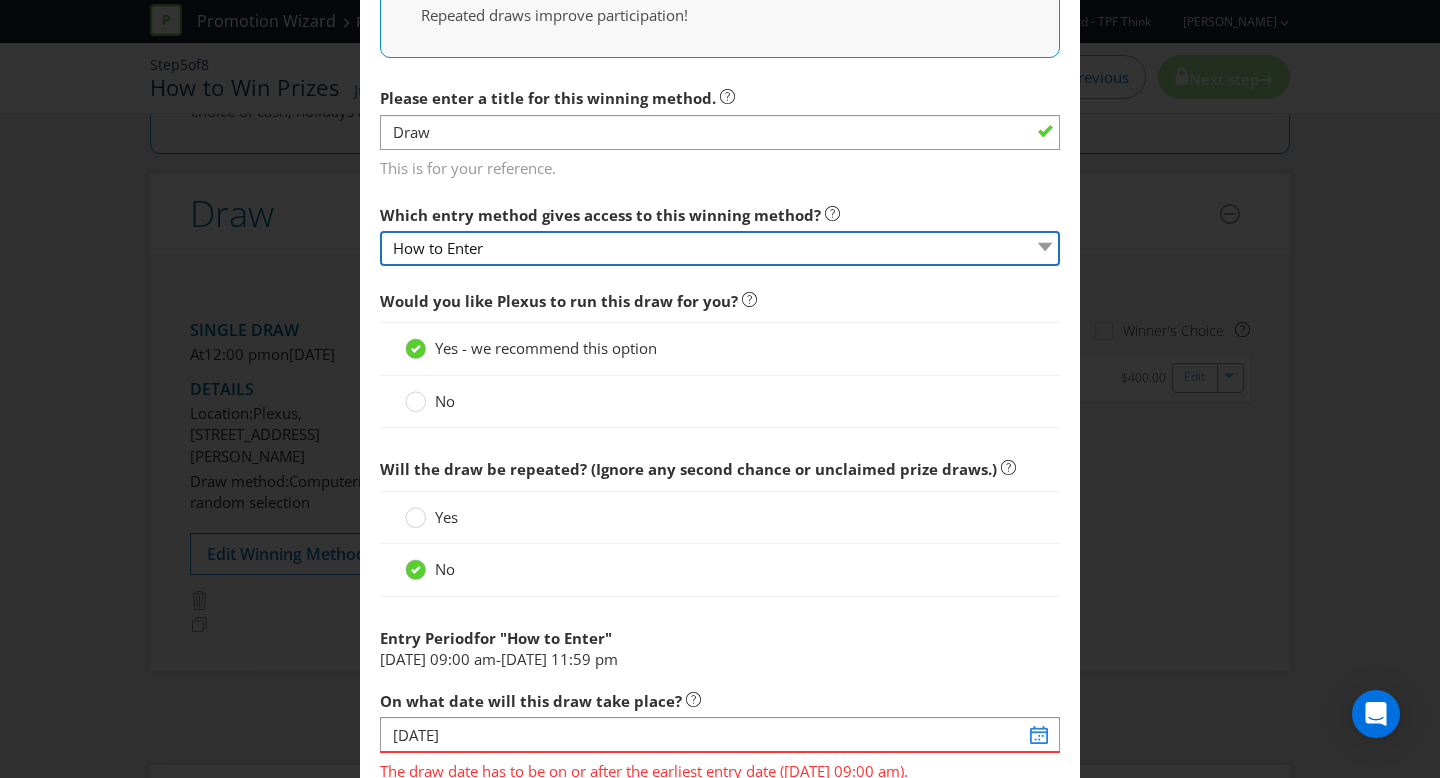 click on "How to Enter" at bounding box center (720, 248) 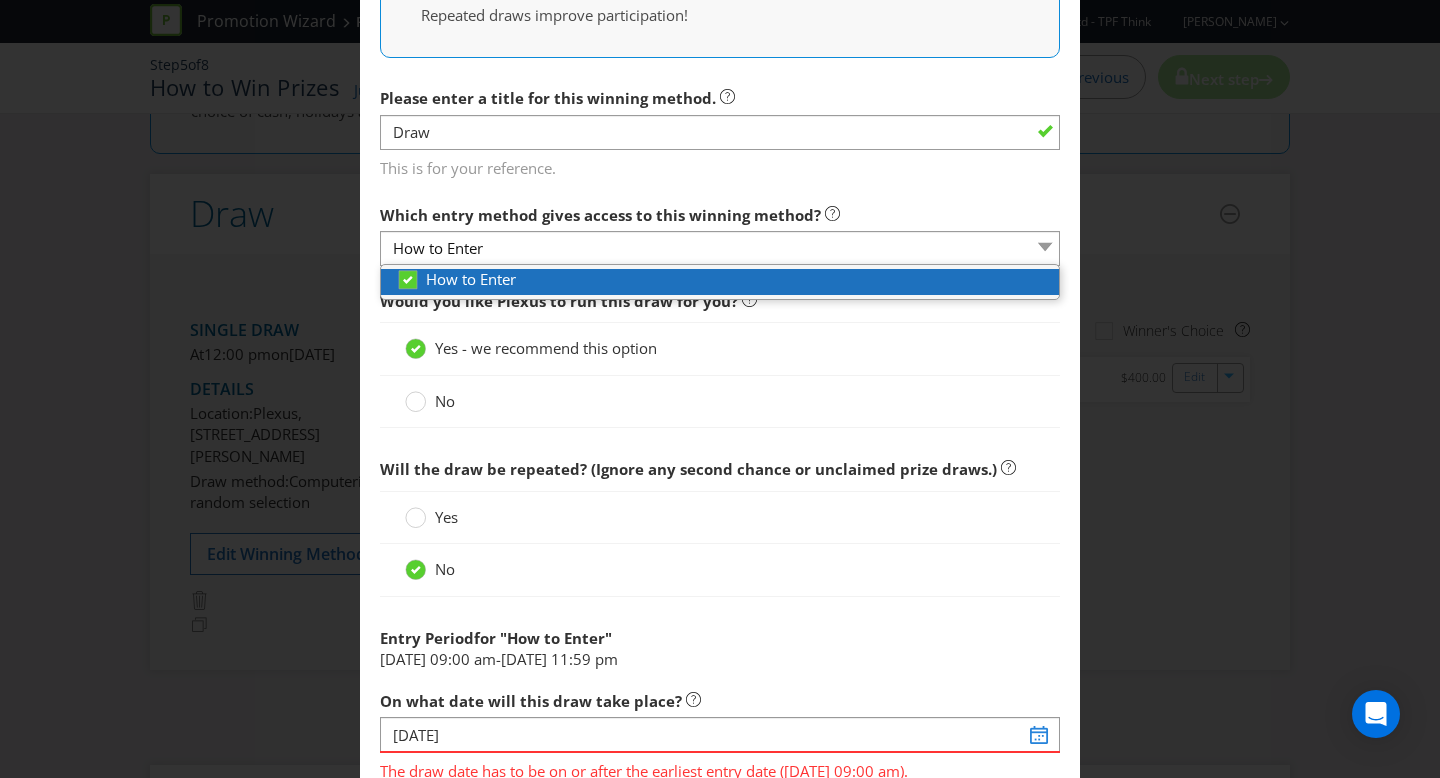 click on "How to Enter" at bounding box center (471, 279) 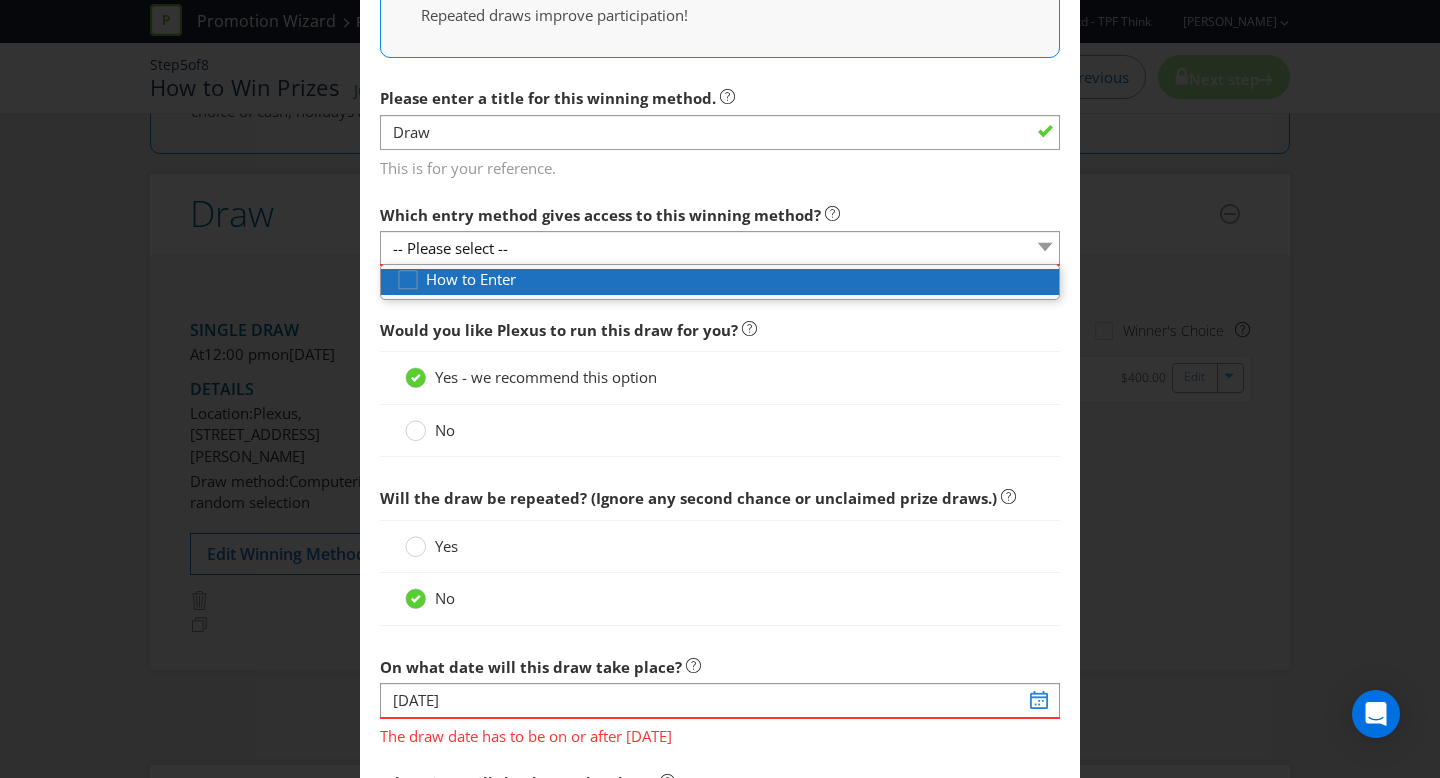 click on "How to Enter" at bounding box center (727, 279) 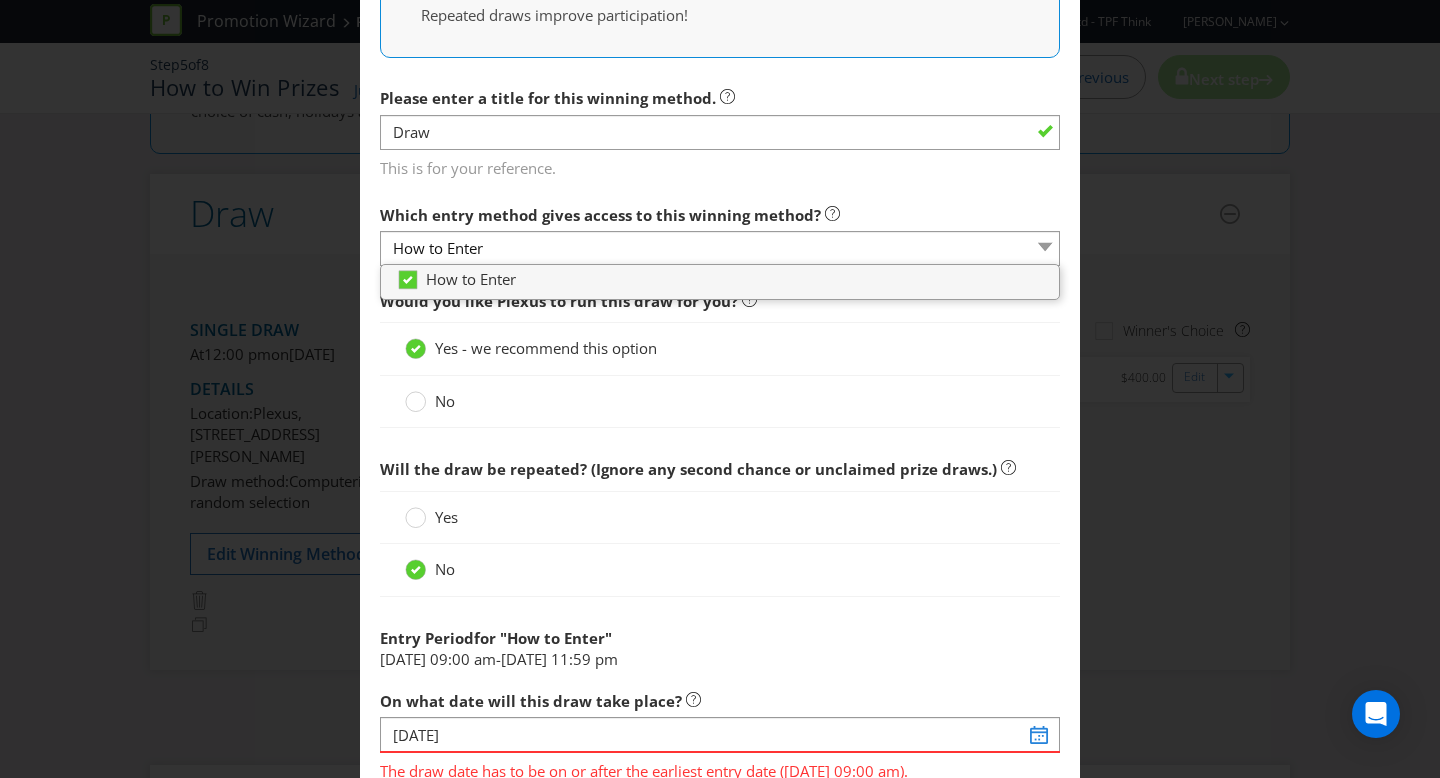 click on "No" at bounding box center [720, 402] 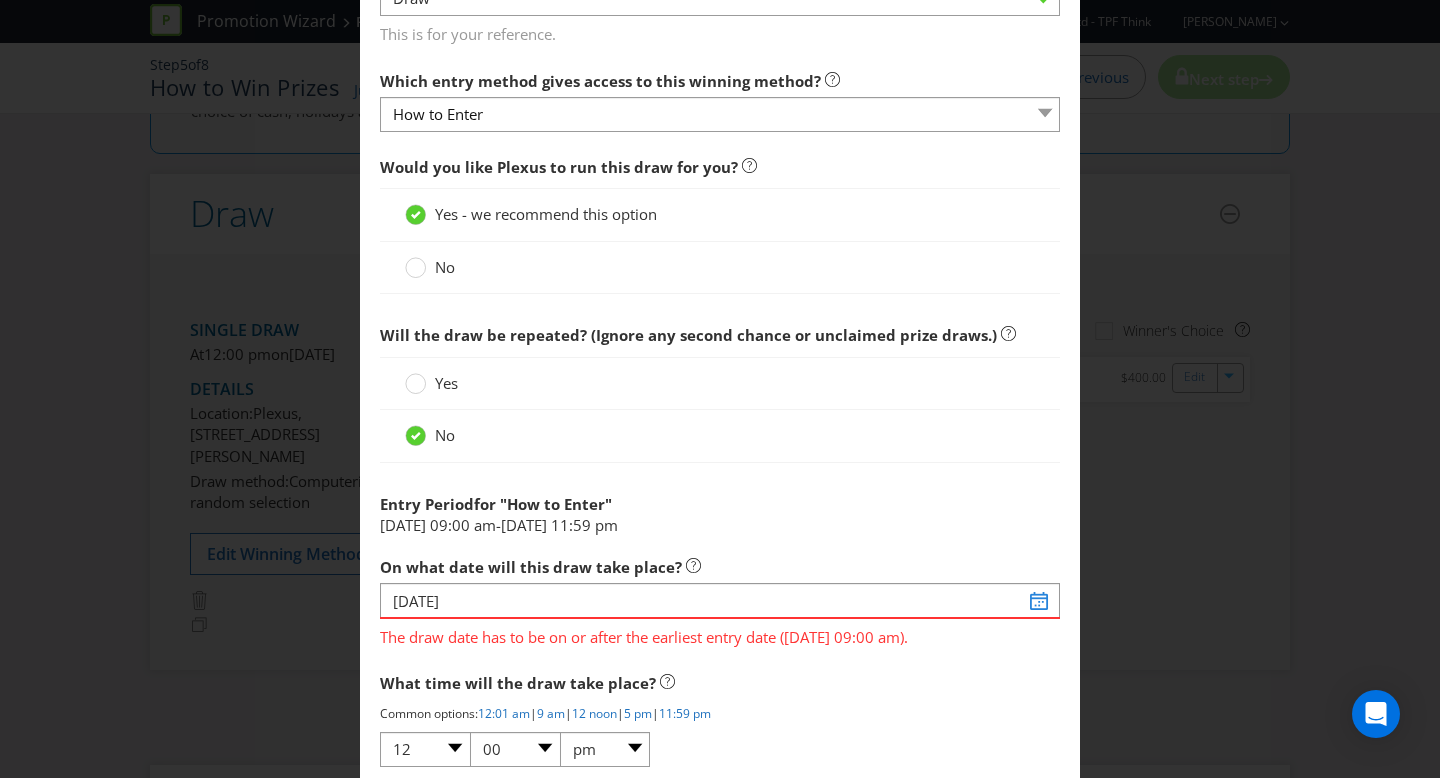 scroll, scrollTop: 853, scrollLeft: 0, axis: vertical 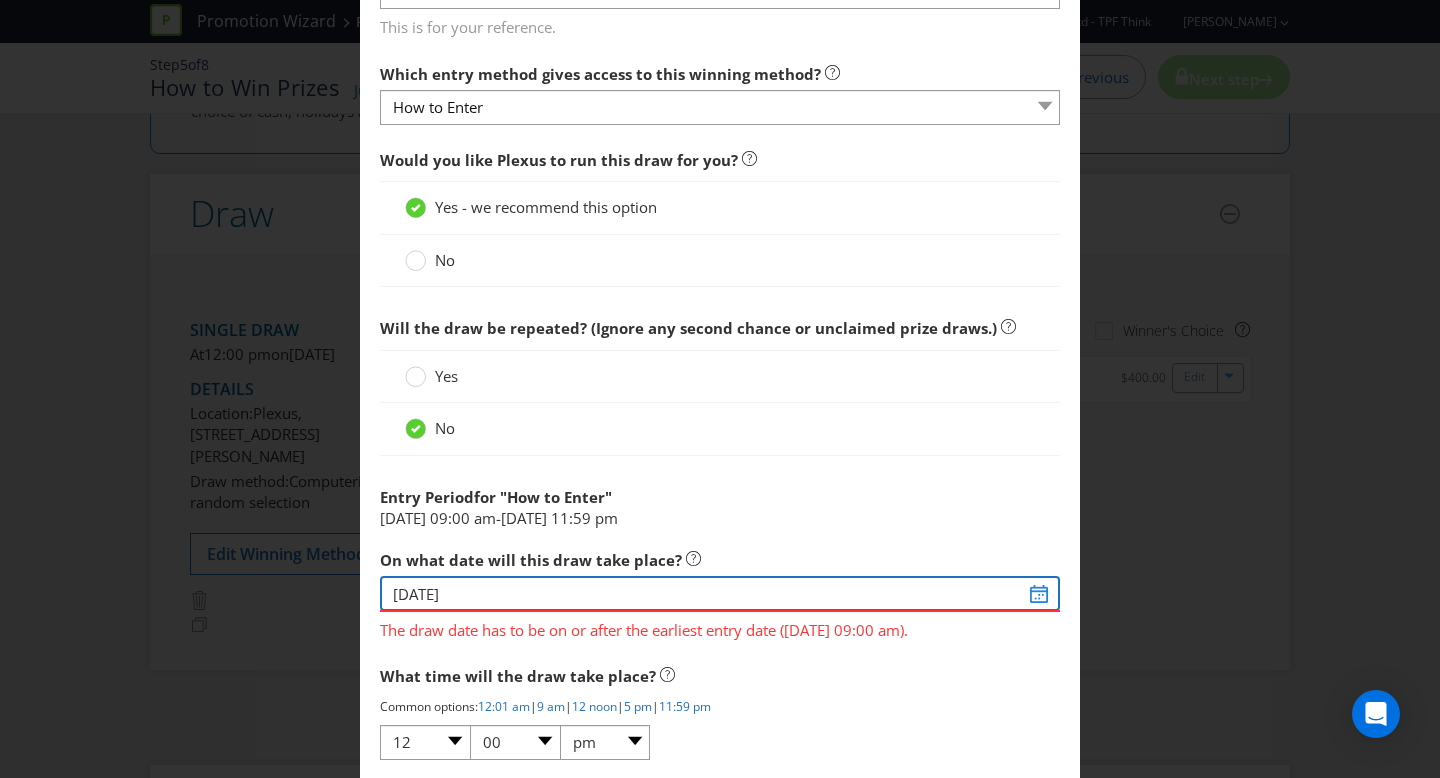 click on "[DATE]" at bounding box center [720, 593] 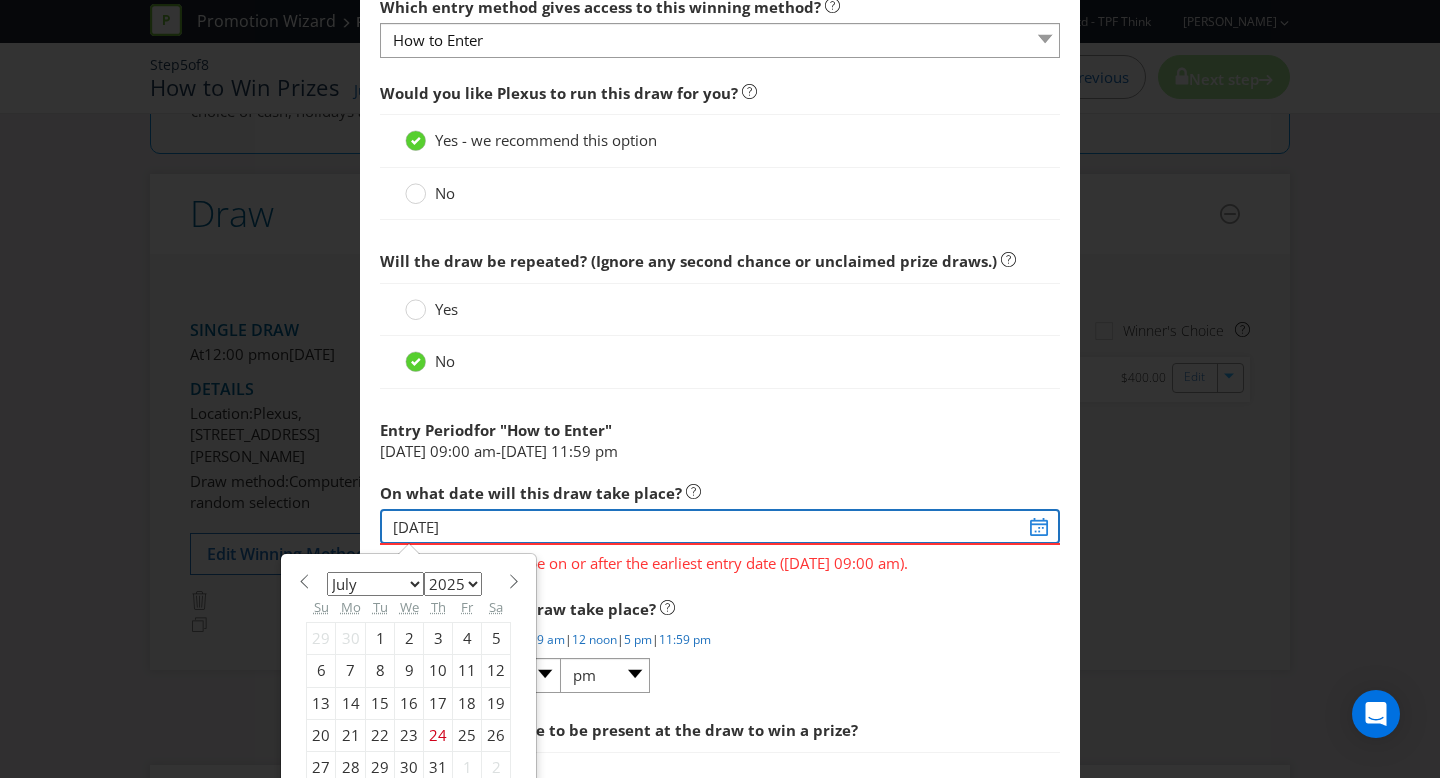 scroll, scrollTop: 935, scrollLeft: 0, axis: vertical 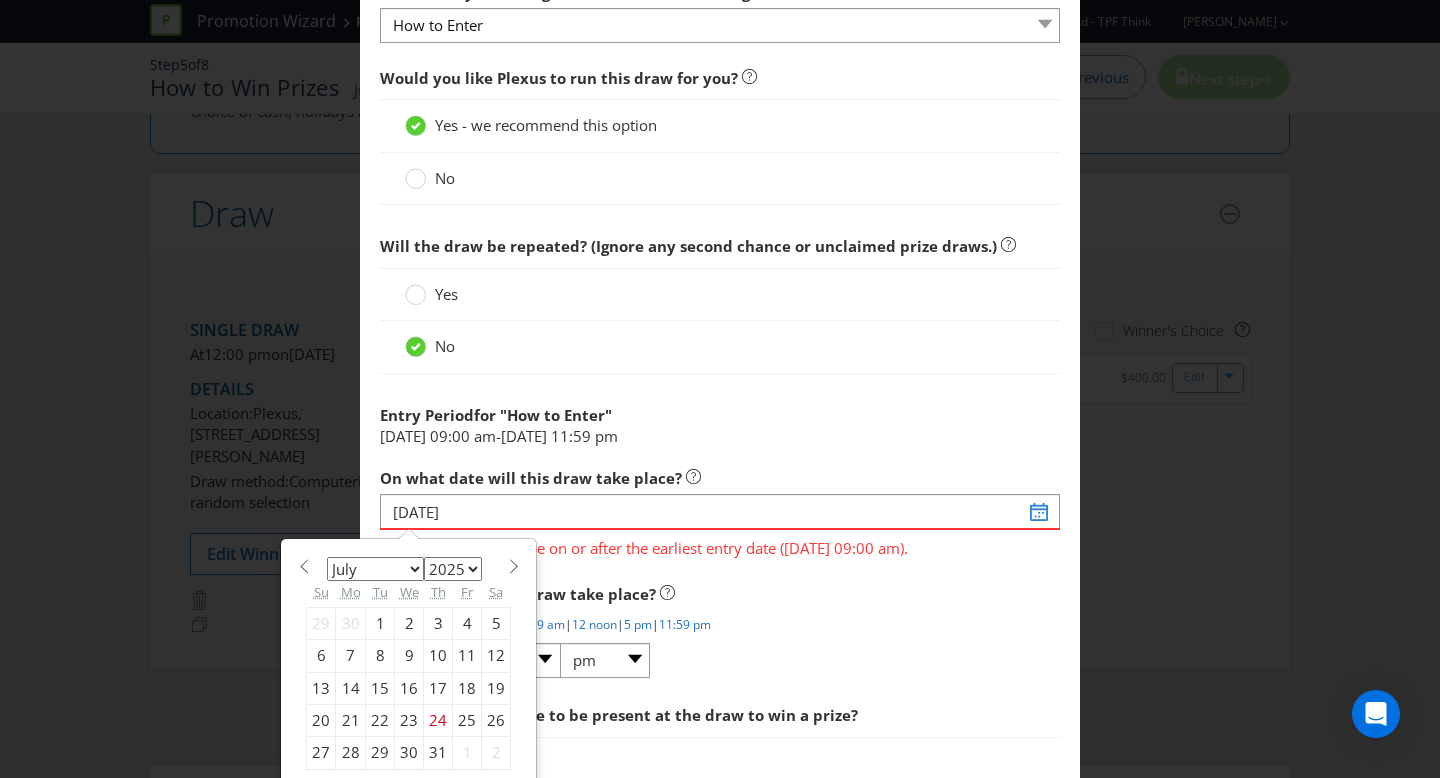 click at bounding box center (513, 566) 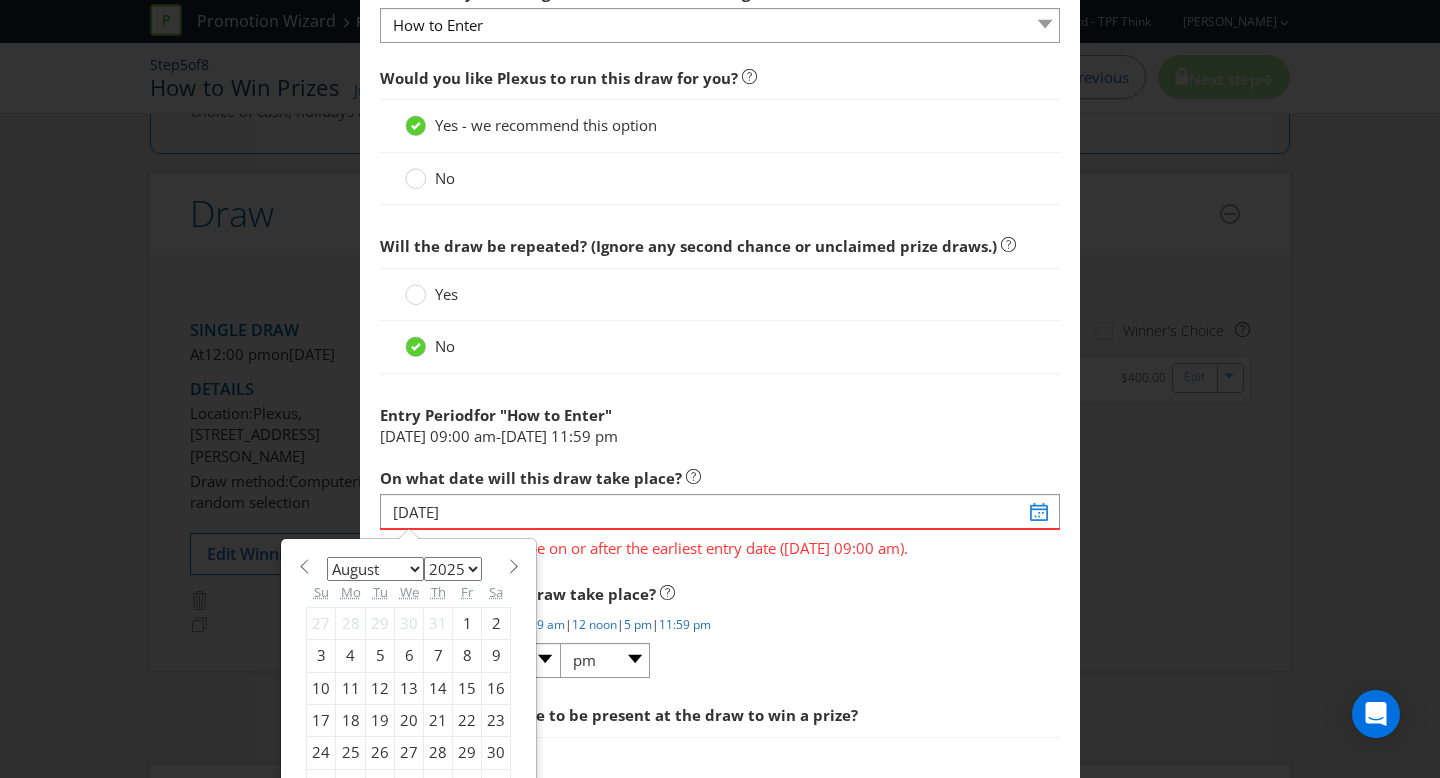 click at bounding box center [513, 566] 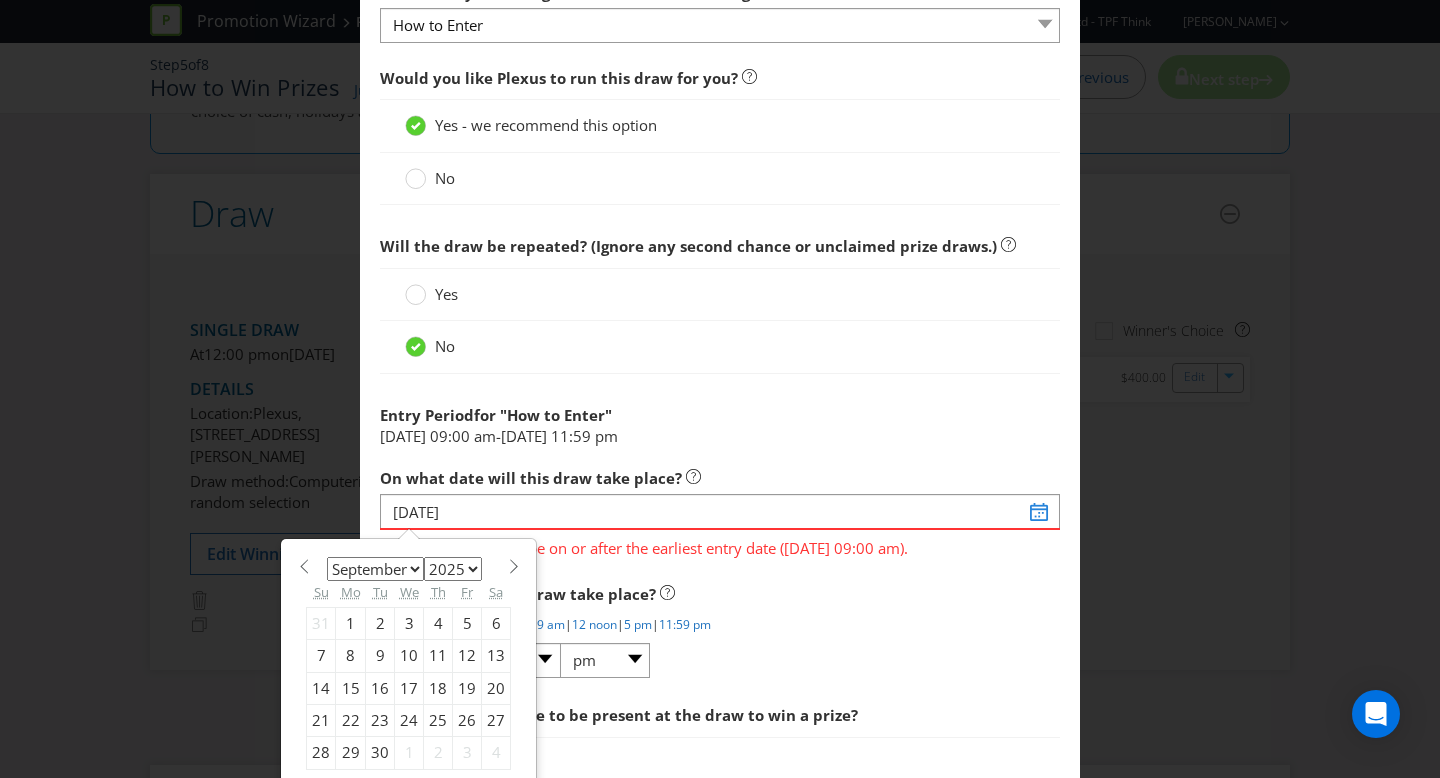 click at bounding box center (513, 566) 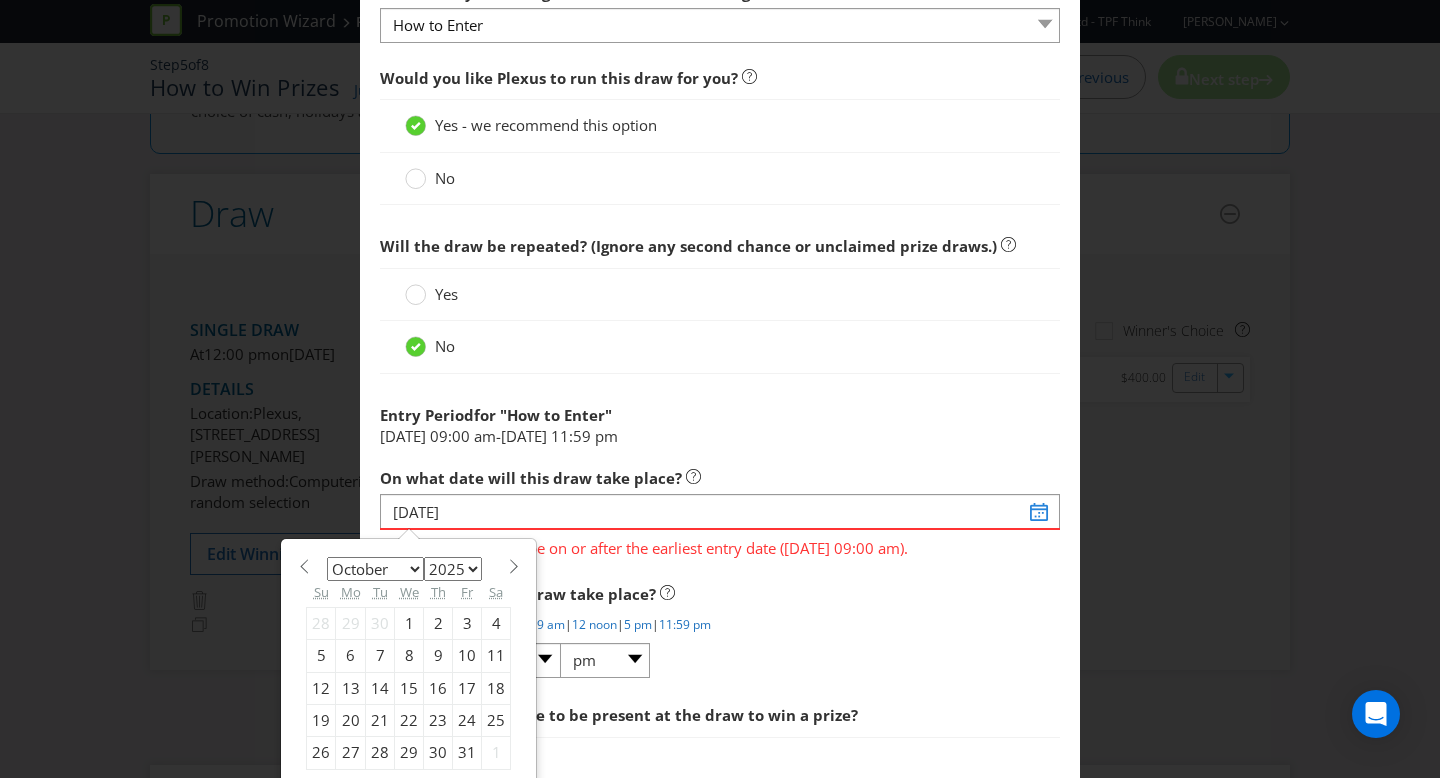 click at bounding box center [513, 566] 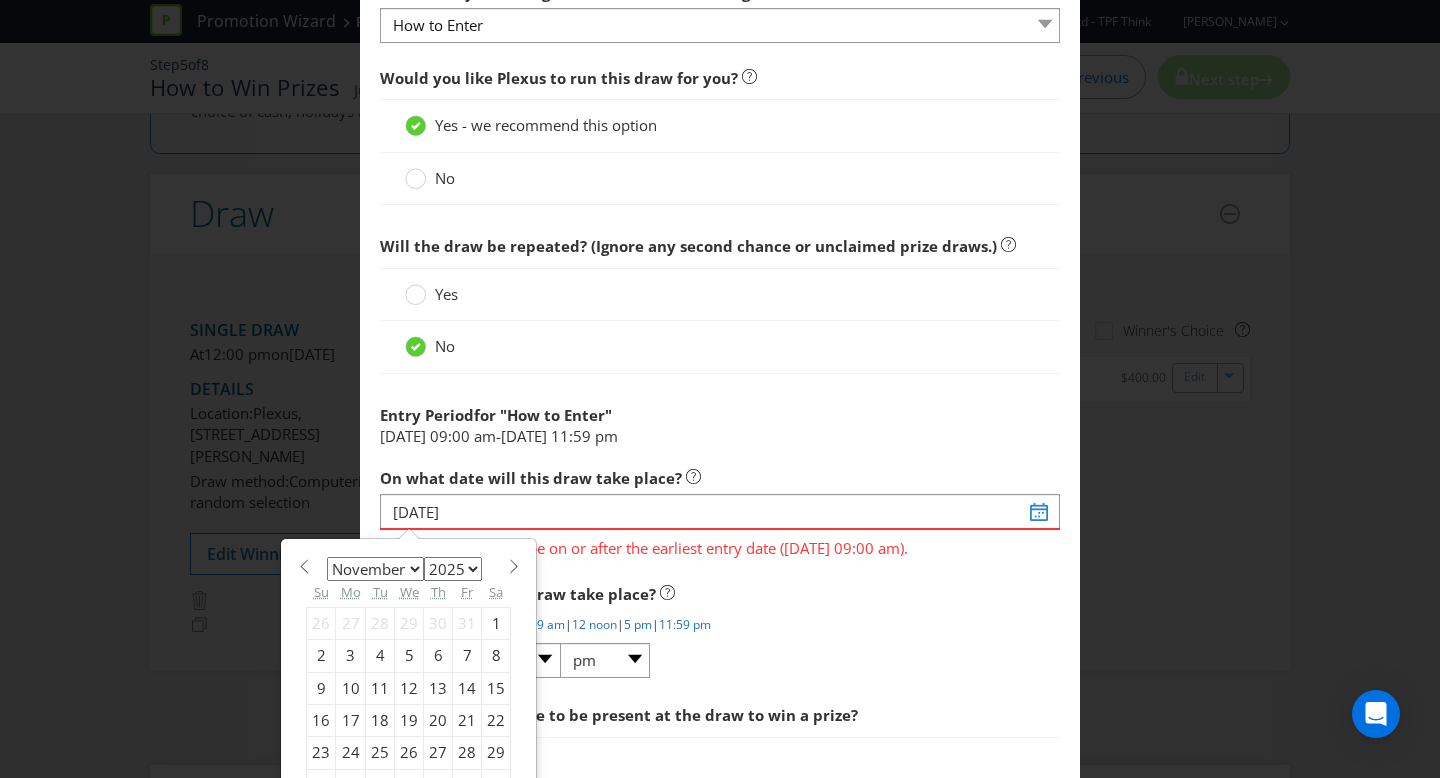 click on "3" at bounding box center [351, 656] 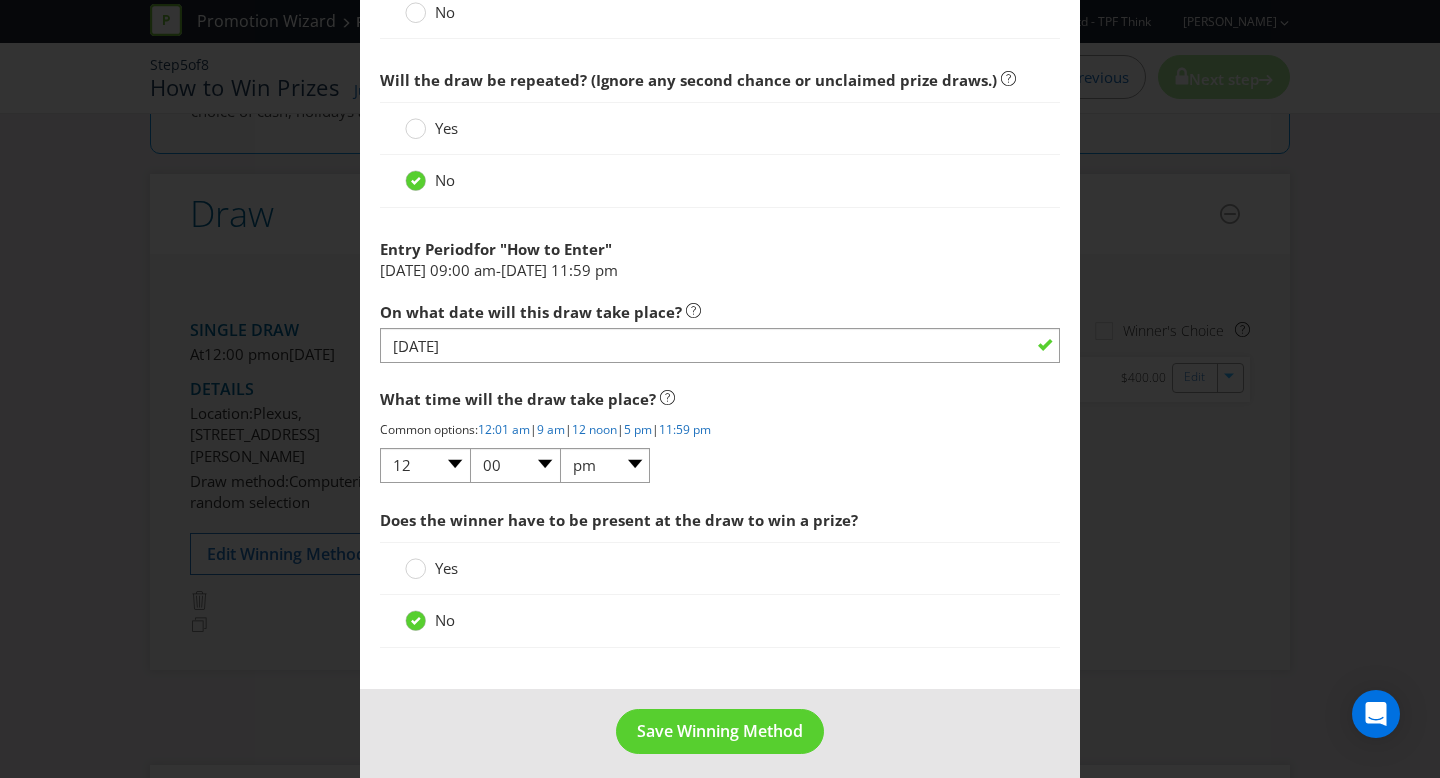 scroll, scrollTop: 1106, scrollLeft: 0, axis: vertical 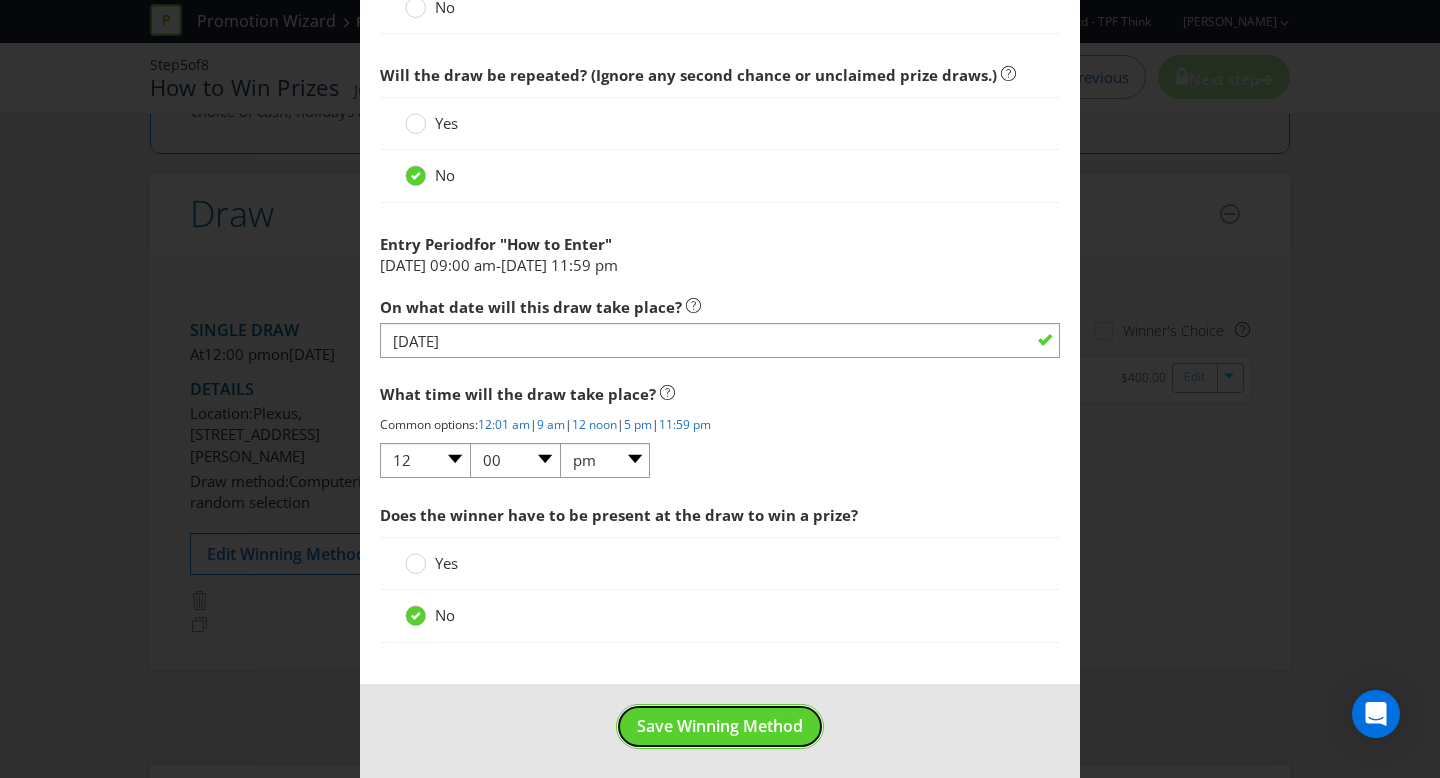 click on "Save Winning Method" at bounding box center [720, 726] 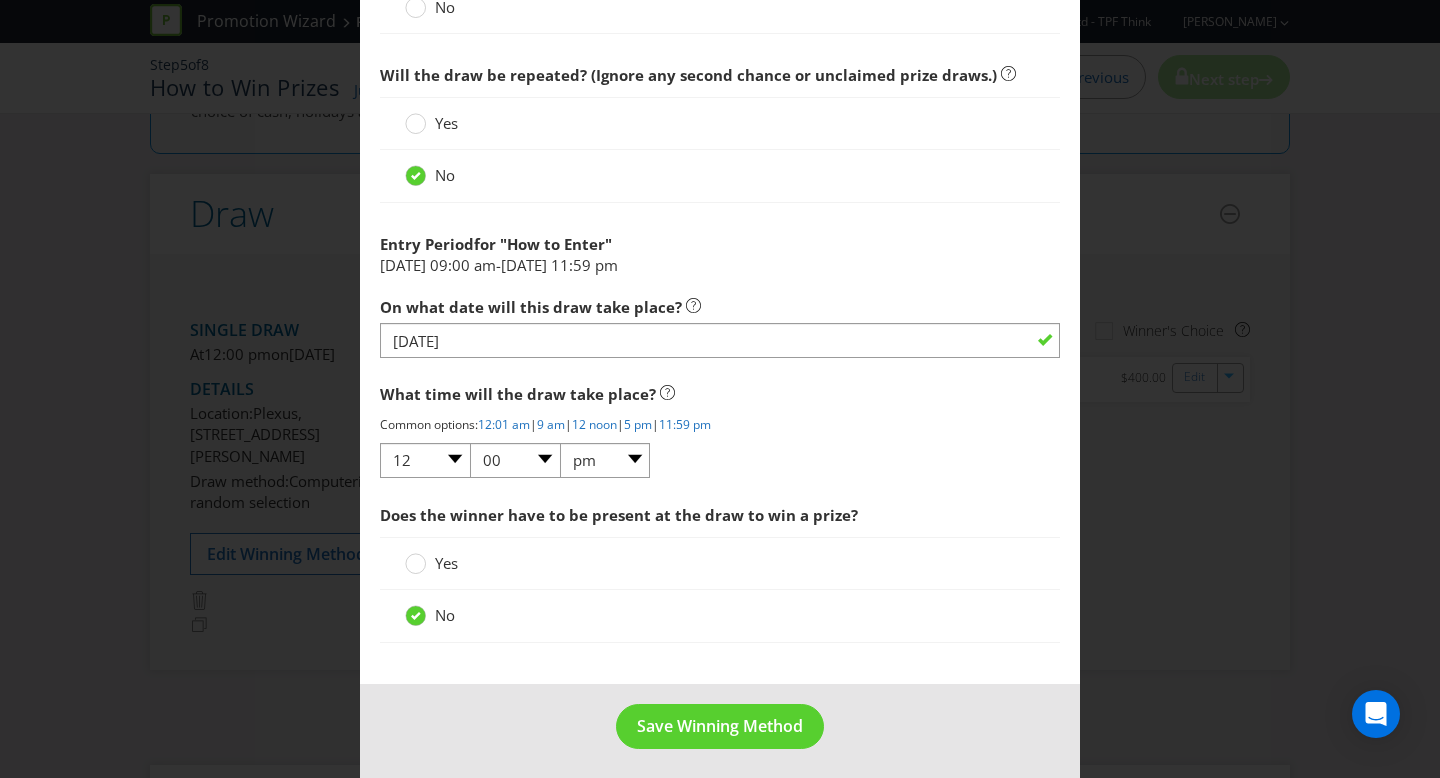 scroll, scrollTop: 256, scrollLeft: 0, axis: vertical 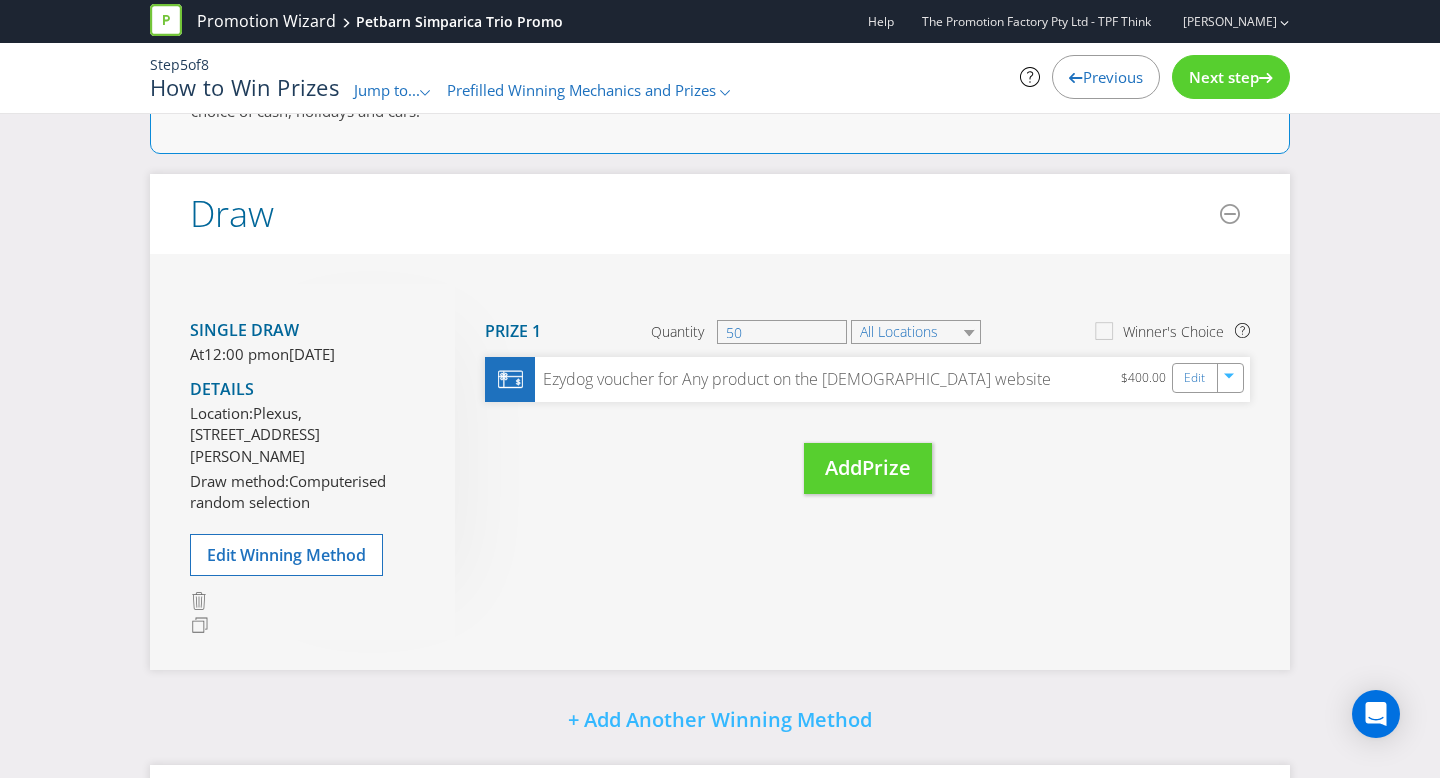 click on "Next step" at bounding box center [1224, 77] 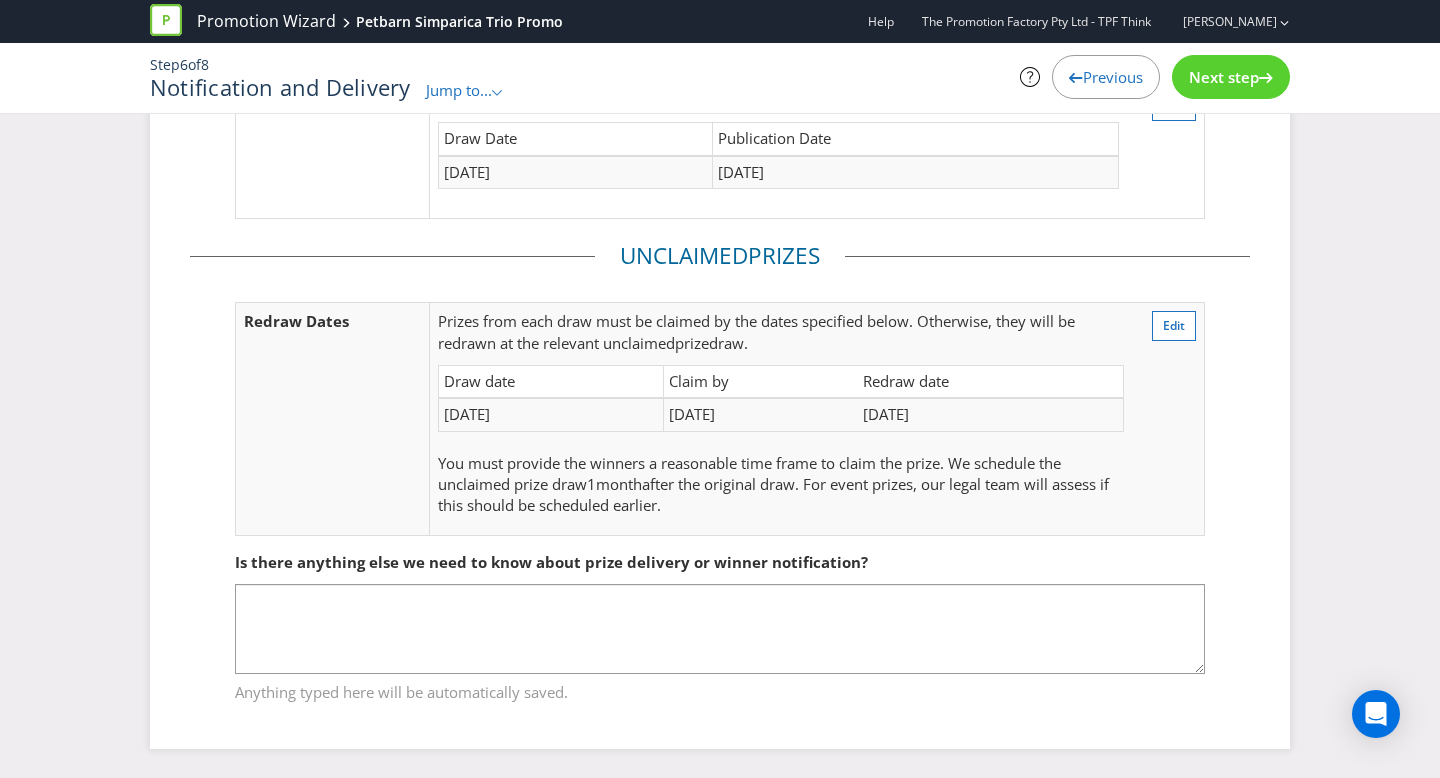 click on "Next step" at bounding box center (1231, 77) 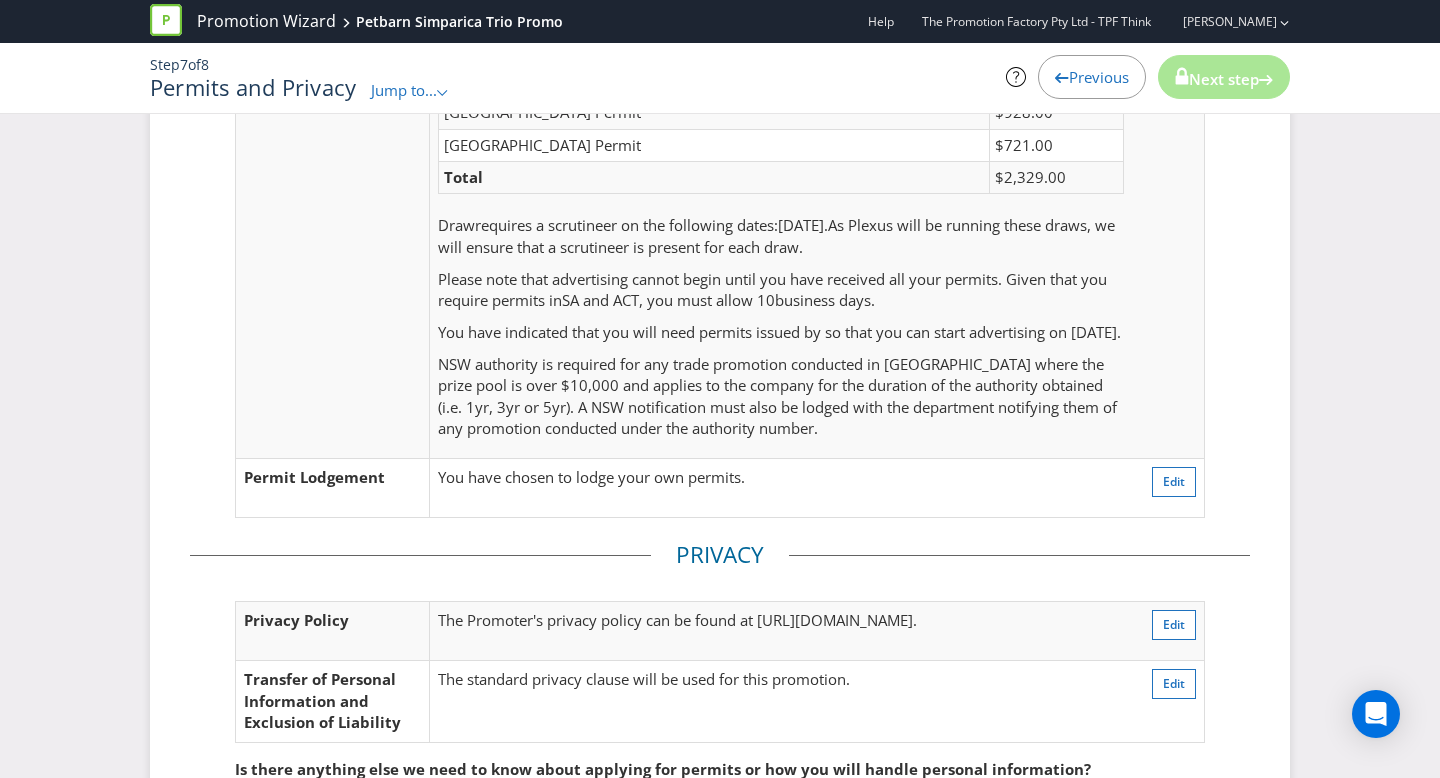 scroll, scrollTop: 721, scrollLeft: 0, axis: vertical 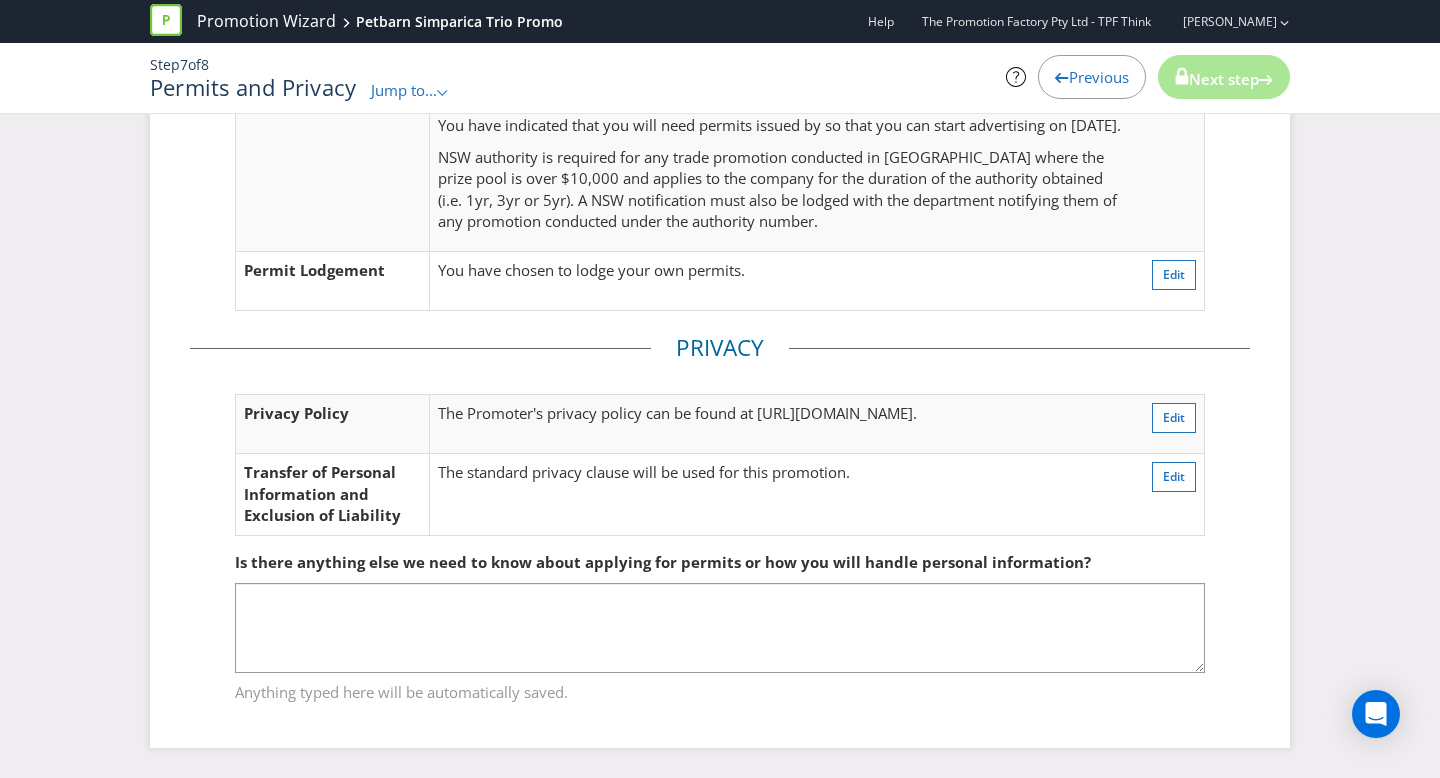 click on "Next step" at bounding box center [1224, 77] 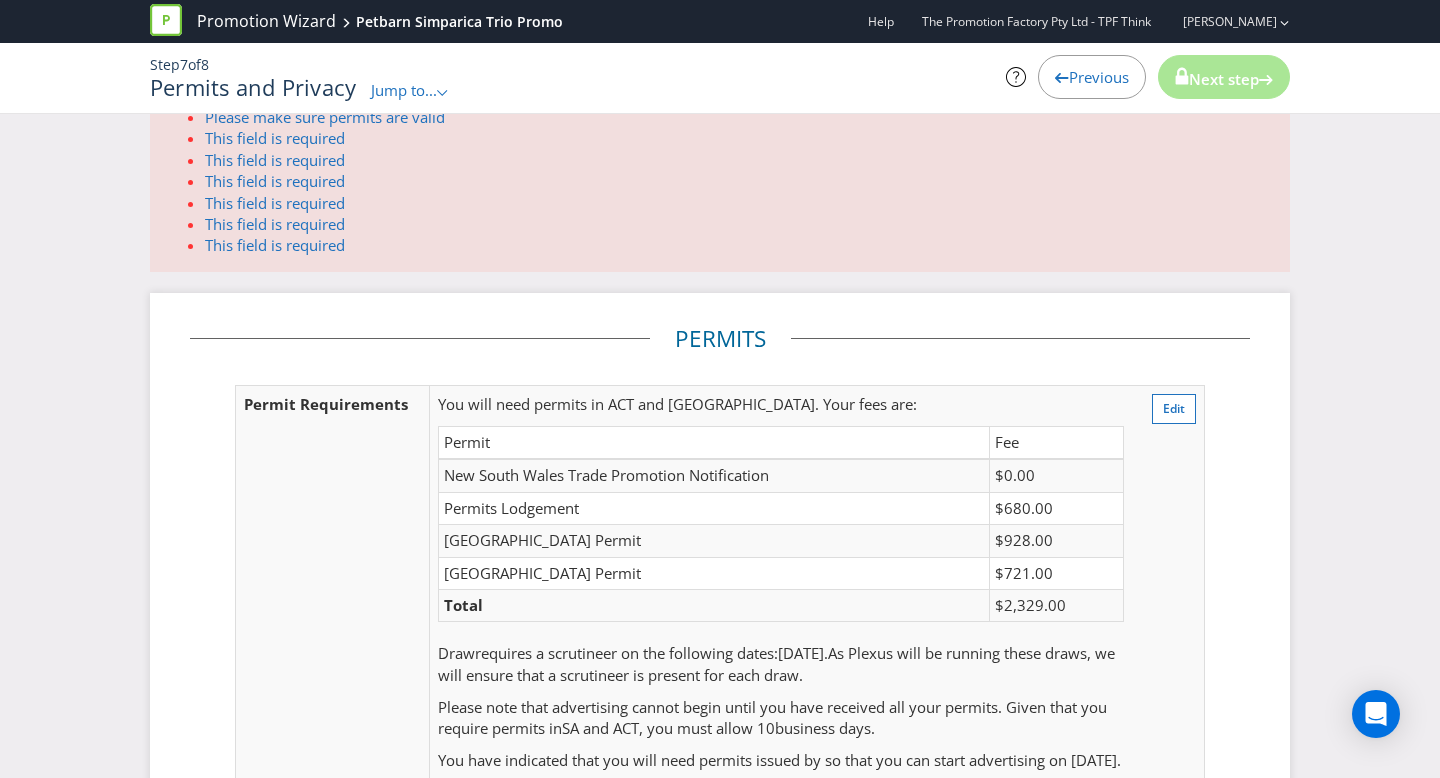 scroll, scrollTop: 66, scrollLeft: 0, axis: vertical 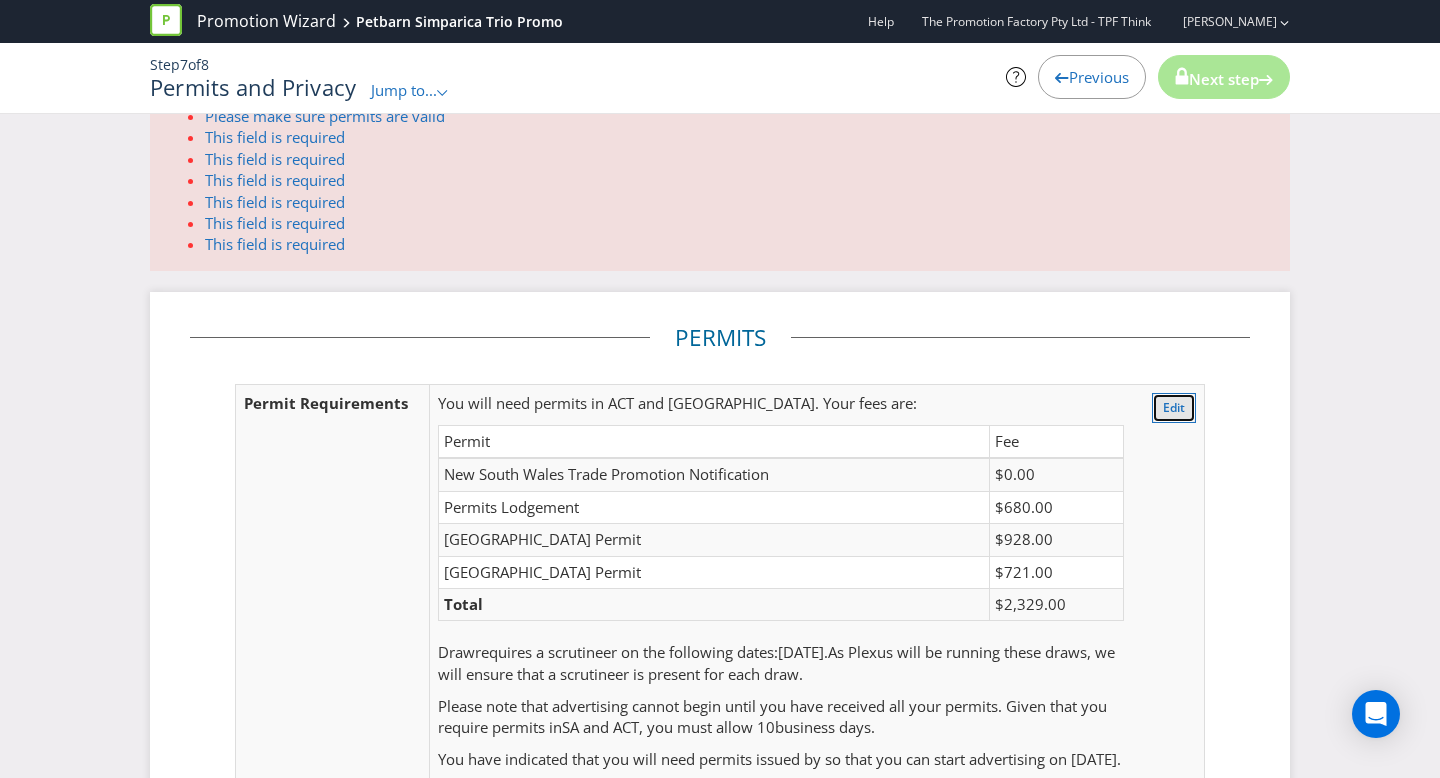 click on "Edit" at bounding box center (1174, 408) 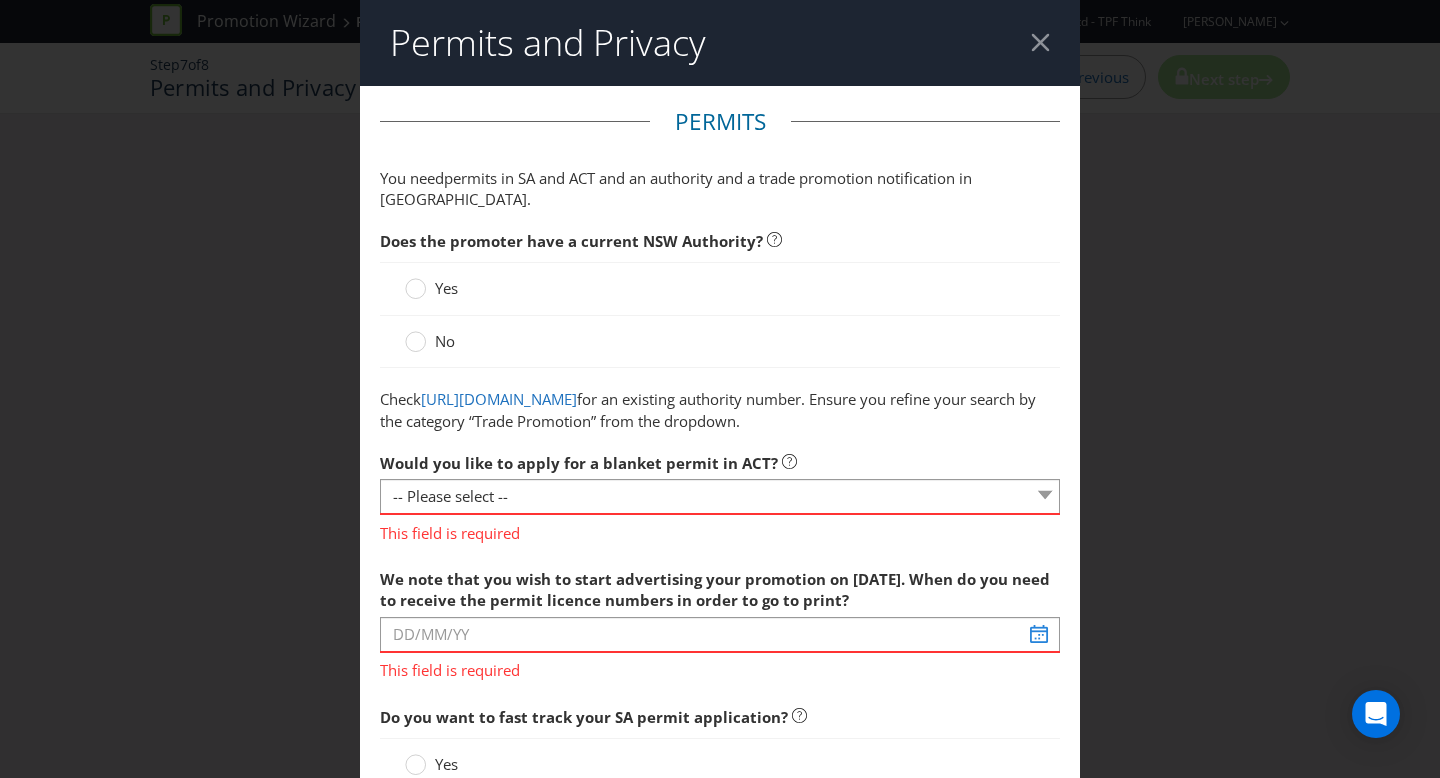 scroll, scrollTop: 0, scrollLeft: 0, axis: both 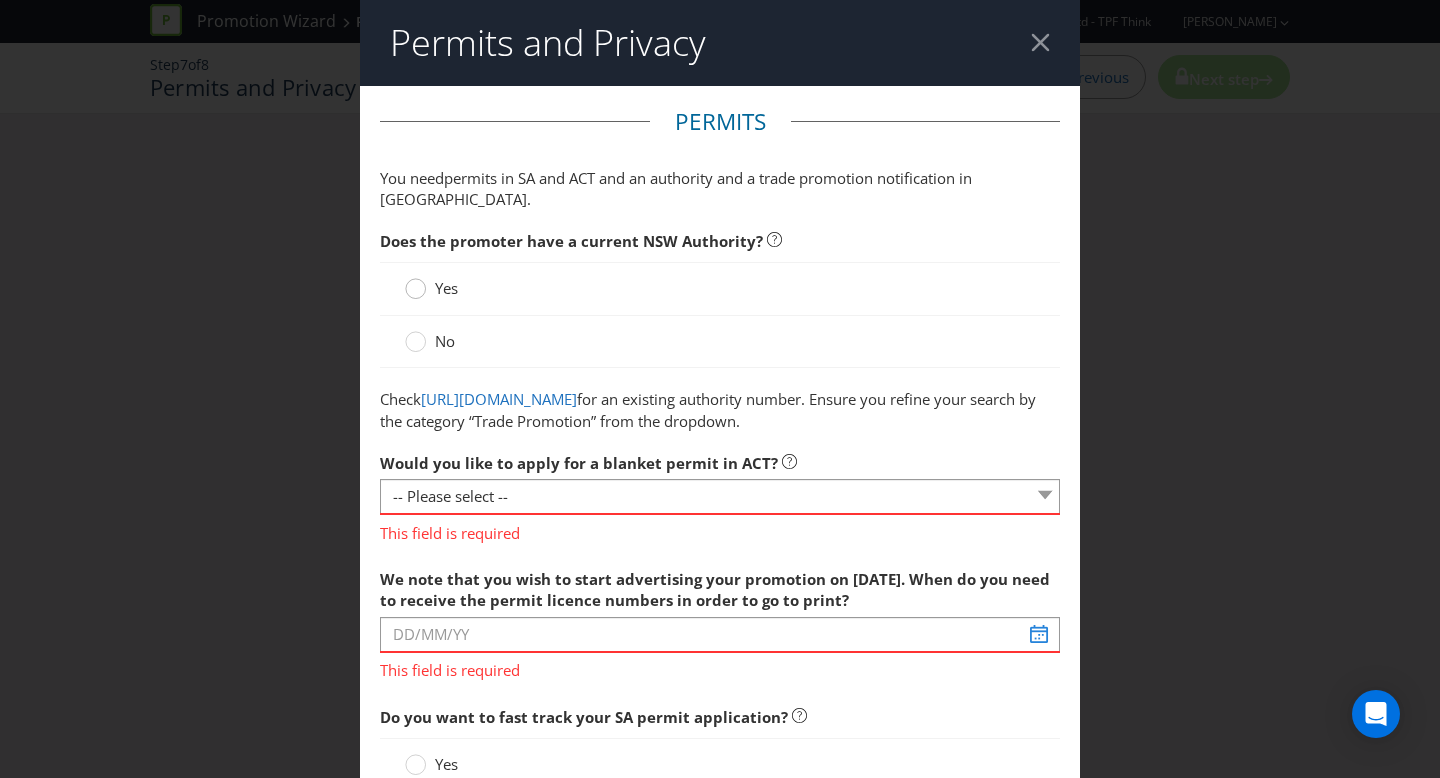 click 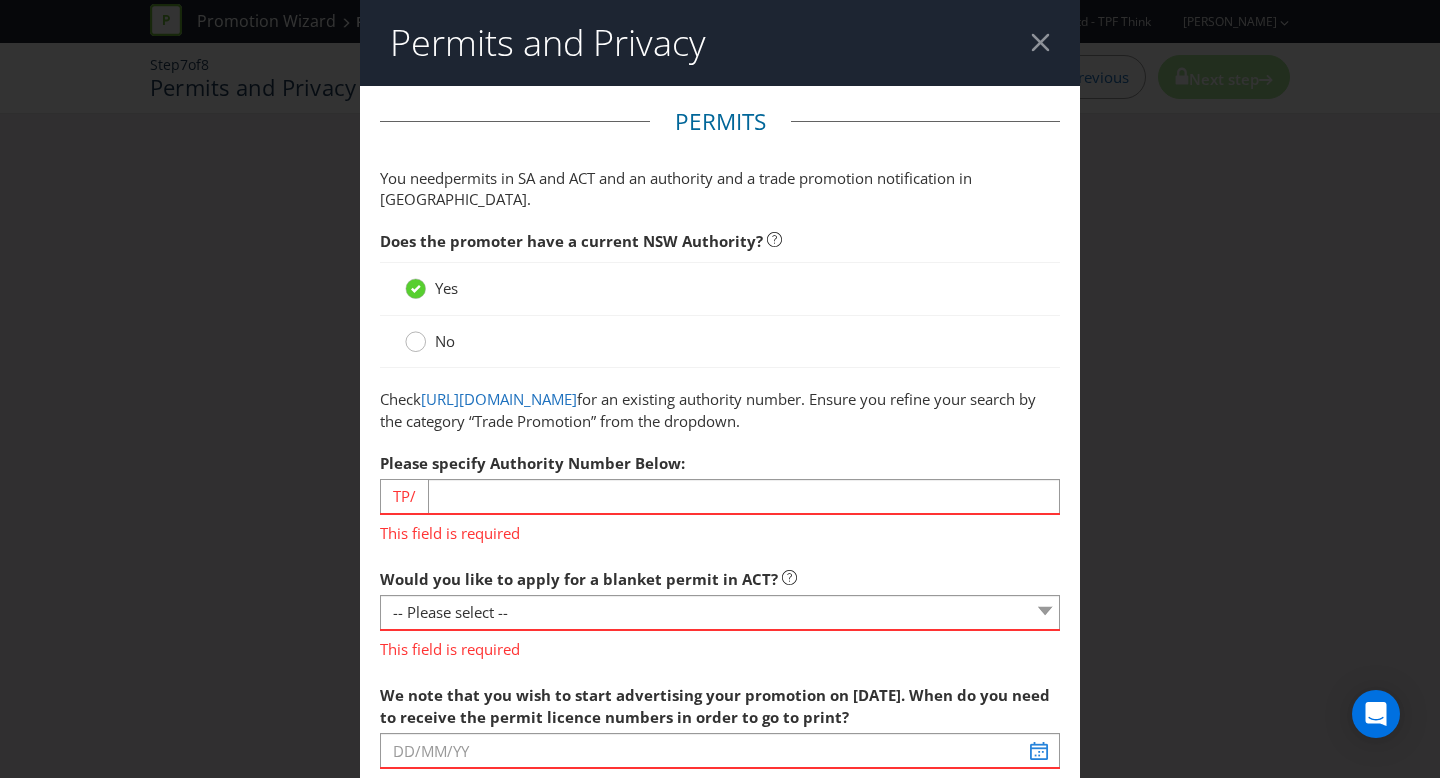 click at bounding box center (416, 335) 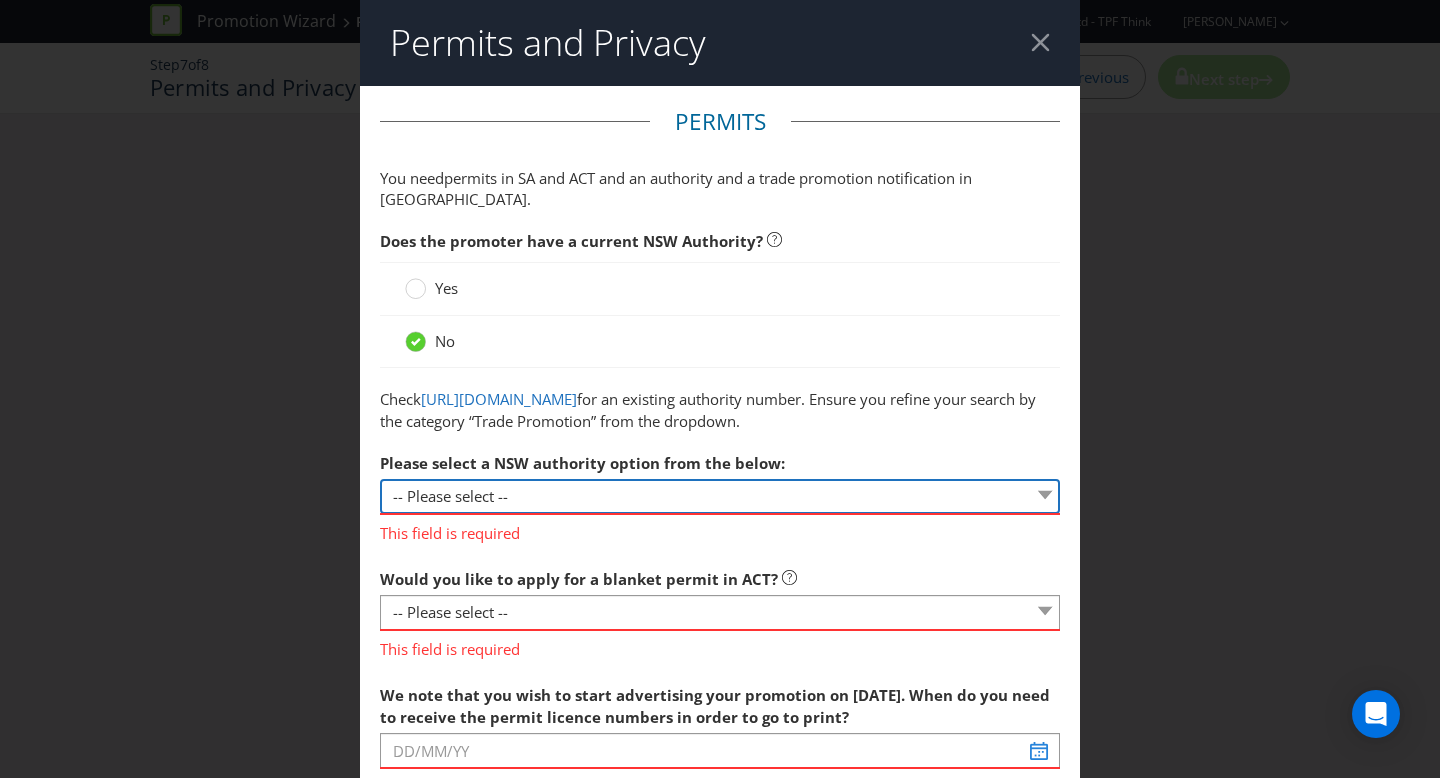 click on "-- Please select --  1 year authority ($468) 3 year authority ($722) 5 year authority ($975)" at bounding box center [720, 496] 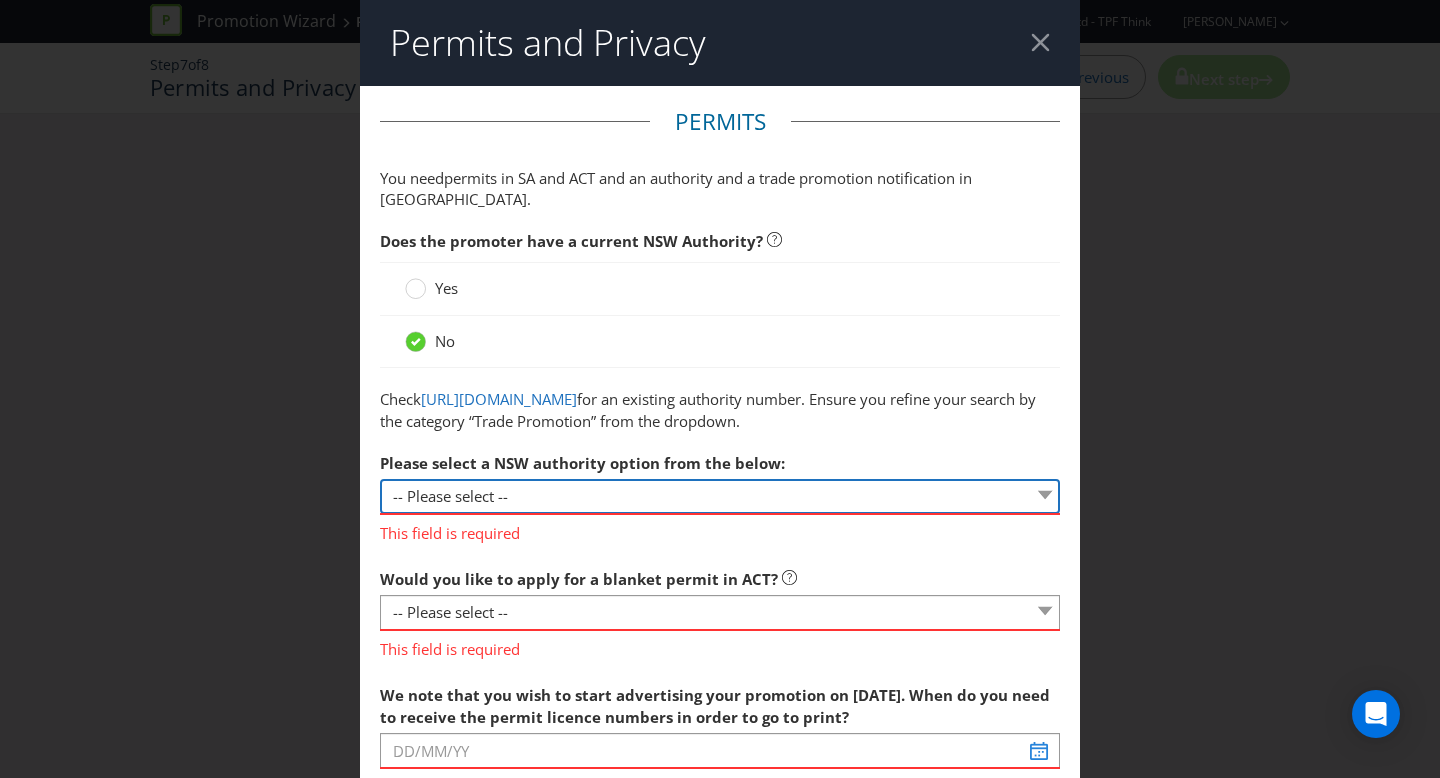 select on "PERMIT_NSW_1_YEAR_AUTHORITY" 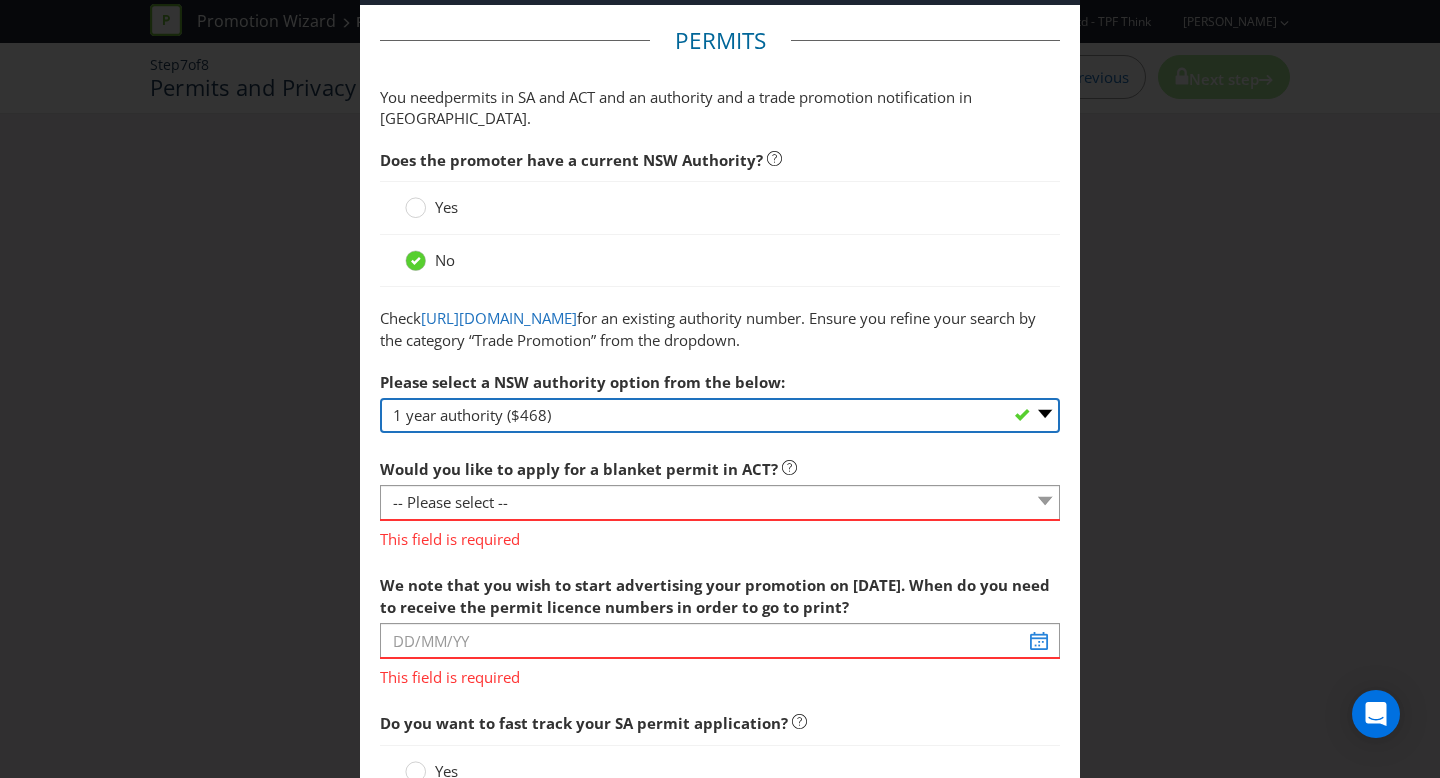 scroll, scrollTop: 88, scrollLeft: 0, axis: vertical 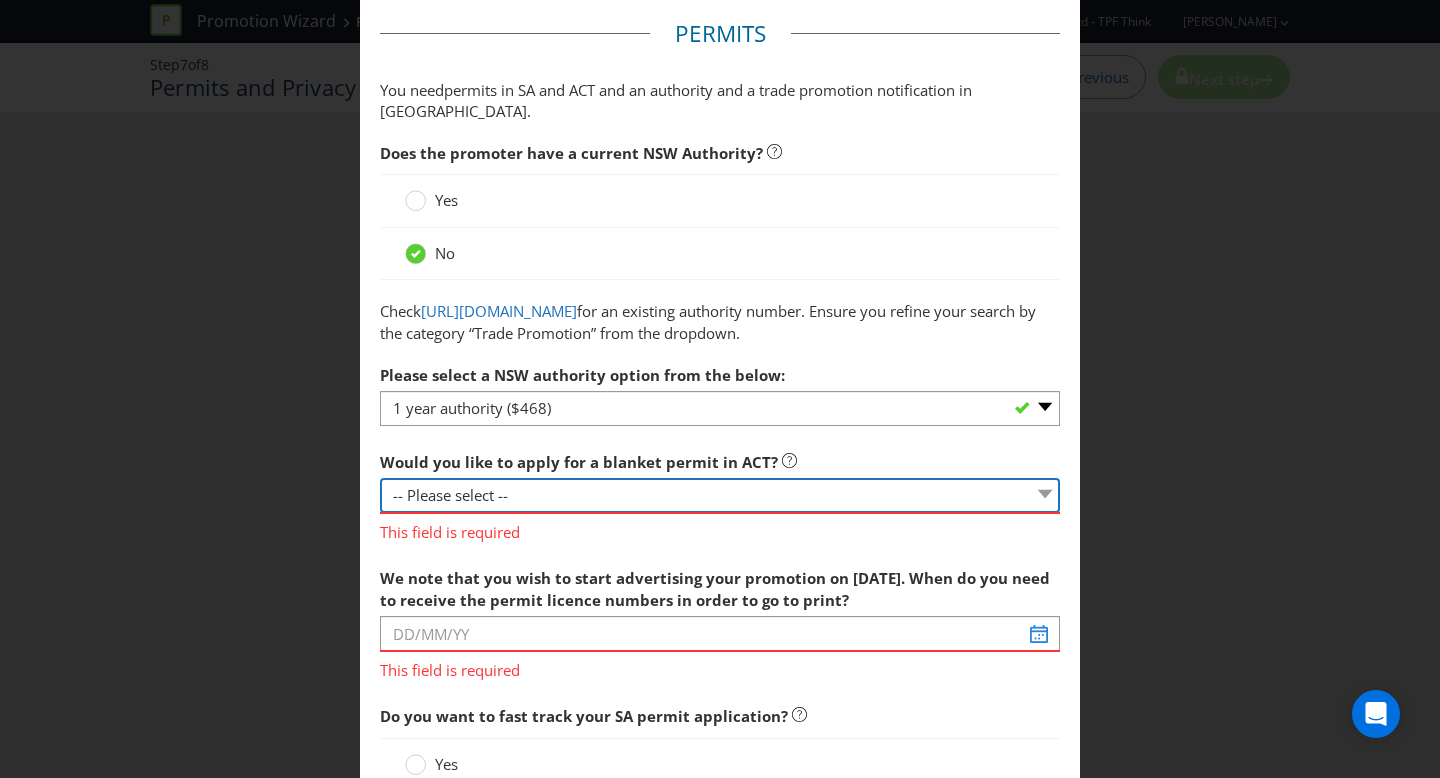 click on "-- Please select -- Yes, please apply for a new blanket permit No, this promotion will be covered by an existing blanket permit No, single permit only" at bounding box center (720, 495) 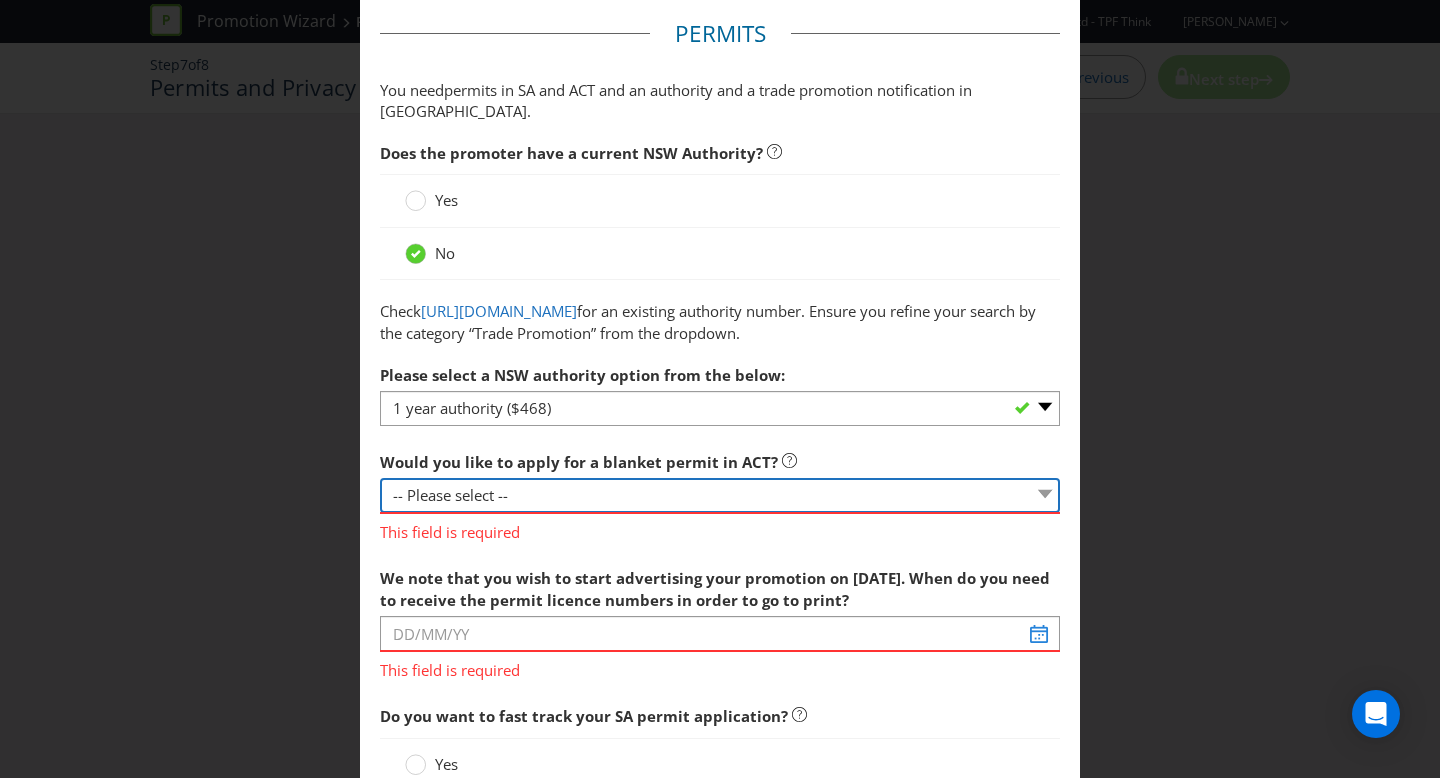 select on "YES_APPLY" 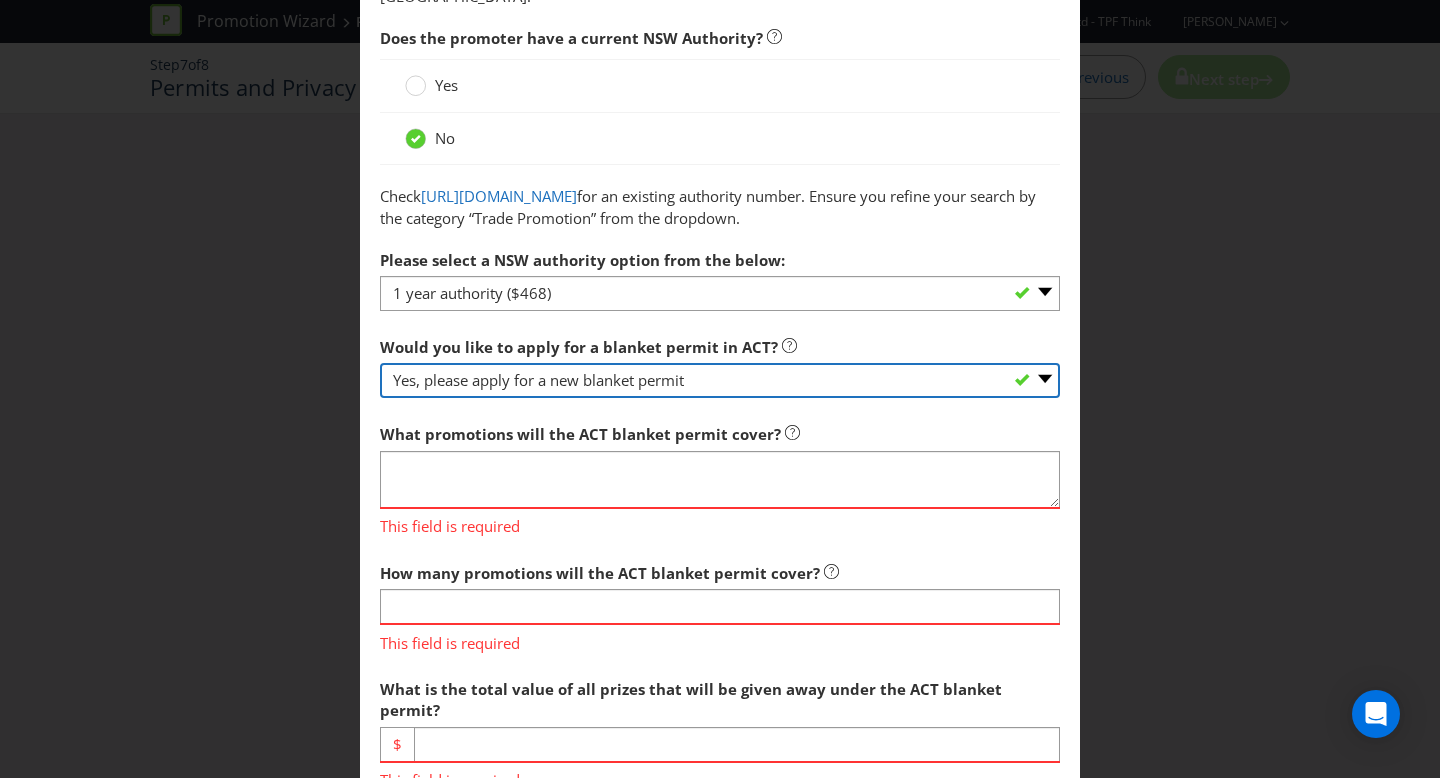 scroll, scrollTop: 204, scrollLeft: 0, axis: vertical 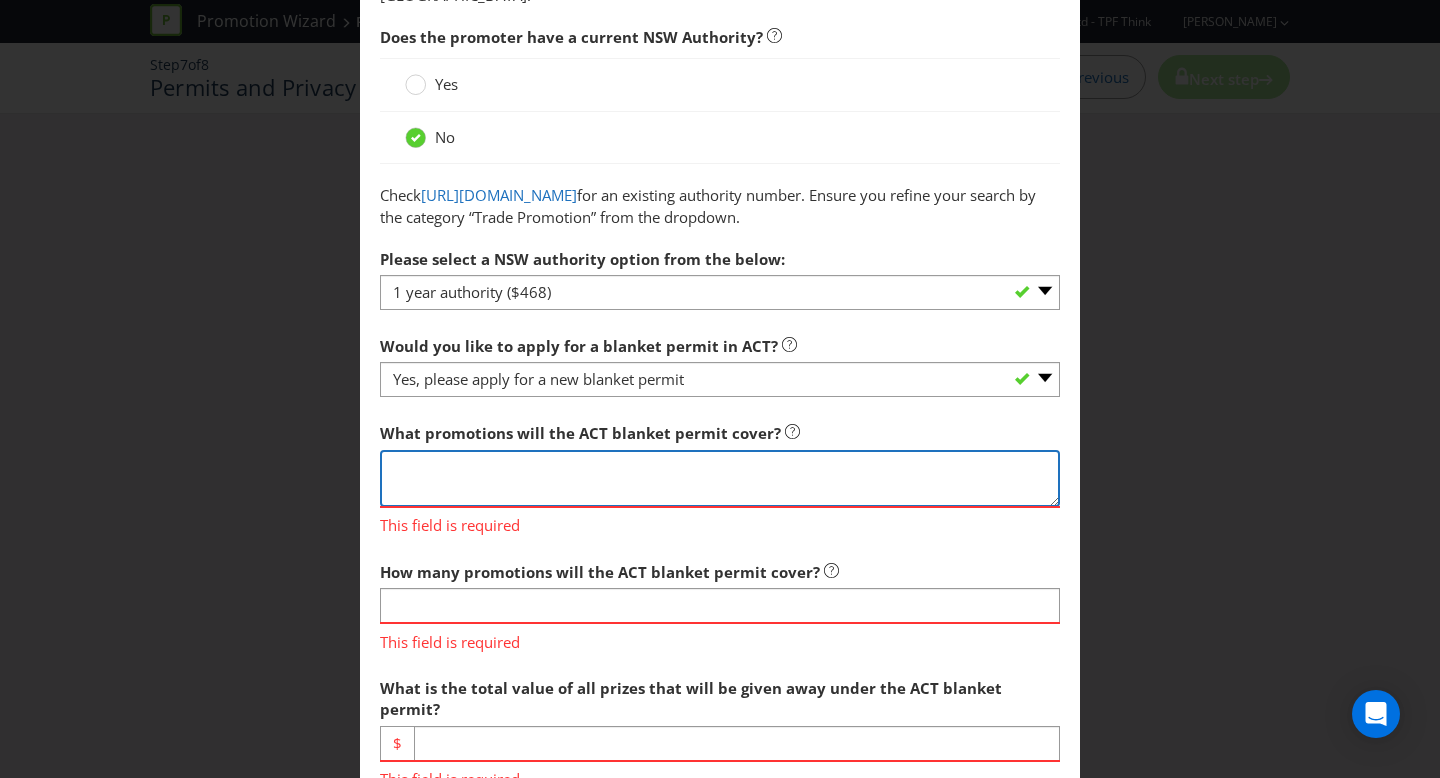 click at bounding box center [720, 478] 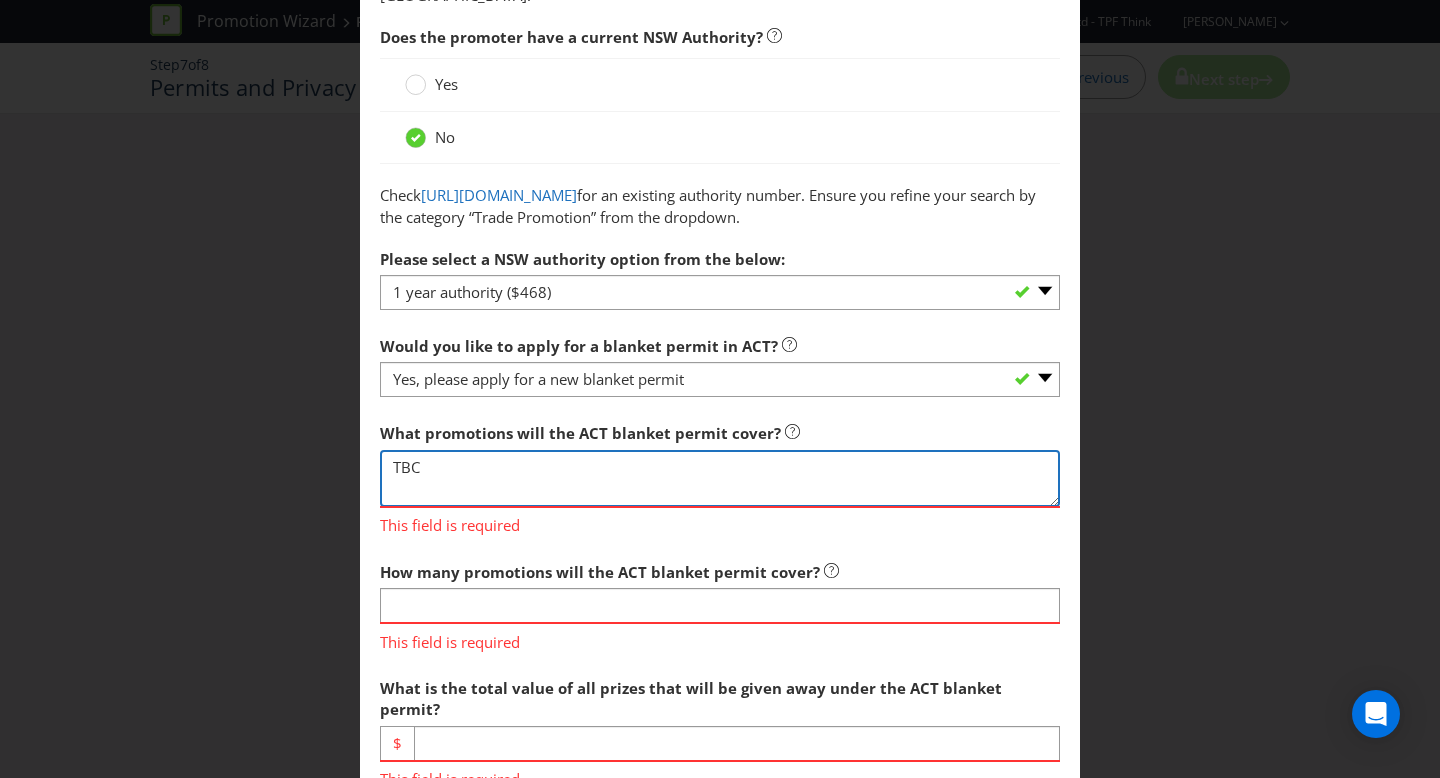 type on "TBC" 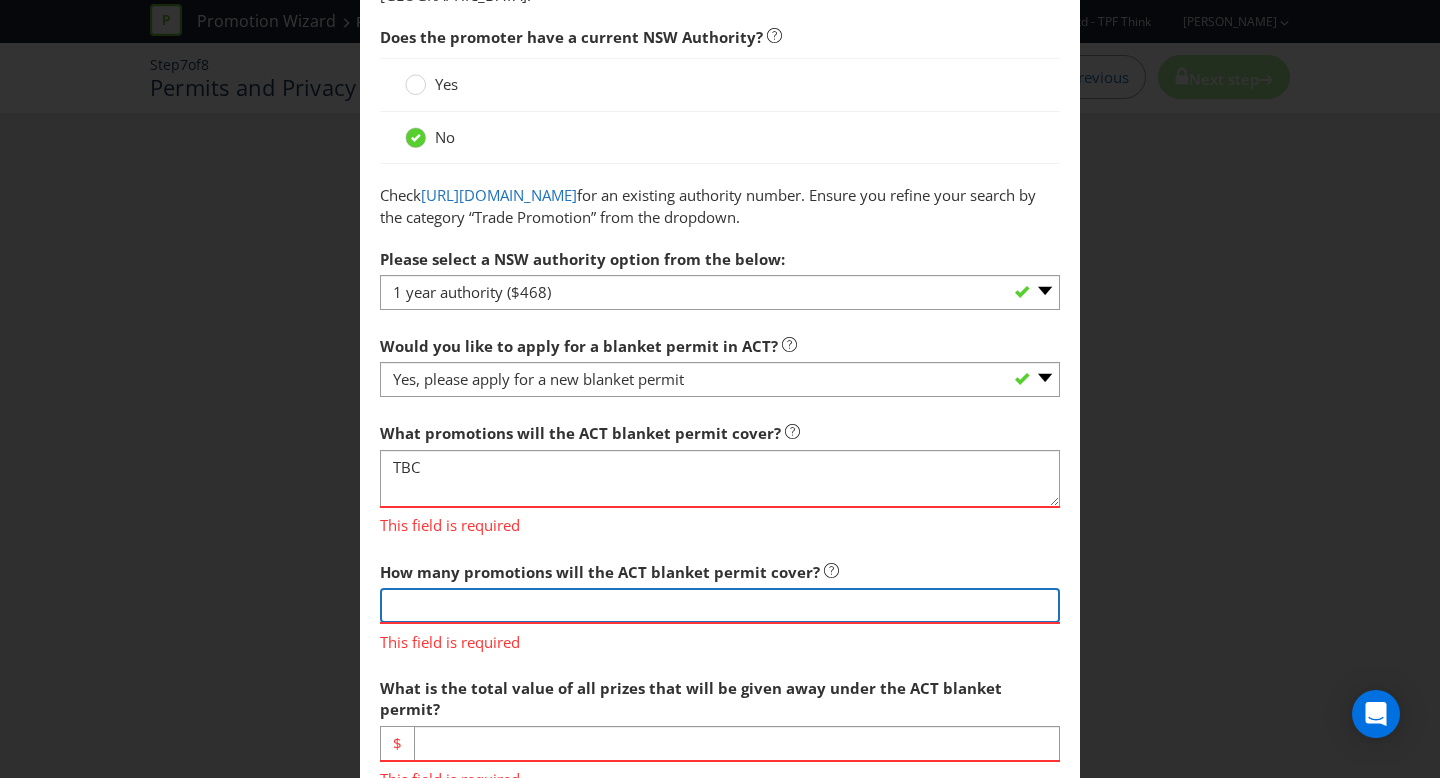 click on "How many promotions will the ACT blanket permit cover?   This field is required" at bounding box center (720, 602) 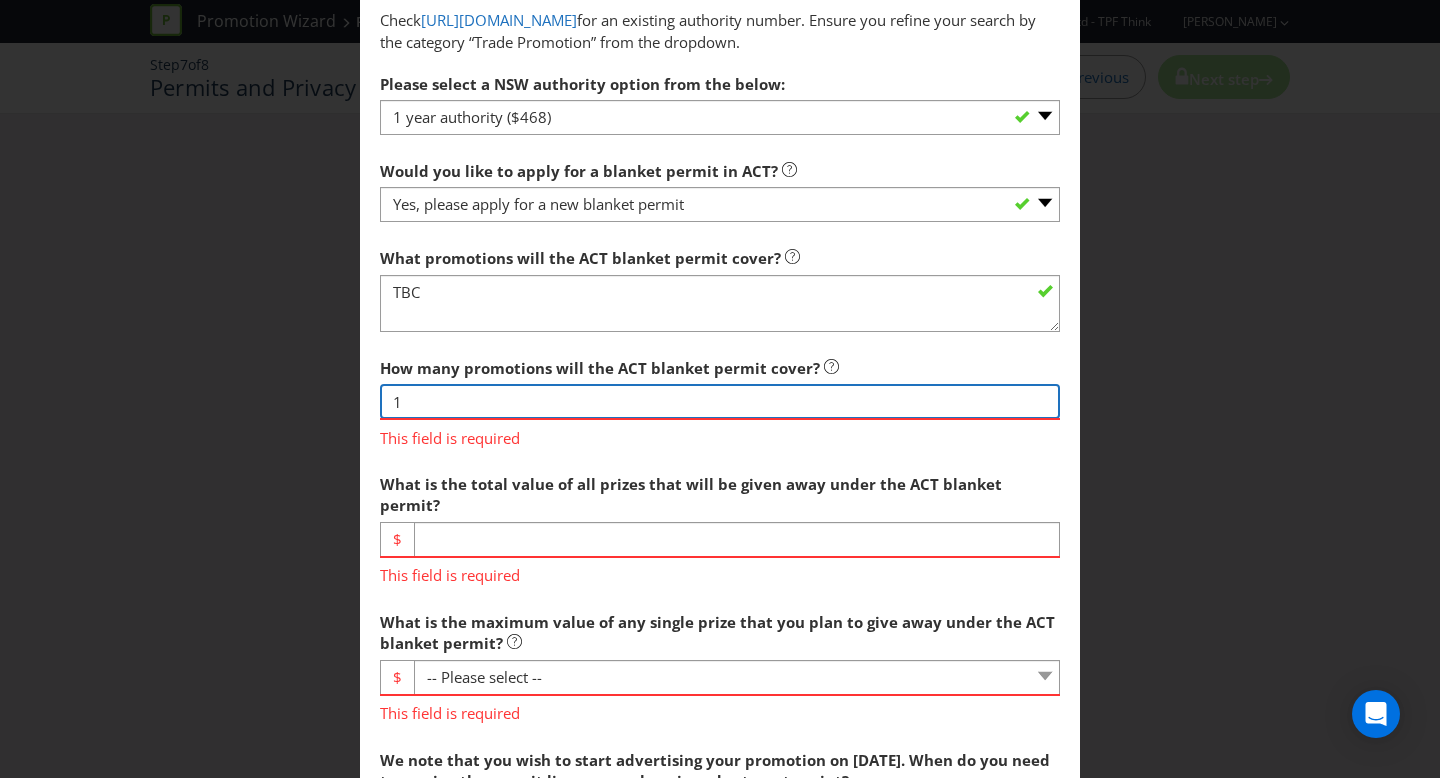 scroll, scrollTop: 381, scrollLeft: 0, axis: vertical 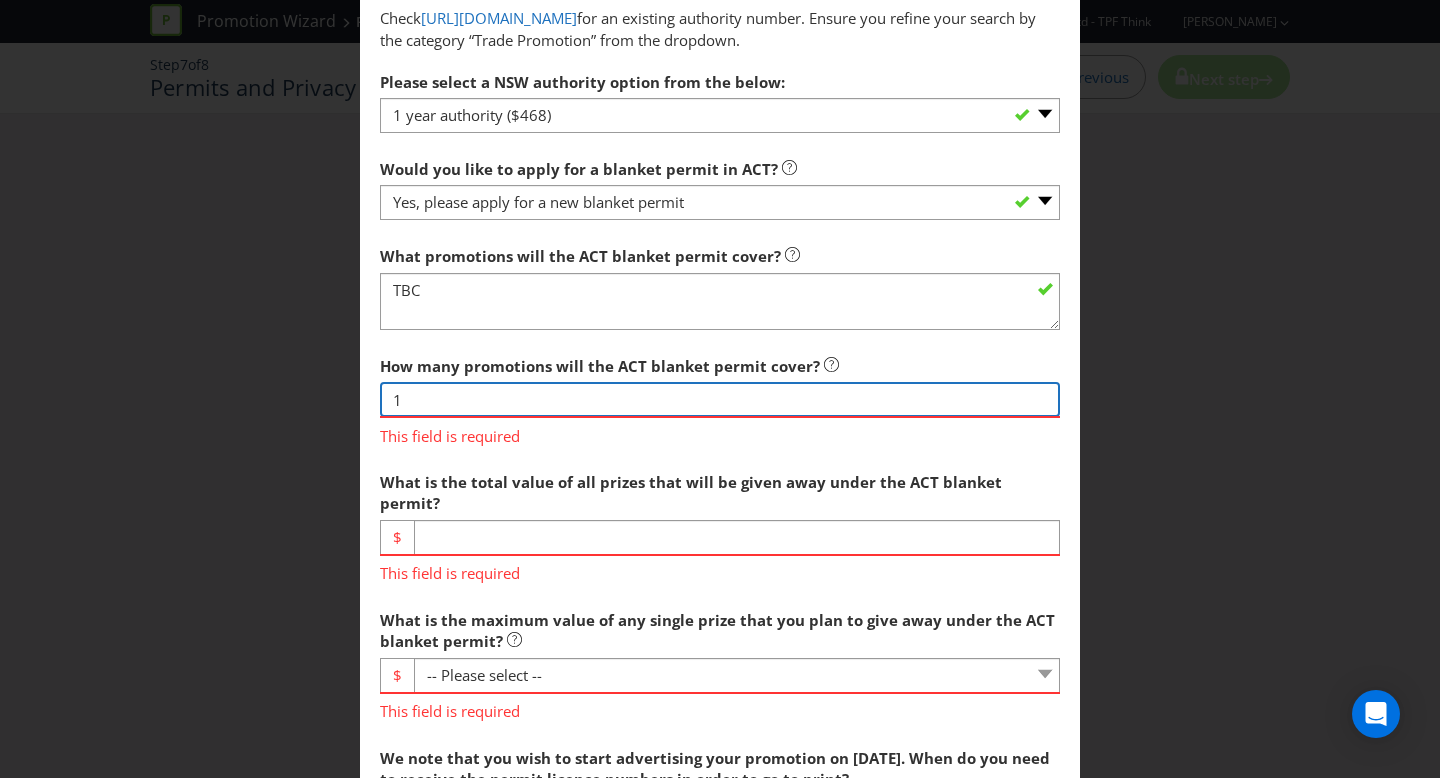 type on "1" 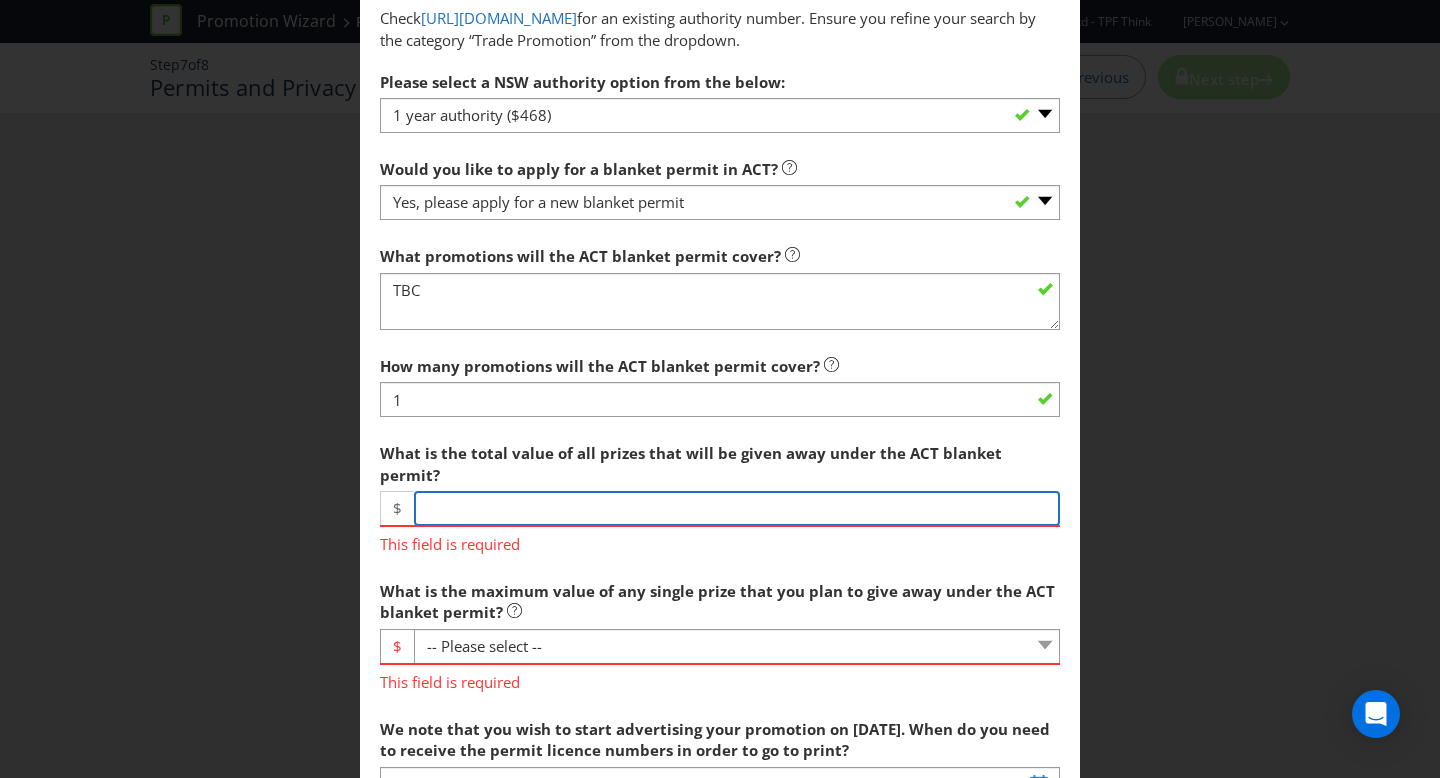 click on "What is the total value of all prizes that will be given away under the ACT blanket permit?   $ This field is required" at bounding box center (720, 494) 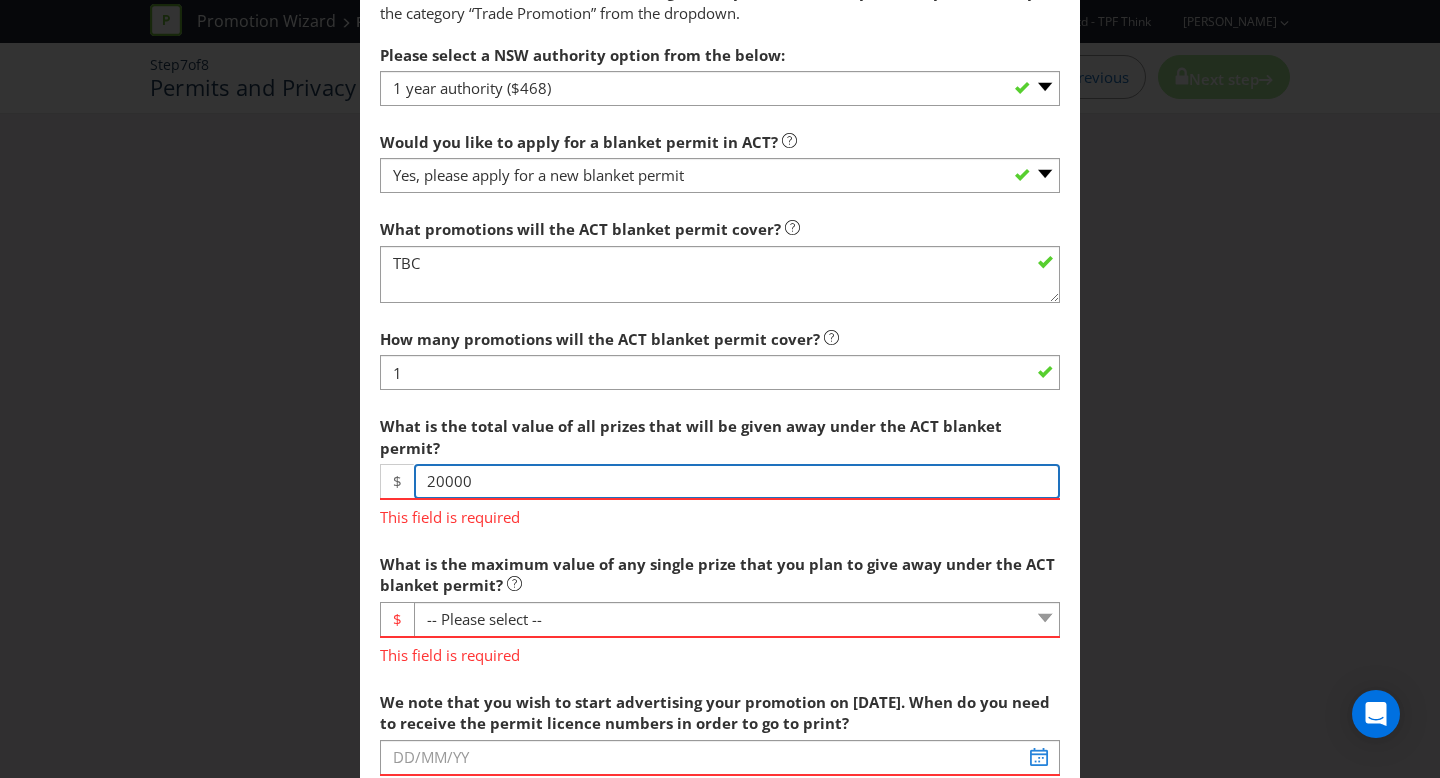 scroll, scrollTop: 430, scrollLeft: 0, axis: vertical 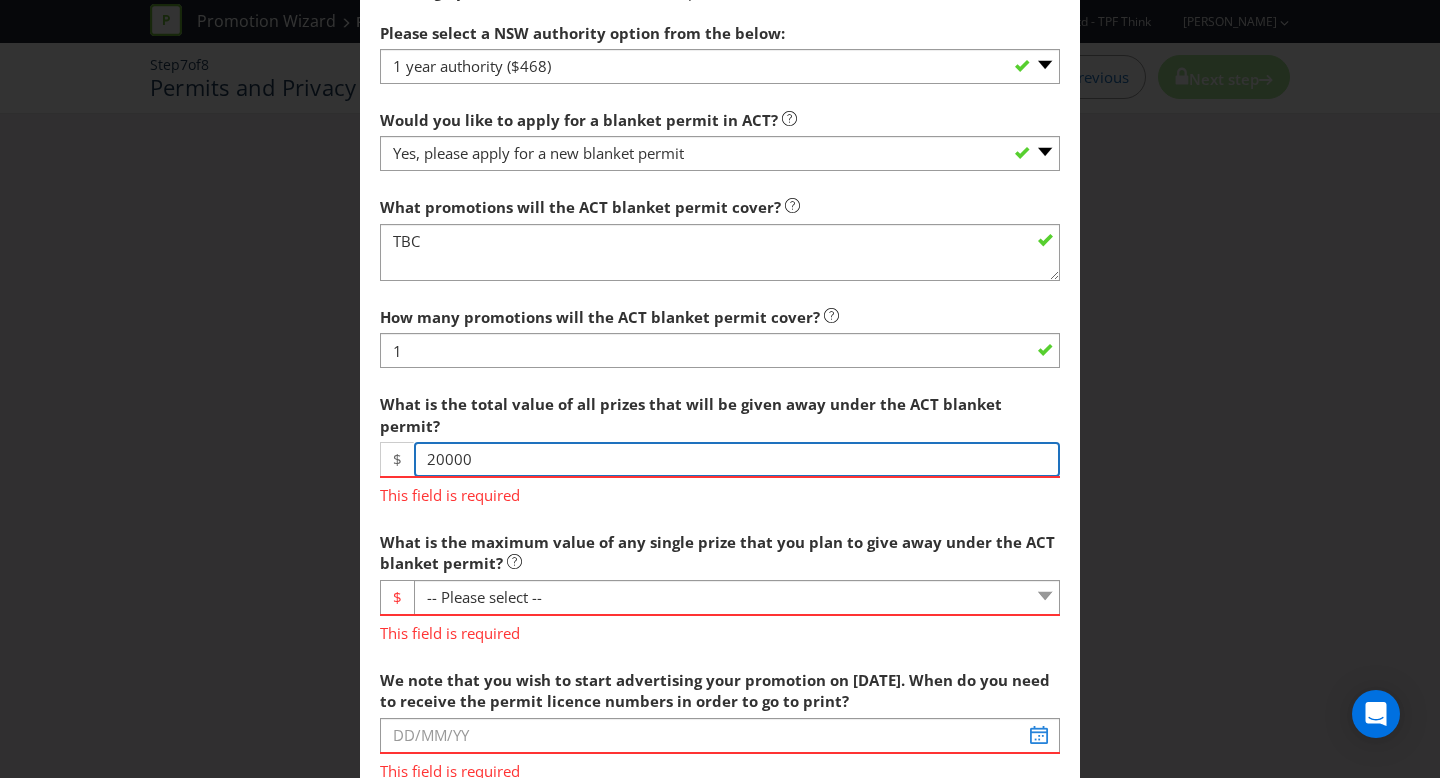 type on "20000" 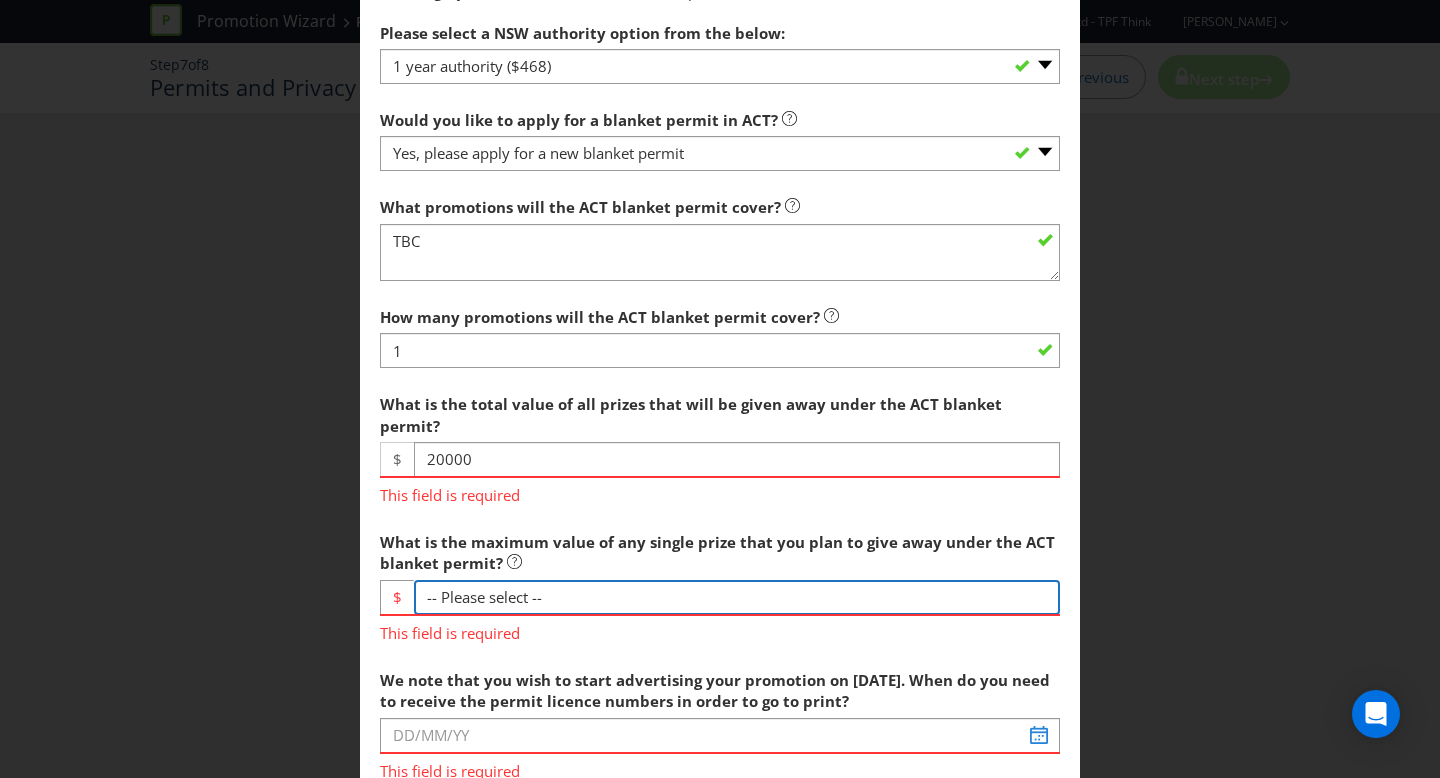 click on "-- Please select --  250 1000" at bounding box center [737, 597] 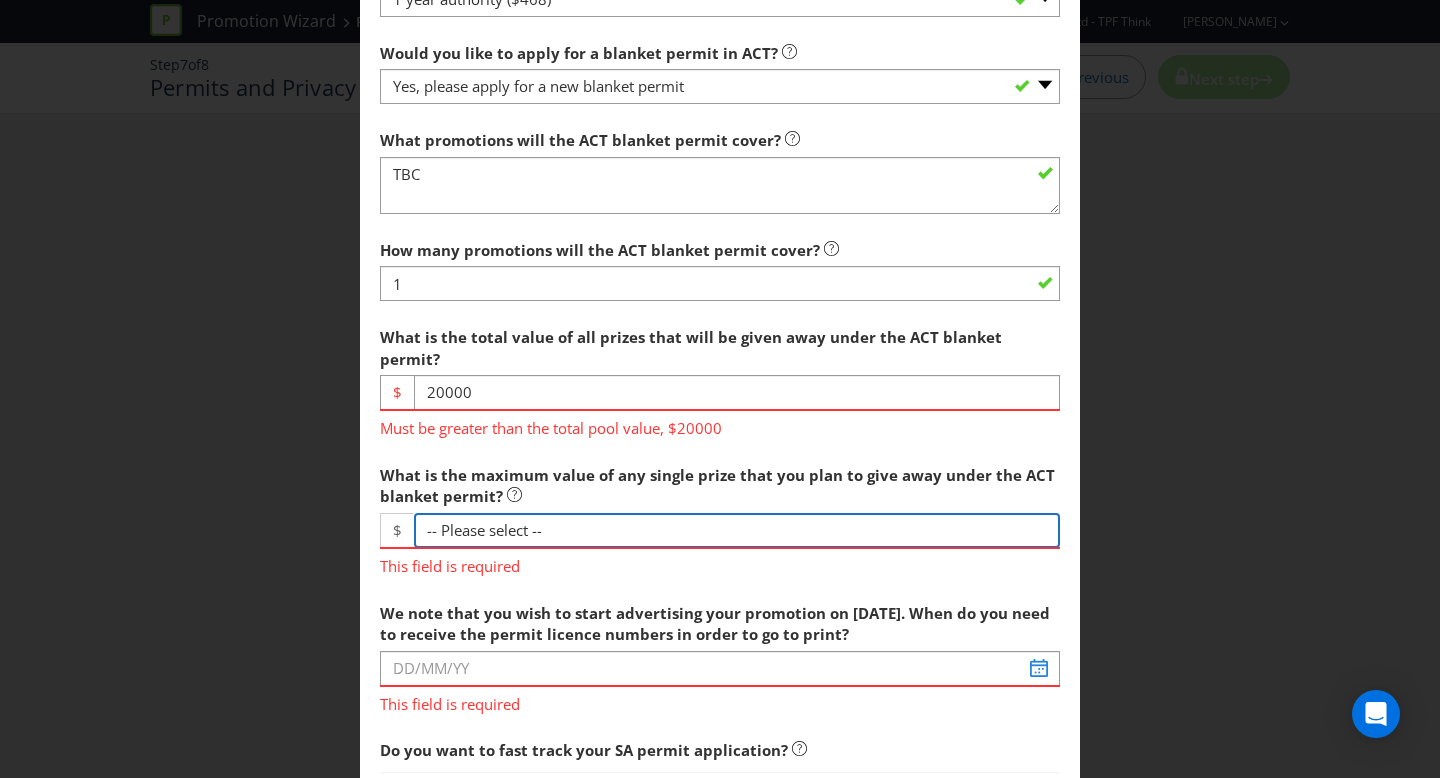 scroll, scrollTop: 500, scrollLeft: 0, axis: vertical 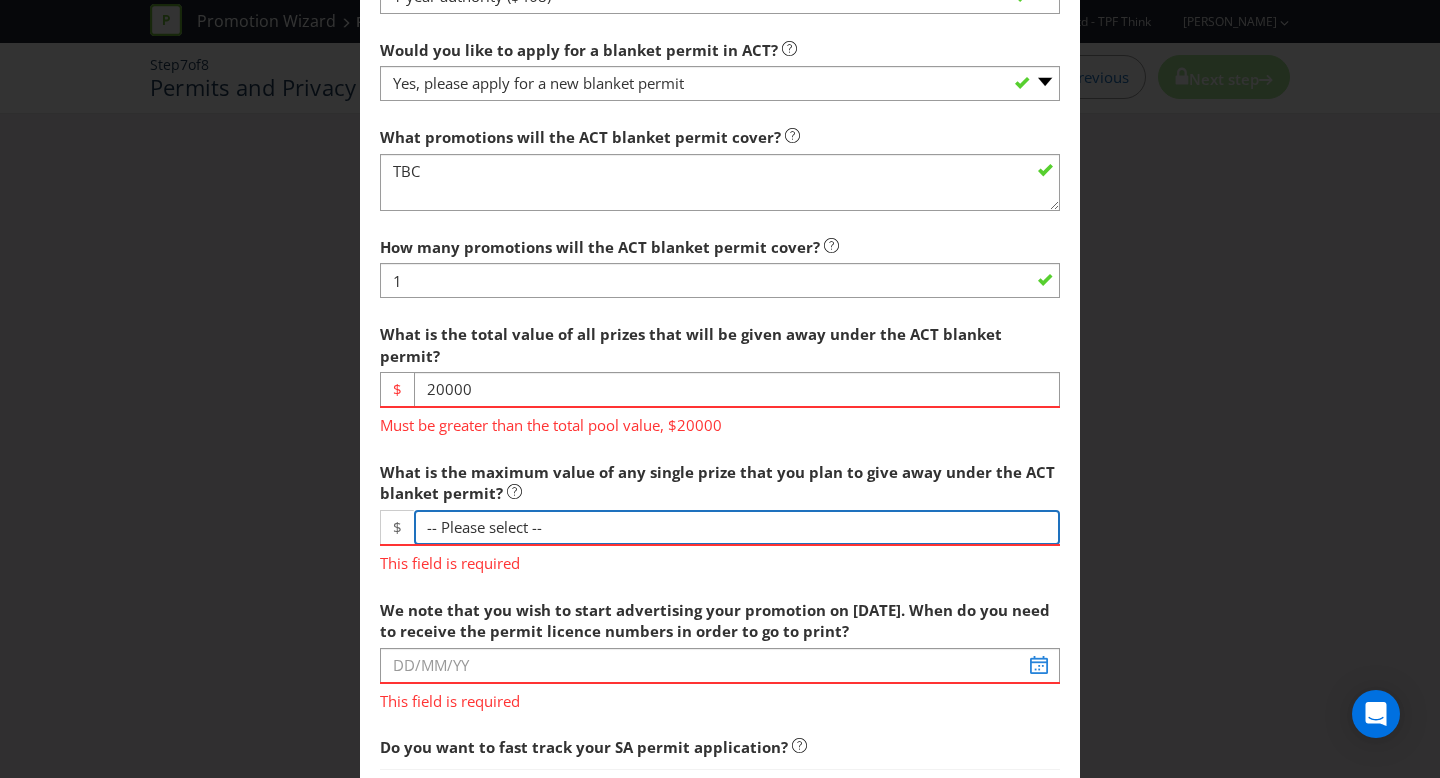 click on "-- Please select --  250 1000" at bounding box center [737, 527] 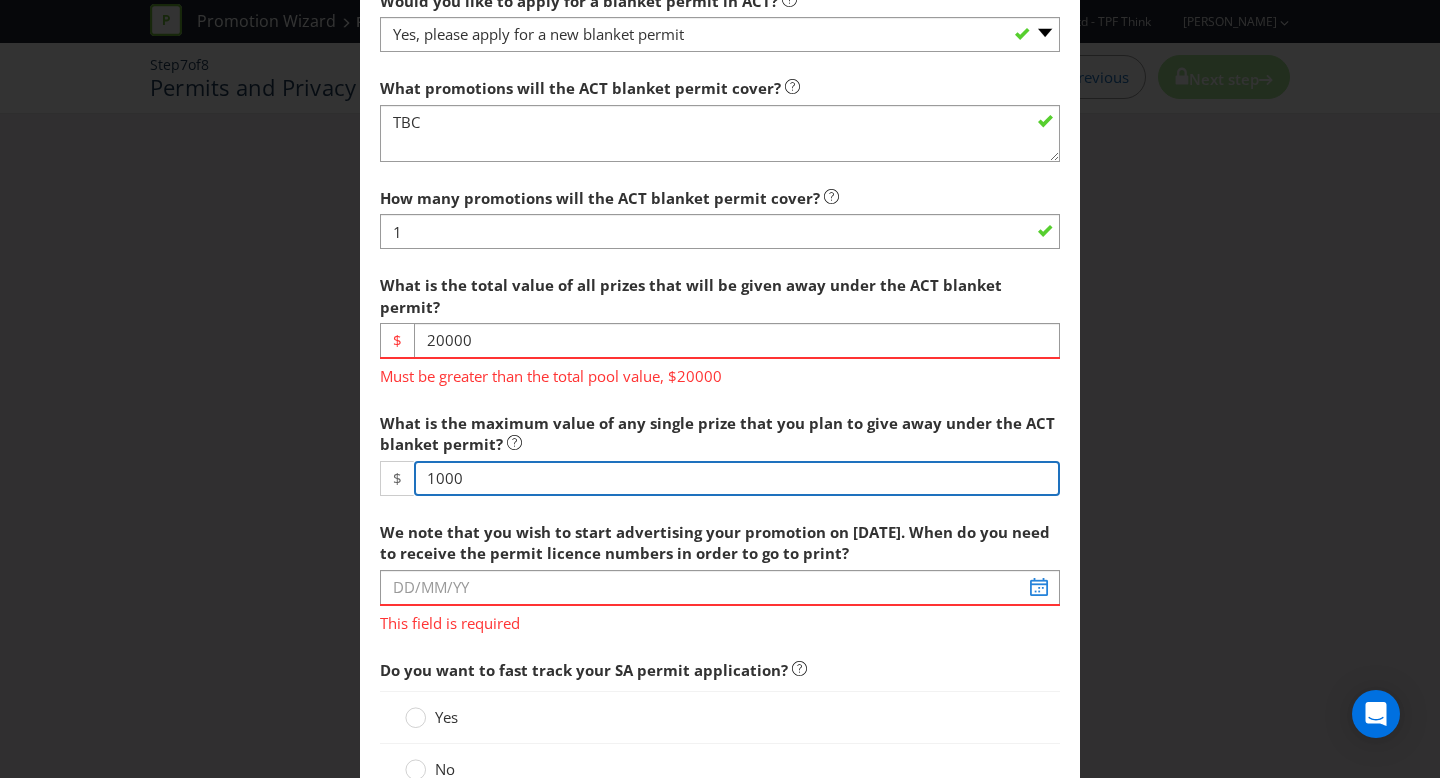 scroll, scrollTop: 558, scrollLeft: 0, axis: vertical 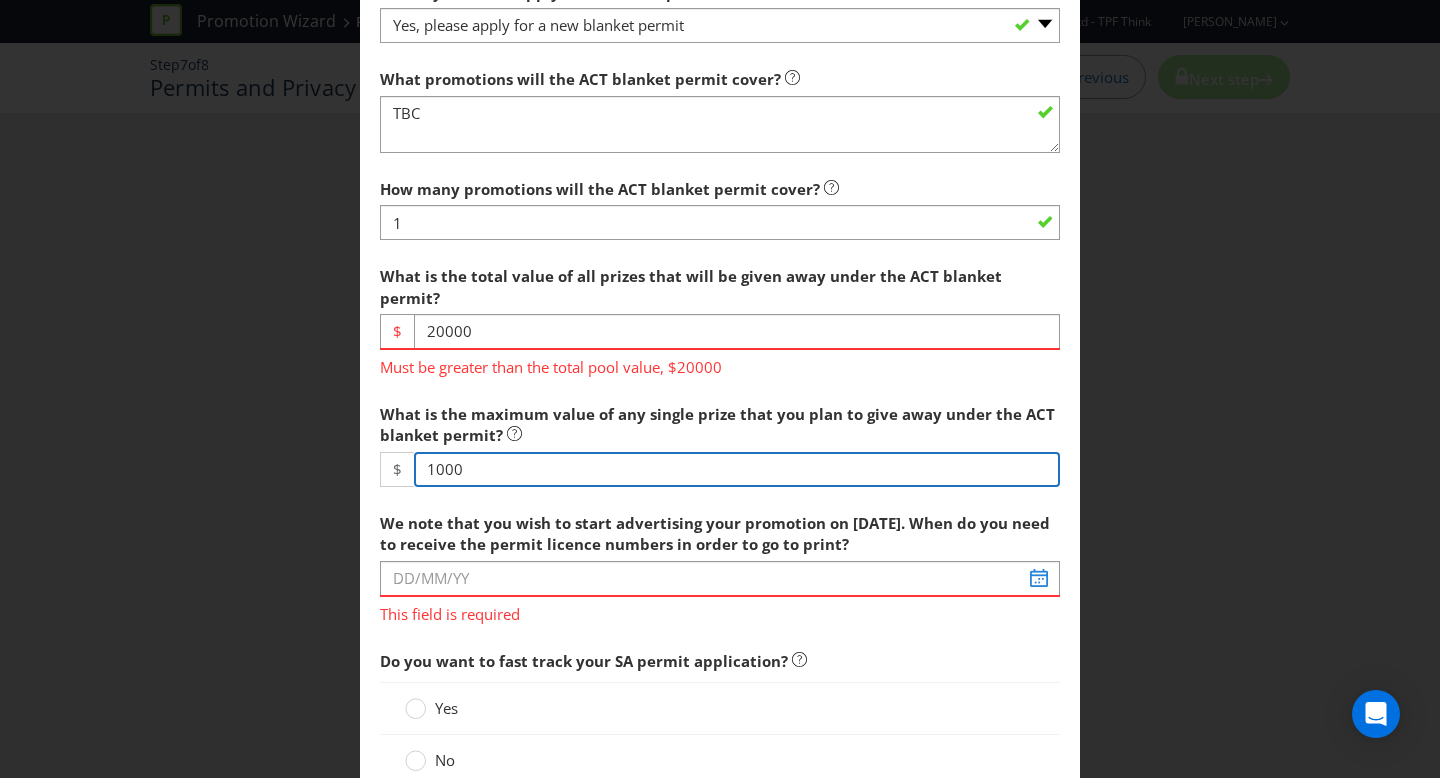 click on "-- Please select --  250 1000" at bounding box center (737, 469) 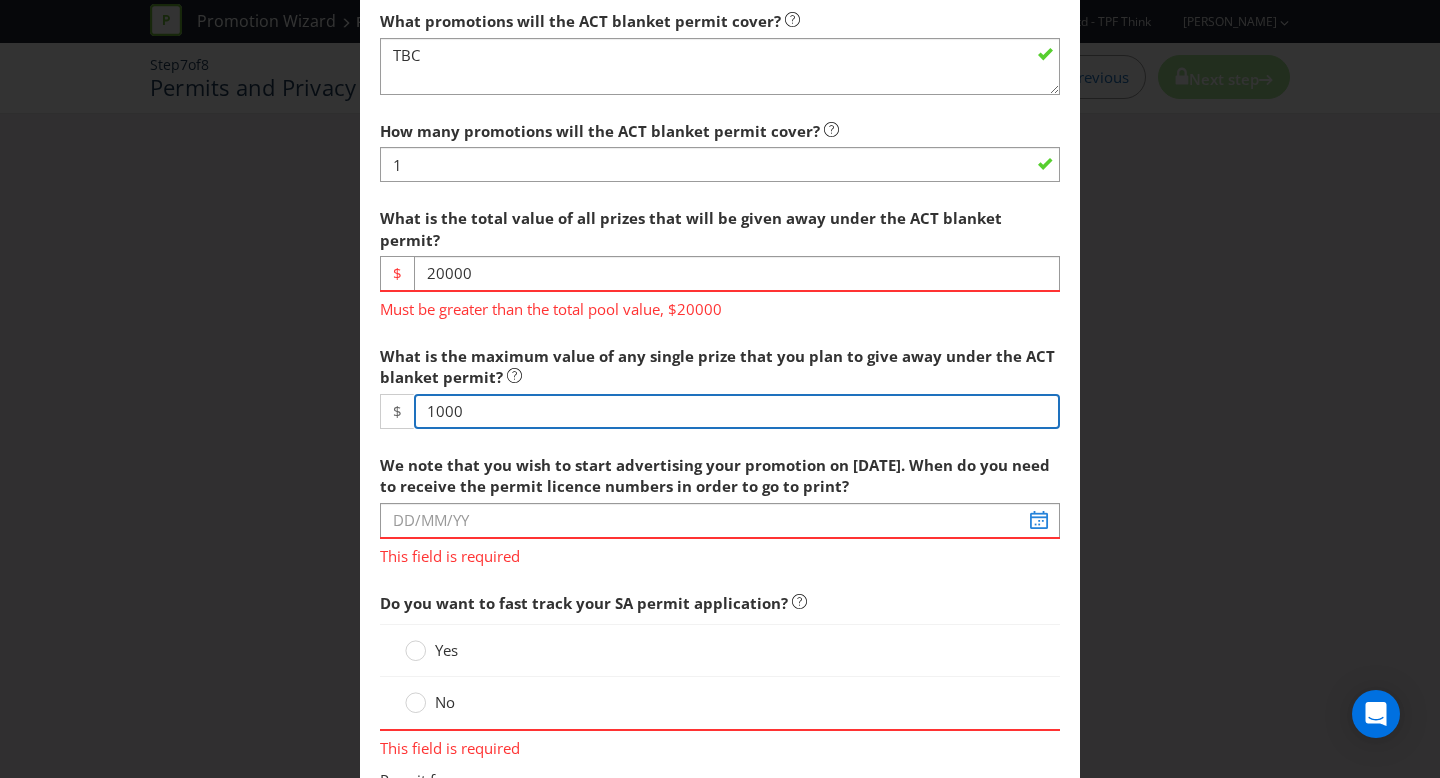 scroll, scrollTop: 645, scrollLeft: 0, axis: vertical 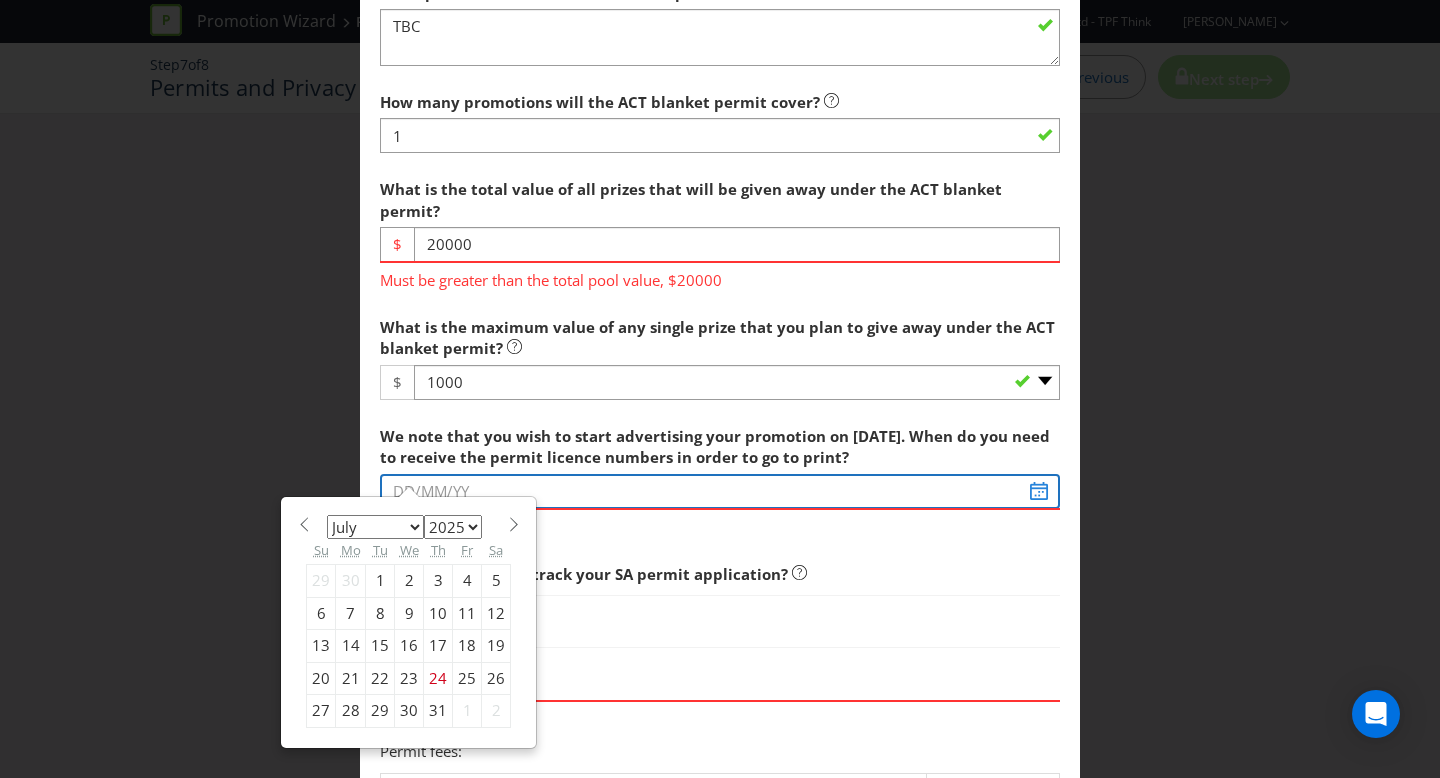click at bounding box center (720, 491) 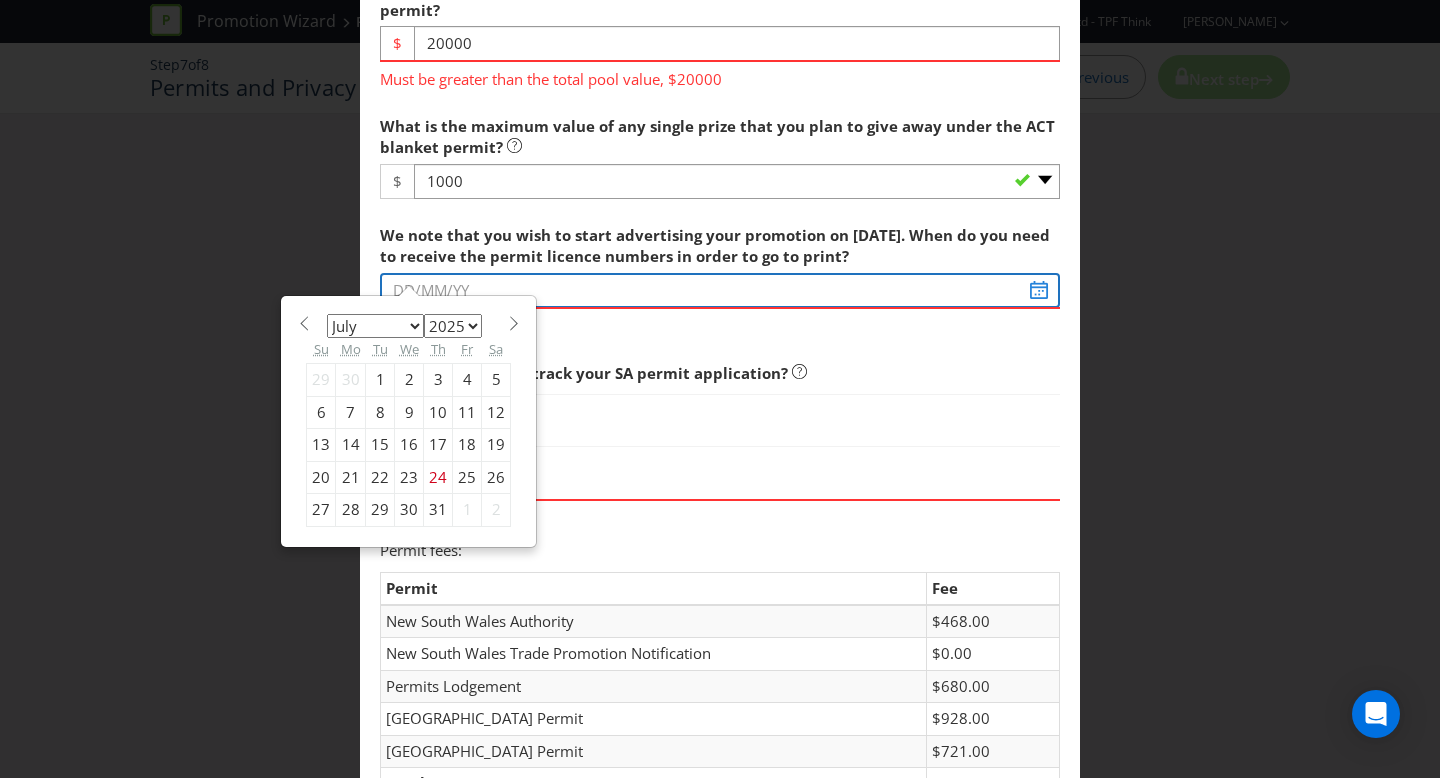 scroll, scrollTop: 856, scrollLeft: 0, axis: vertical 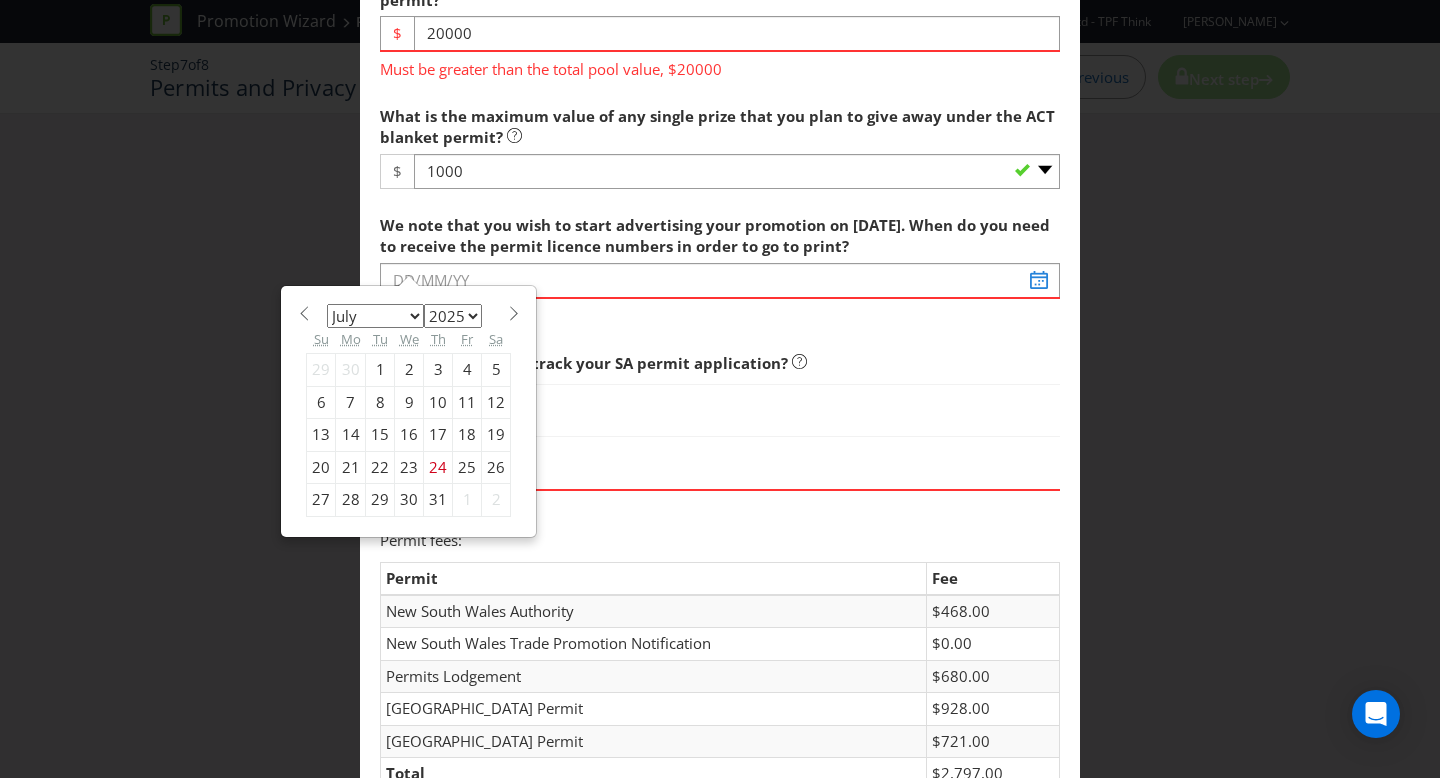 click on "January February March April May June July August September October November [DATE] 2026 2027 2028 2029 2030 2031 2032 2033 2034 2035 Su Mo Tu We Th Fr Sa 29 30 1 2 3 4 5 6 7 8 9 10 11 12 13 14 15 16 17 18 19 20 21 22 23 24 25 26 27 28 29 30 31 1 2" at bounding box center [408, 411] 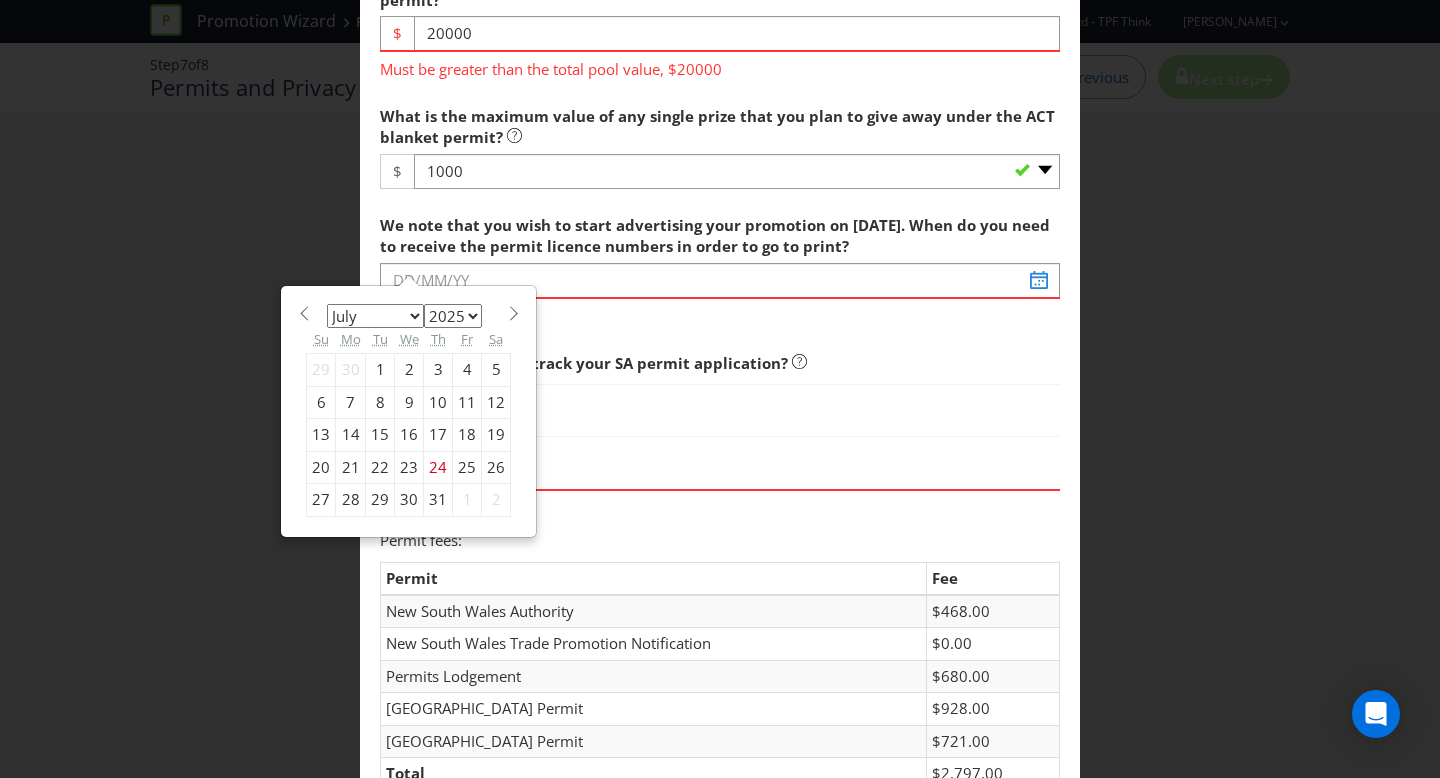 click at bounding box center [513, 313] 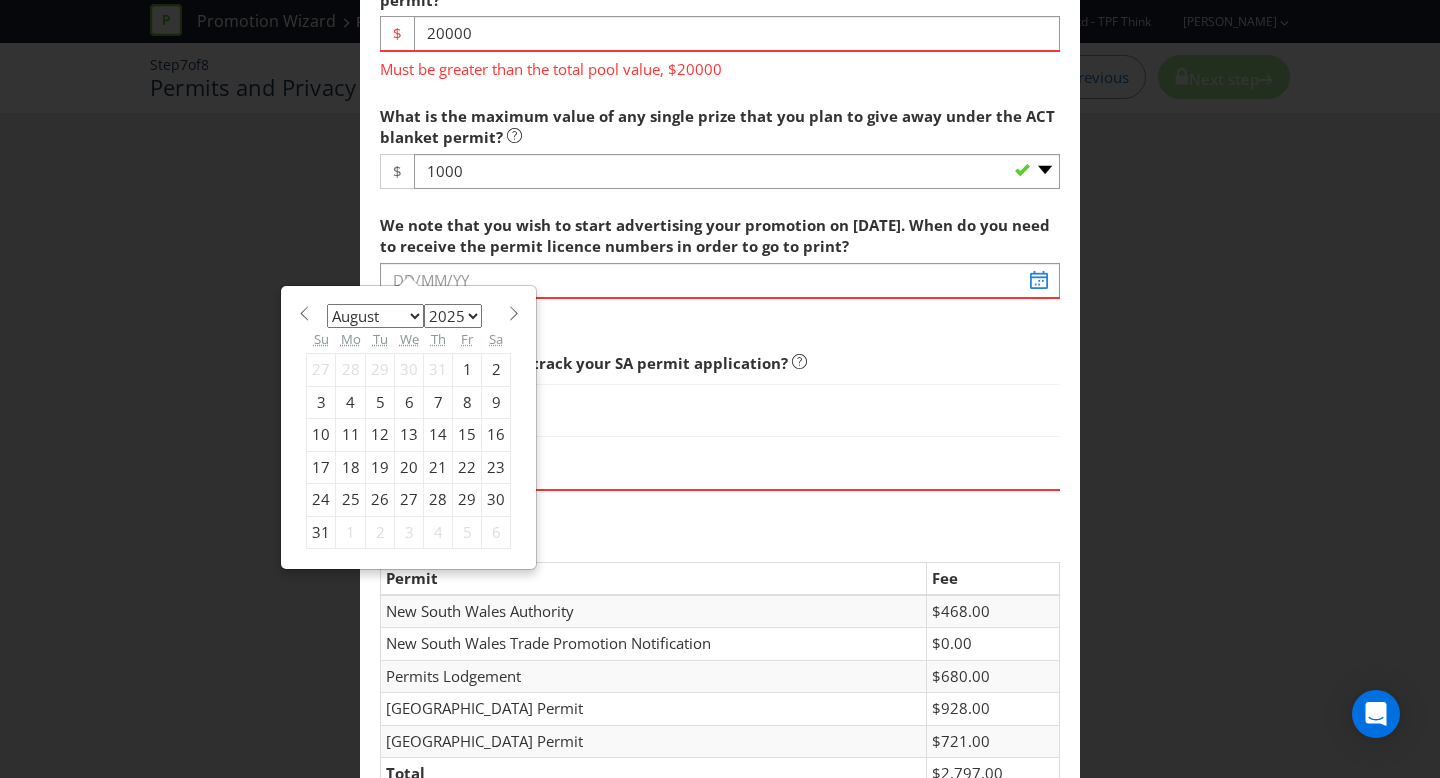 click on "10" at bounding box center (321, 435) 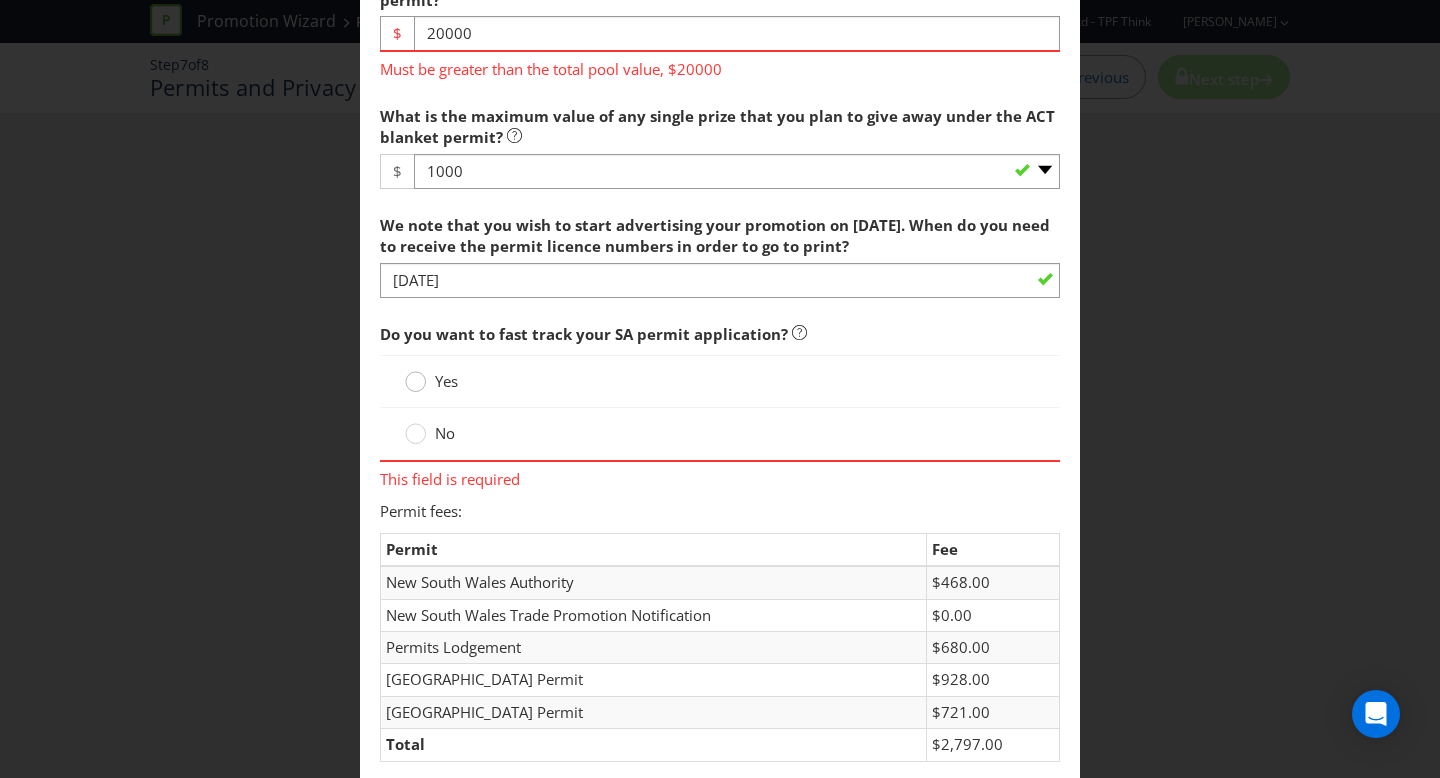click 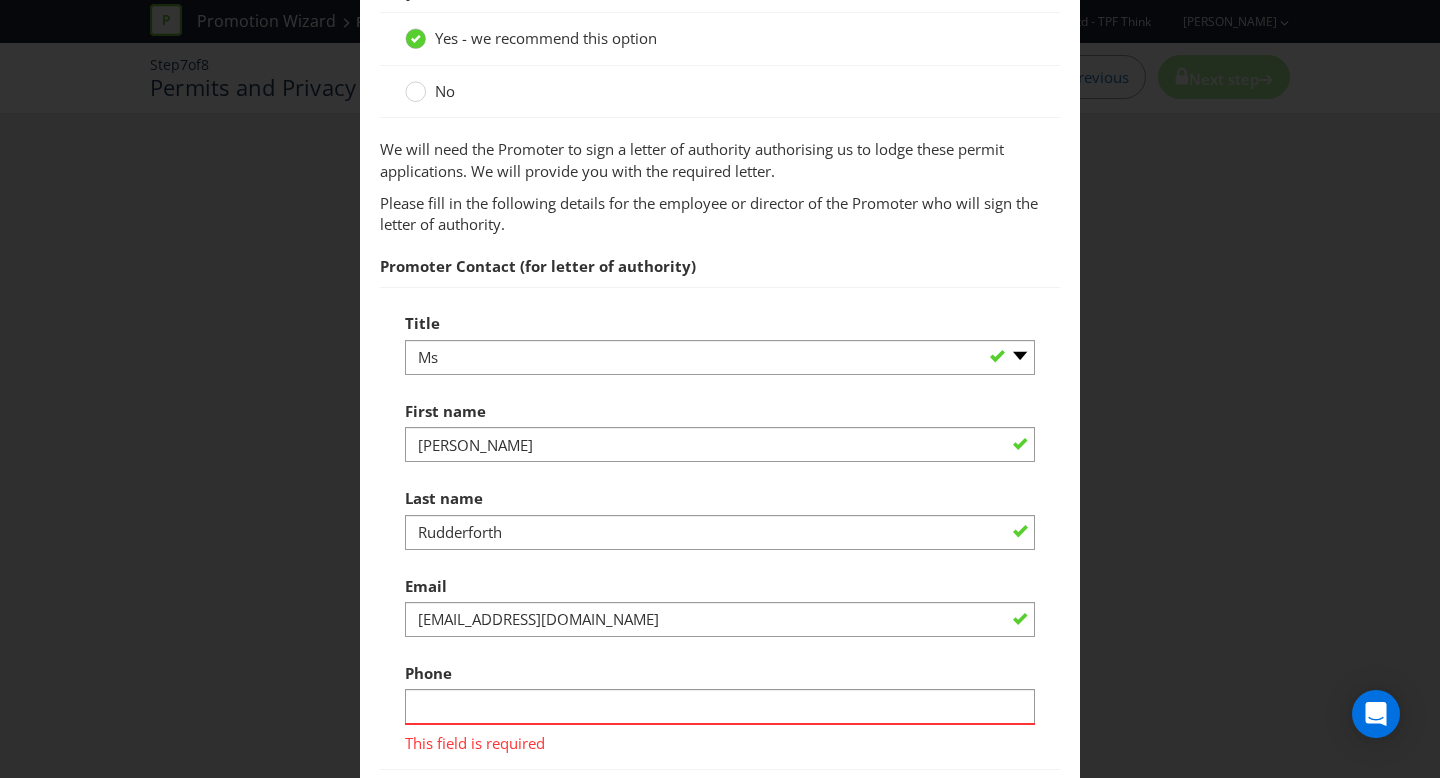 scroll, scrollTop: 1774, scrollLeft: 0, axis: vertical 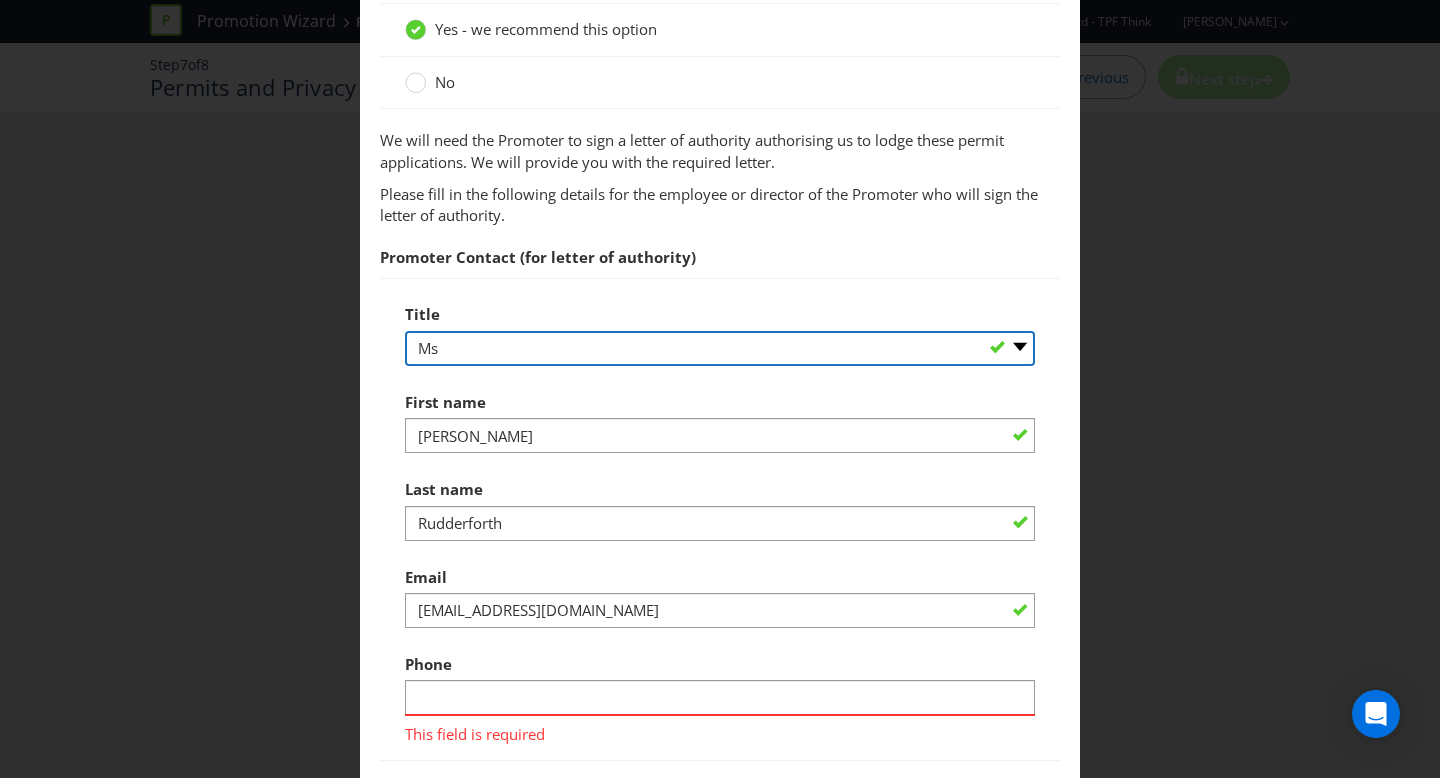 click on "-- Please select -- Mr Ms Mrs [PERSON_NAME] [PERSON_NAME] (please specify)" at bounding box center [720, 348] 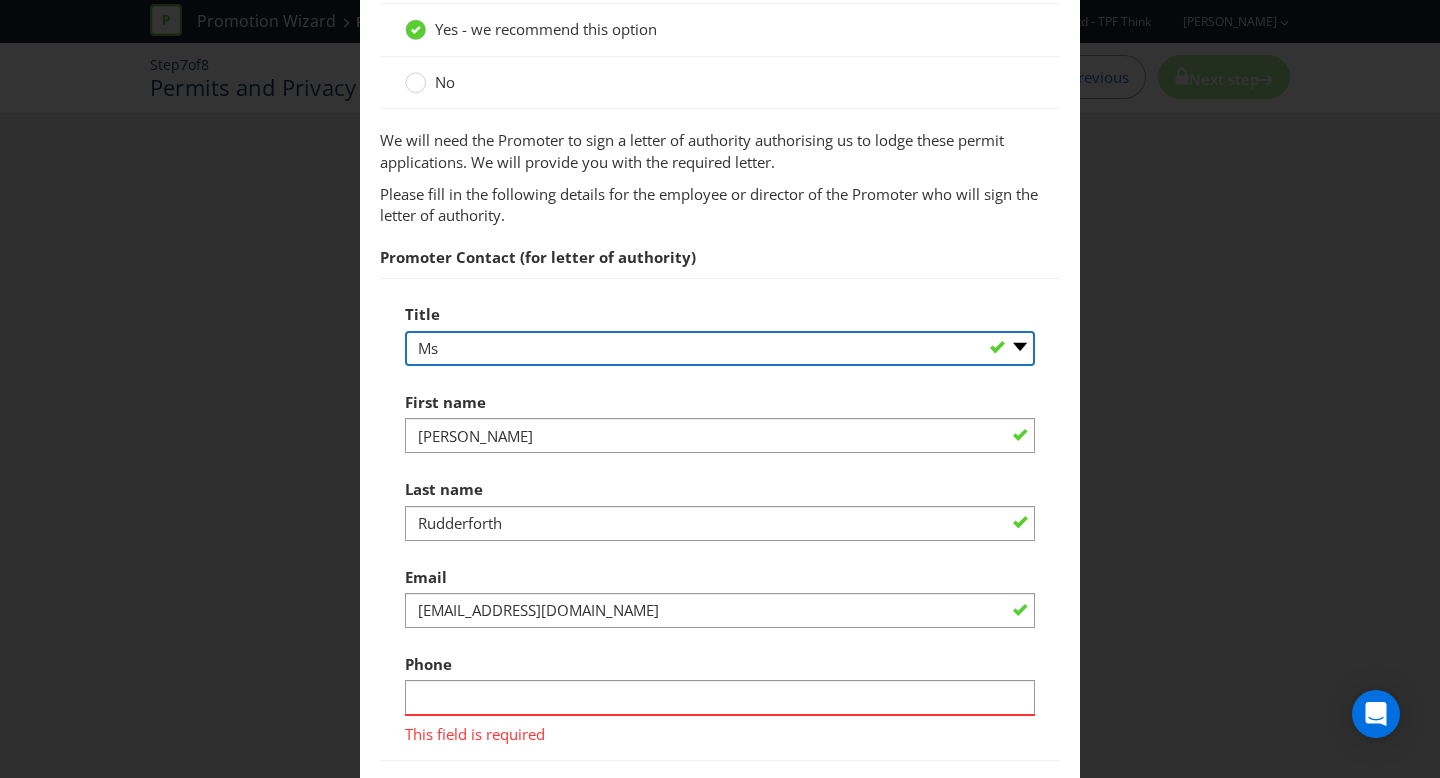 select on "MR" 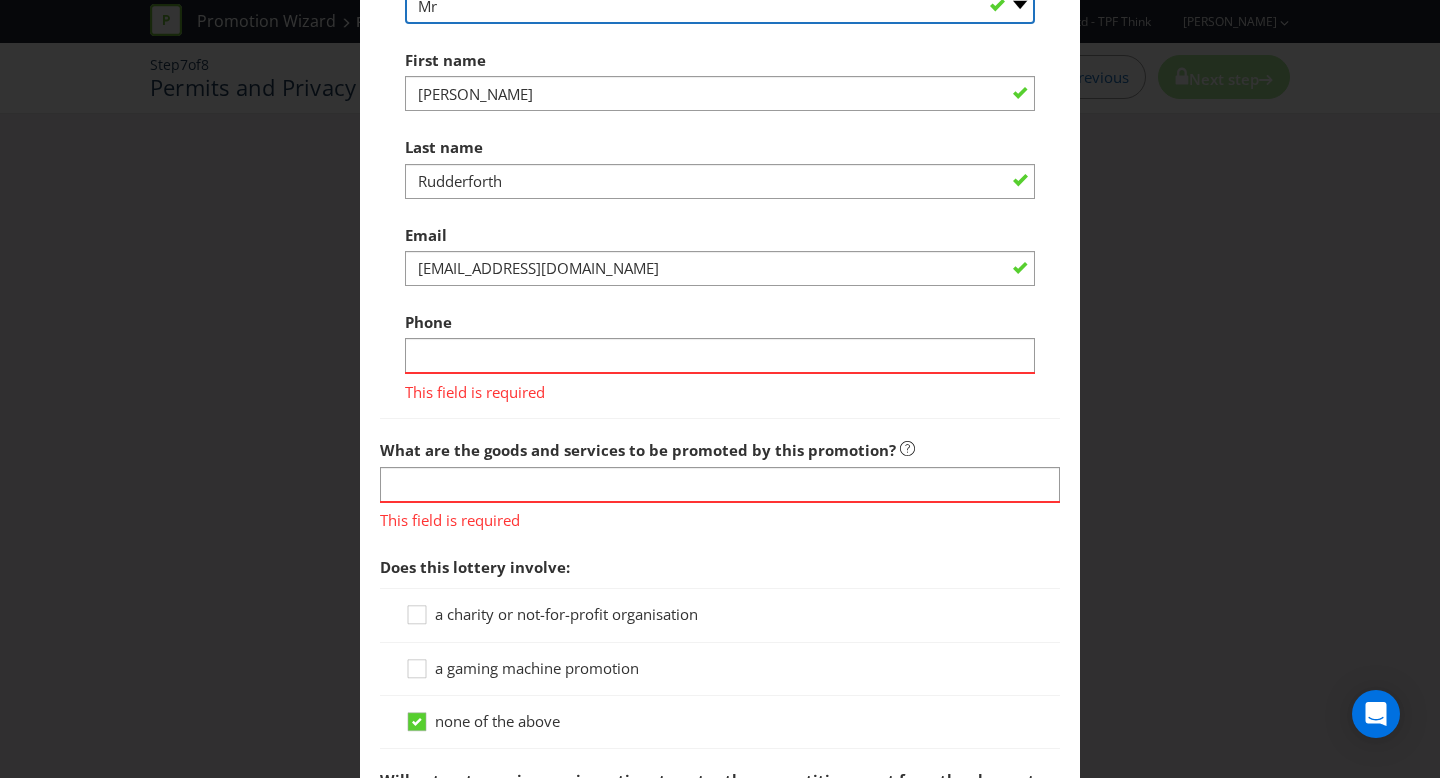 scroll, scrollTop: 2117, scrollLeft: 0, axis: vertical 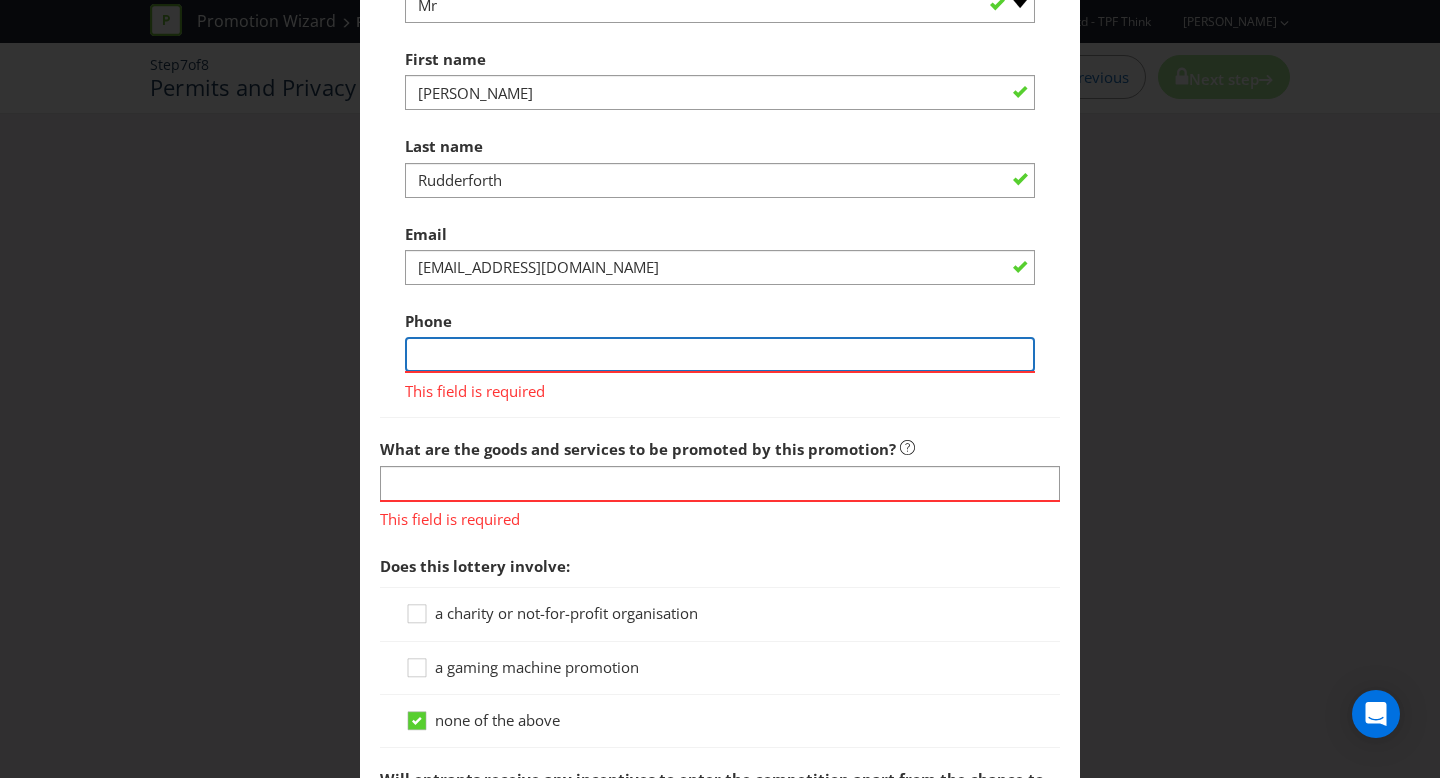 click at bounding box center [720, 354] 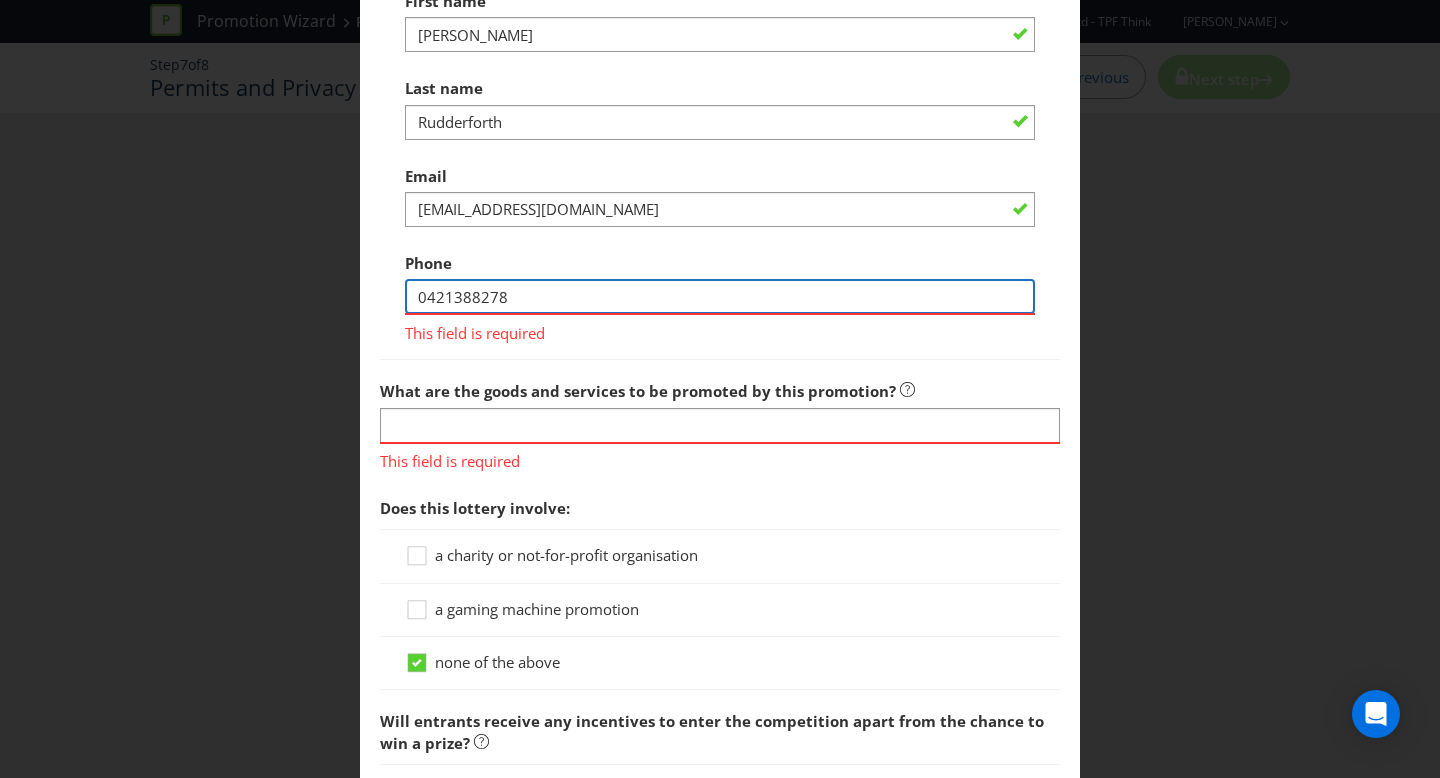 scroll, scrollTop: 2177, scrollLeft: 0, axis: vertical 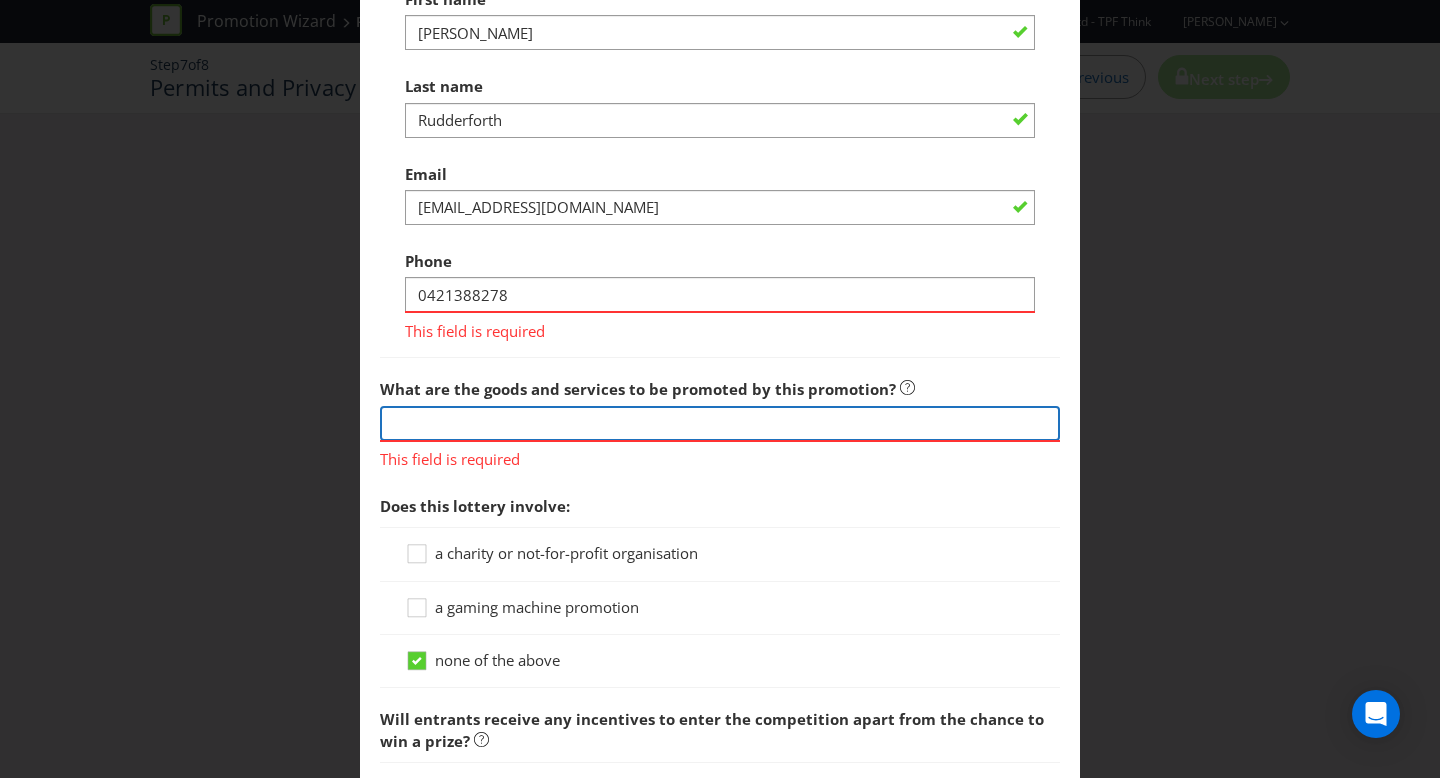 click on "What are the goods and services to be promoted by this promotion?   This field is required" at bounding box center [720, 419] 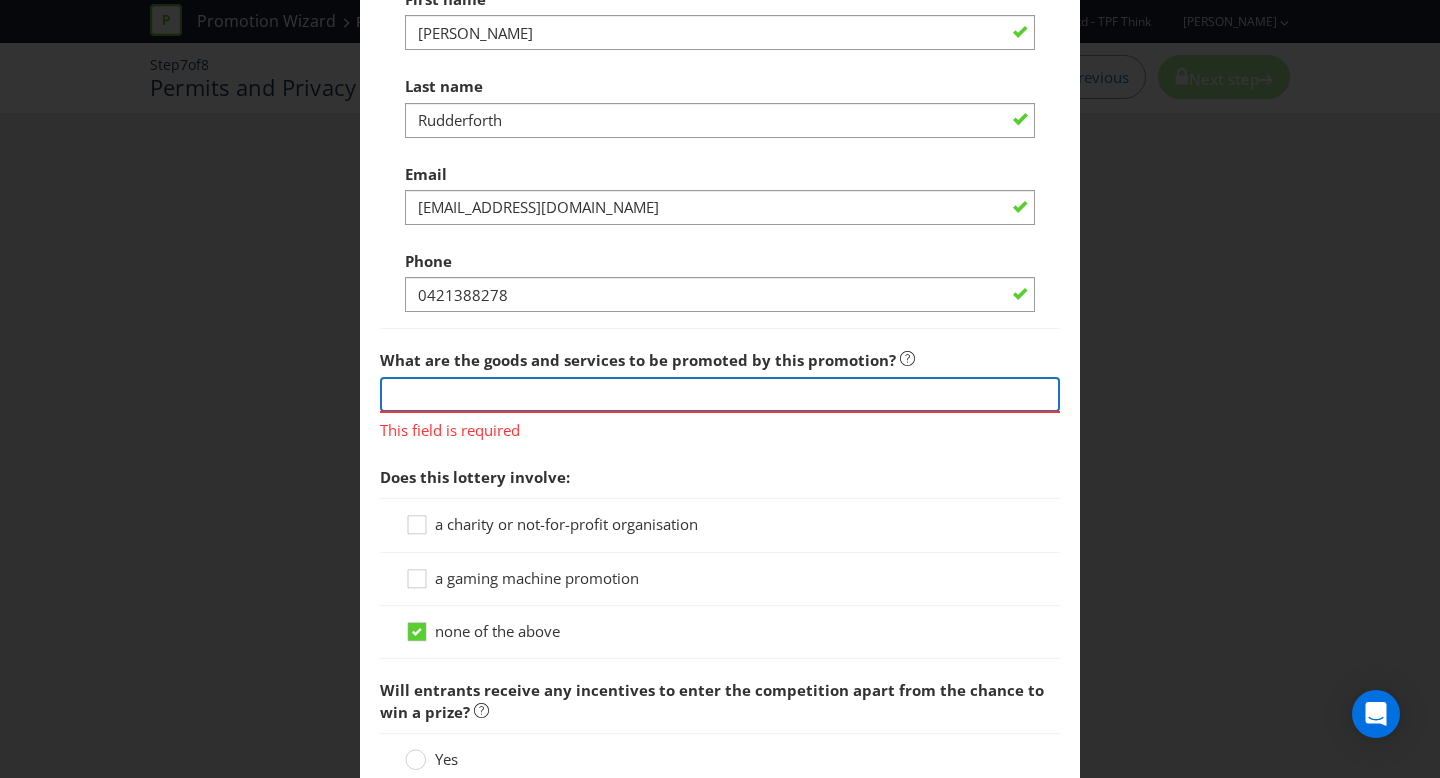 click at bounding box center [720, 394] 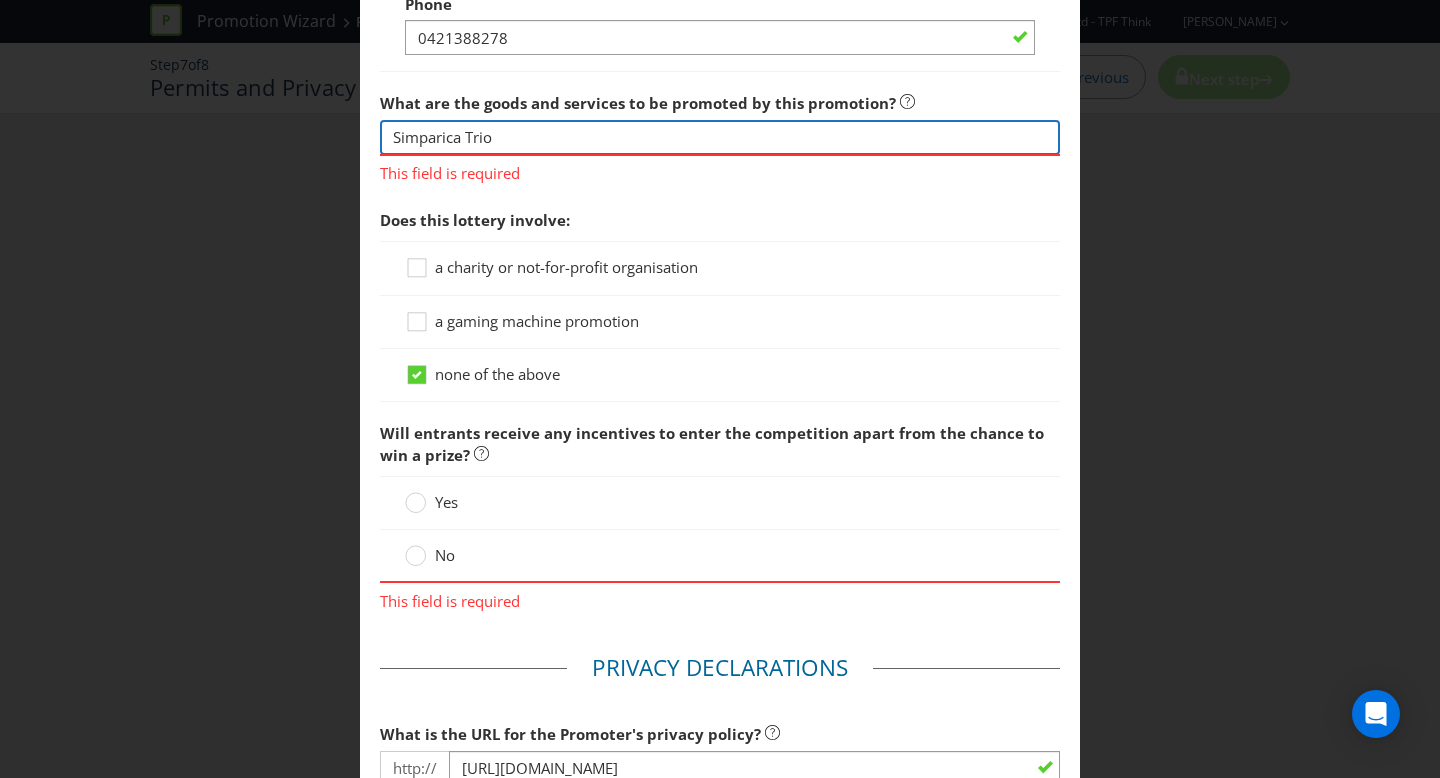 scroll, scrollTop: 2437, scrollLeft: 0, axis: vertical 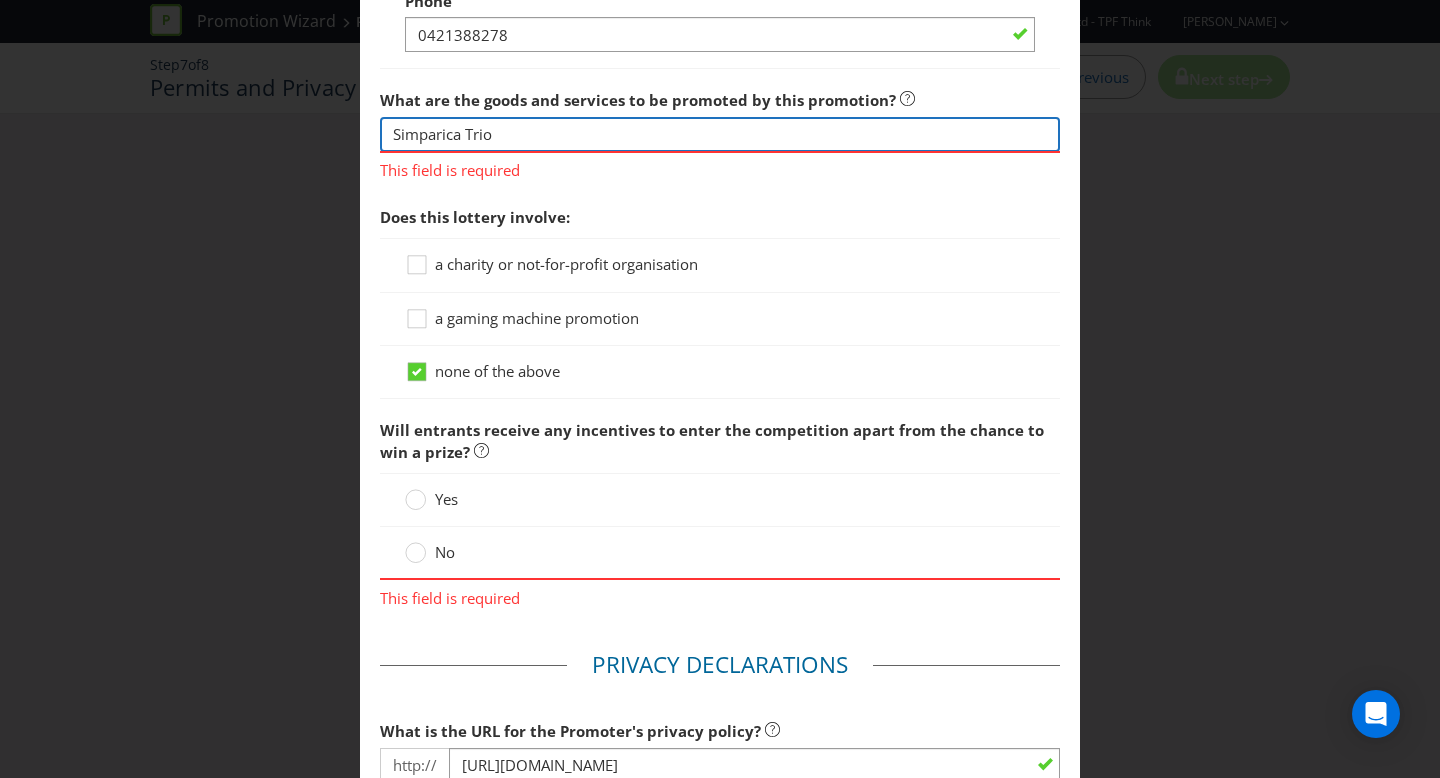 type on "Simparica Trio" 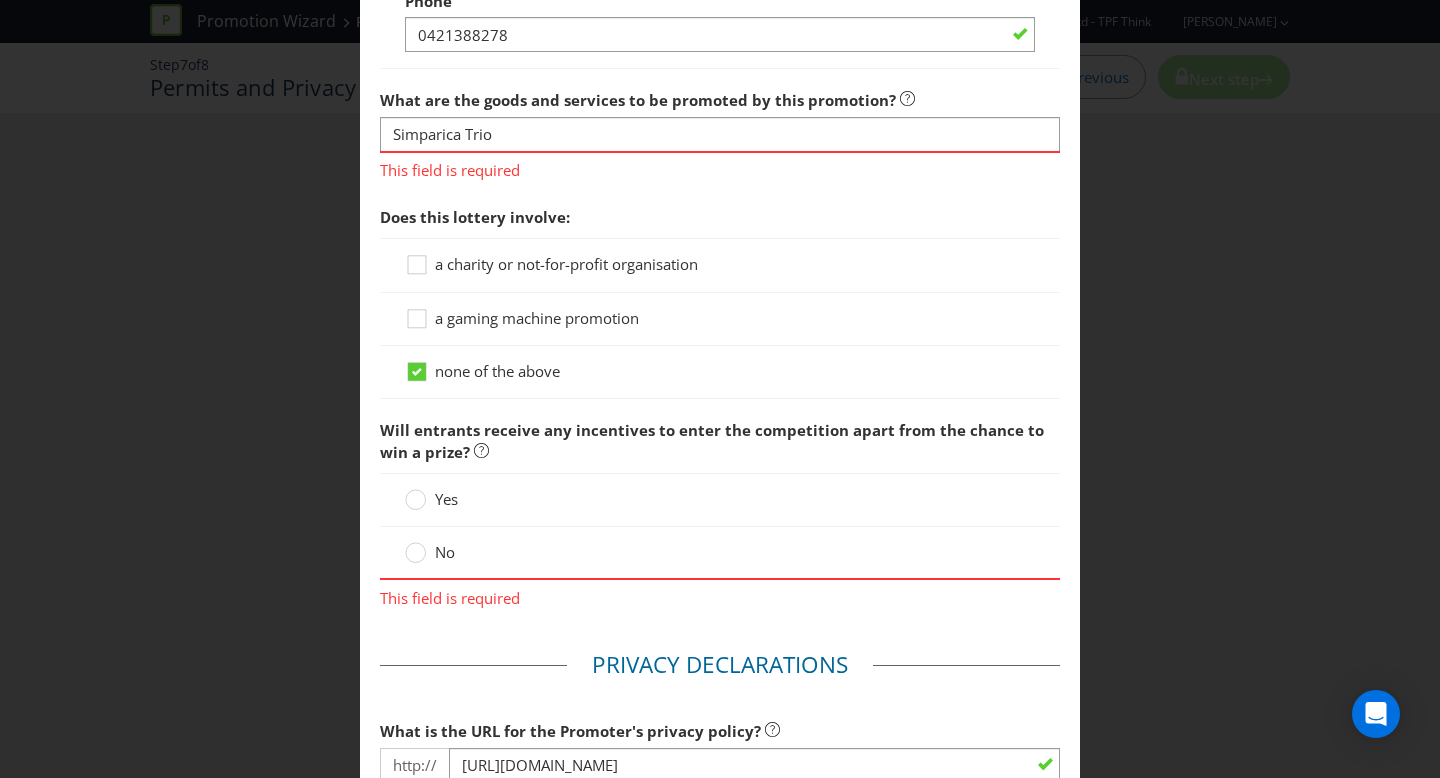 click on "No" at bounding box center [720, 553] 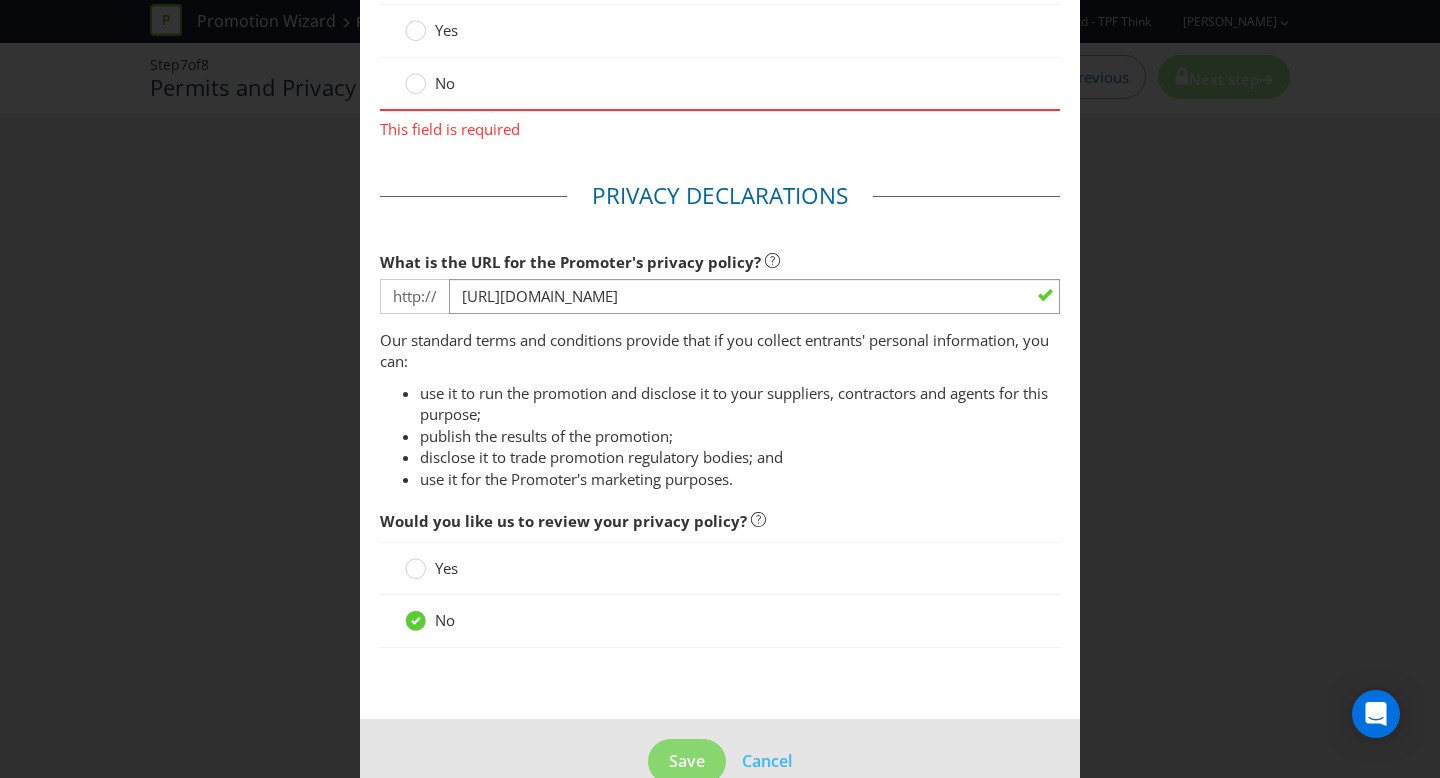 scroll, scrollTop: 2897, scrollLeft: 0, axis: vertical 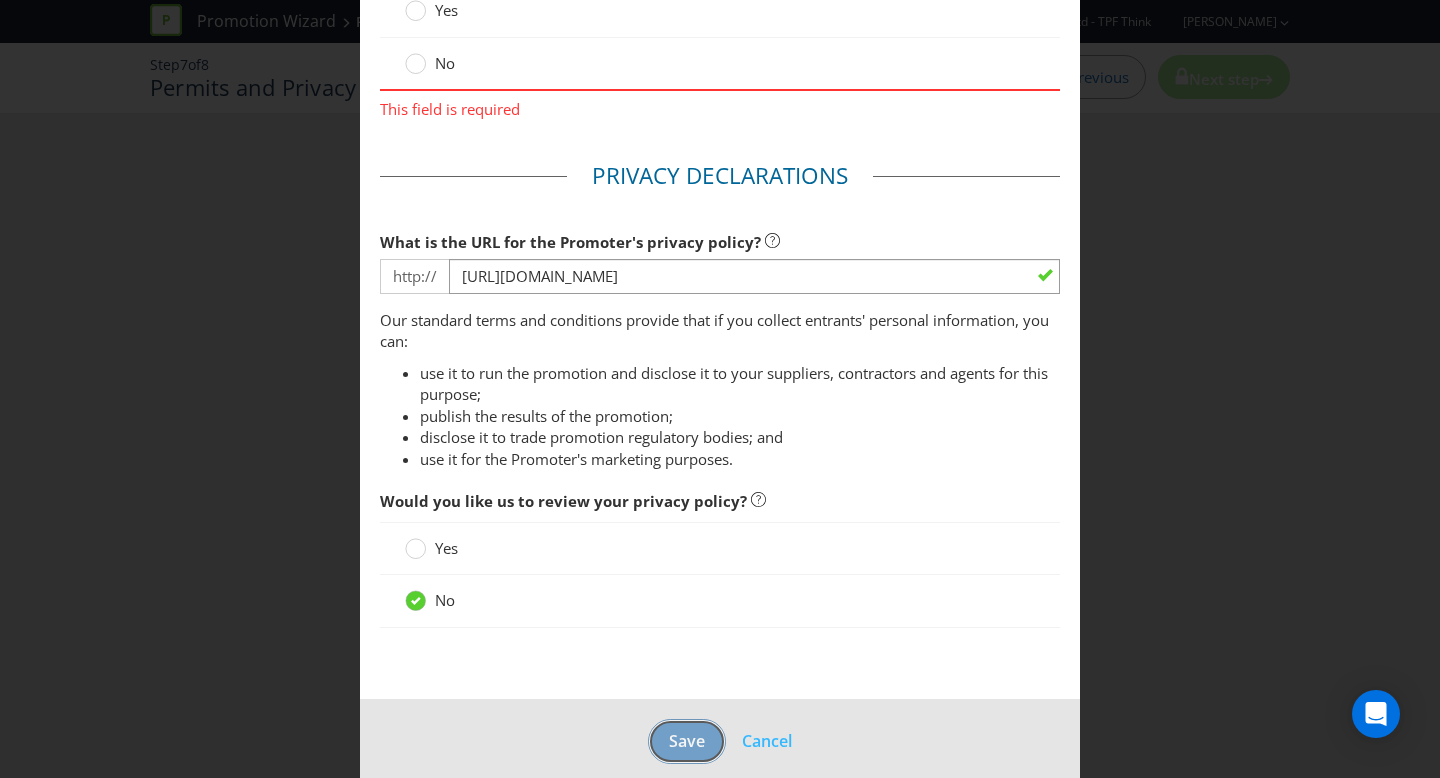 click on "Save" at bounding box center [687, 741] 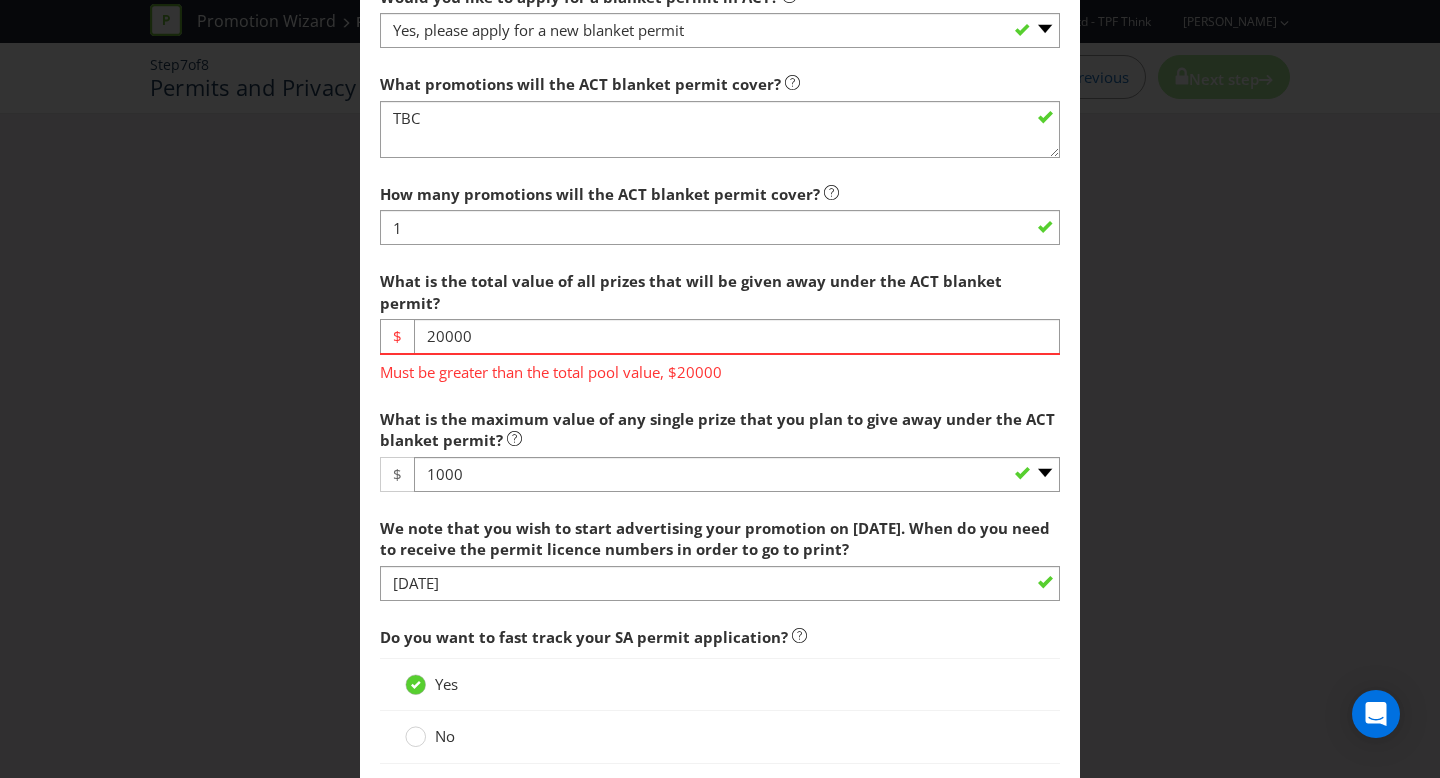 scroll, scrollTop: 550, scrollLeft: 0, axis: vertical 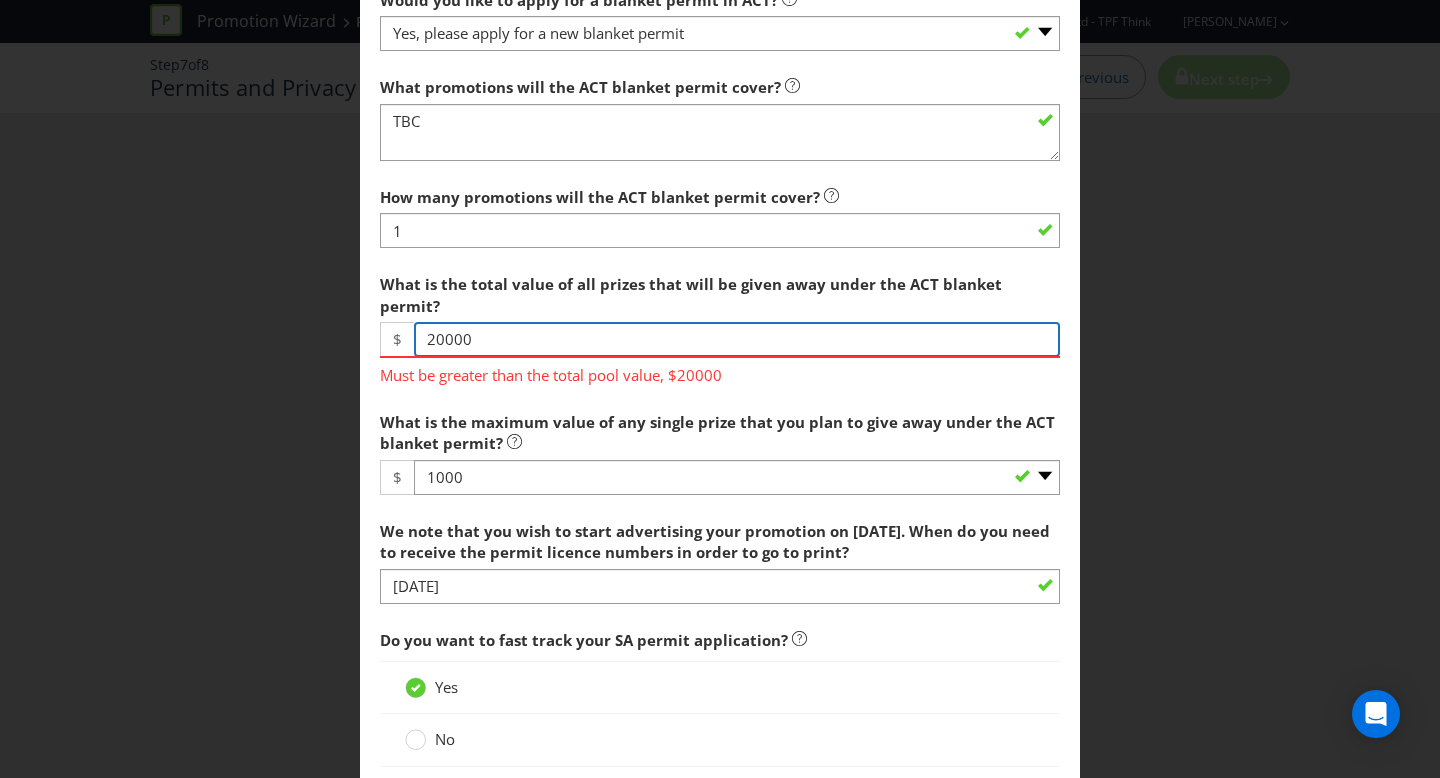click on "20000" at bounding box center [737, 339] 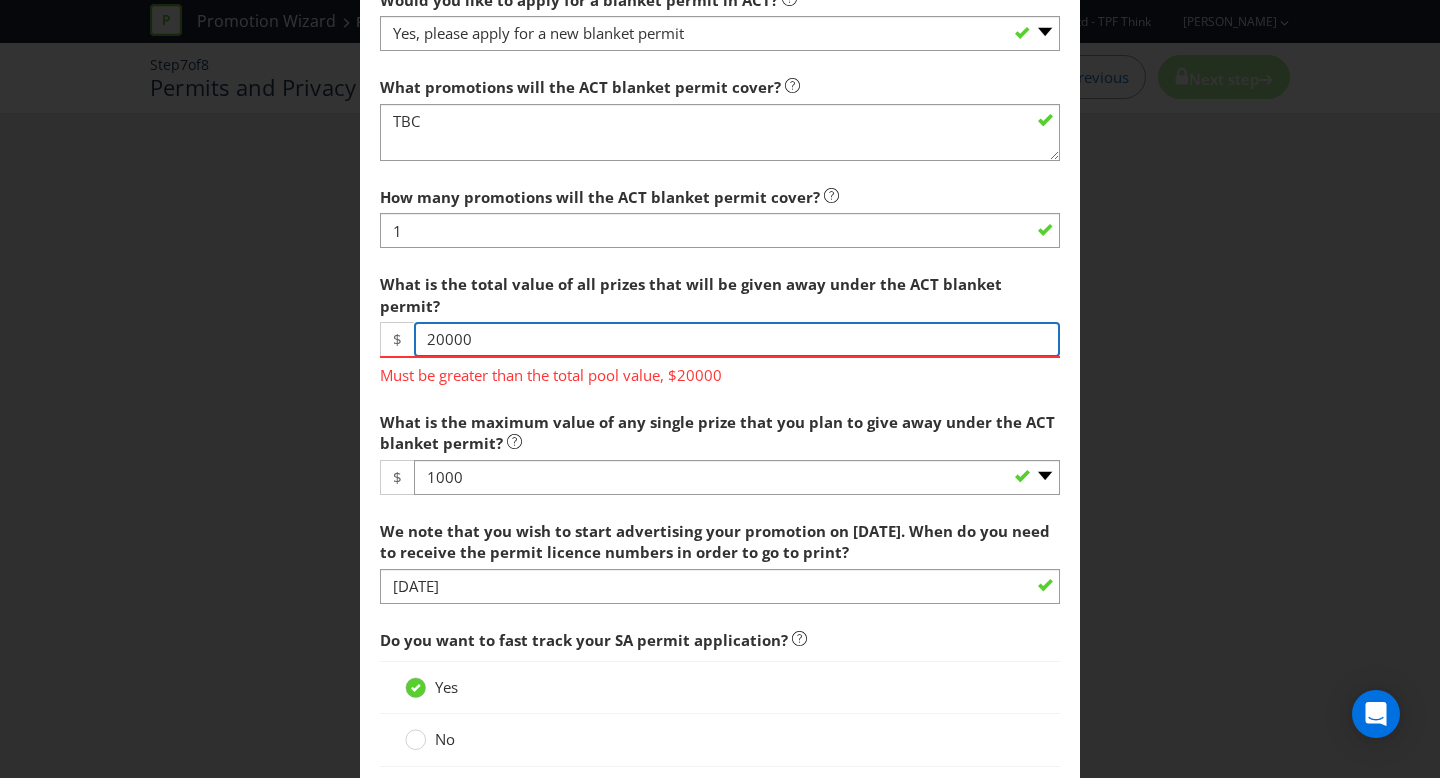 drag, startPoint x: 479, startPoint y: 318, endPoint x: 417, endPoint y: 308, distance: 62.801273 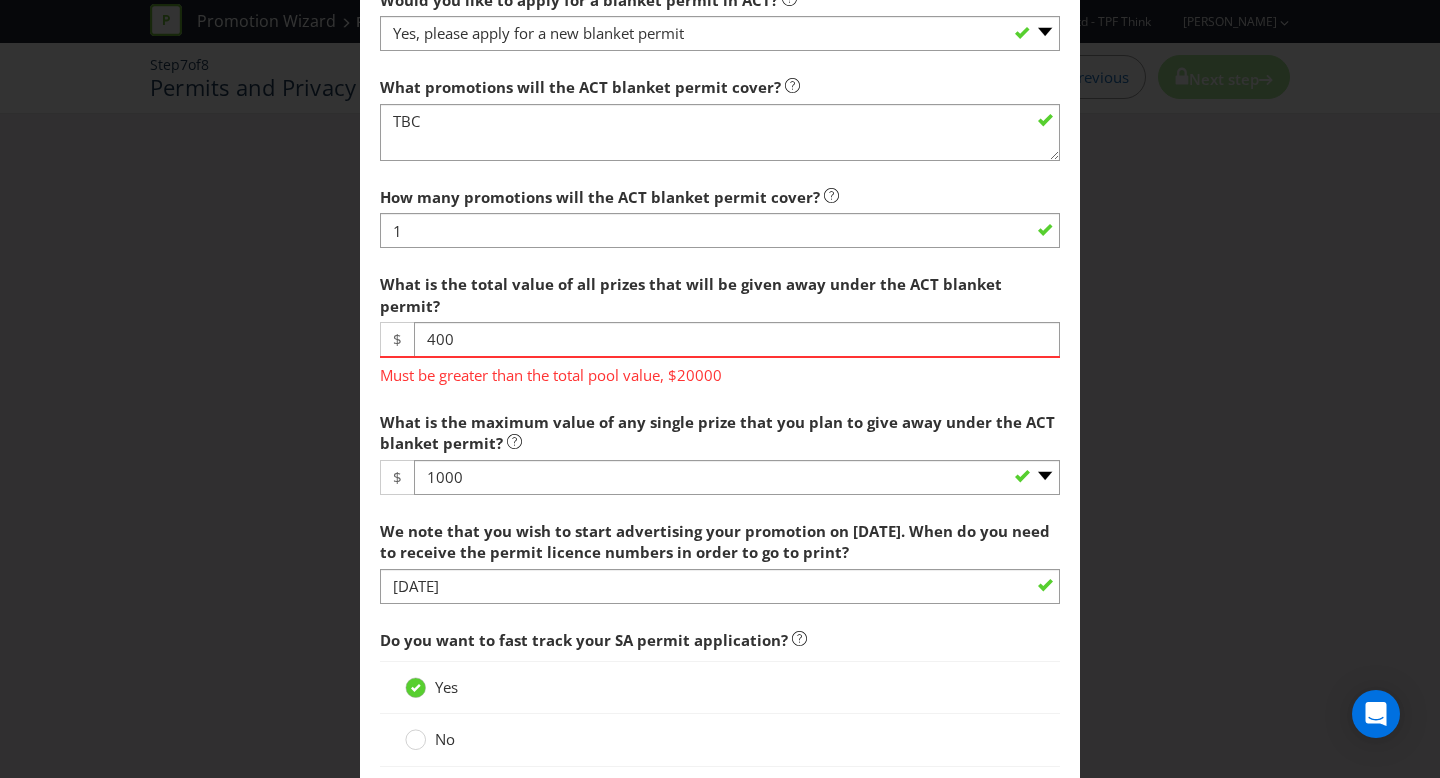 click on "What is the maximum value of any single prize that you plan to give away under the ACT blanket permit?" at bounding box center (717, 432) 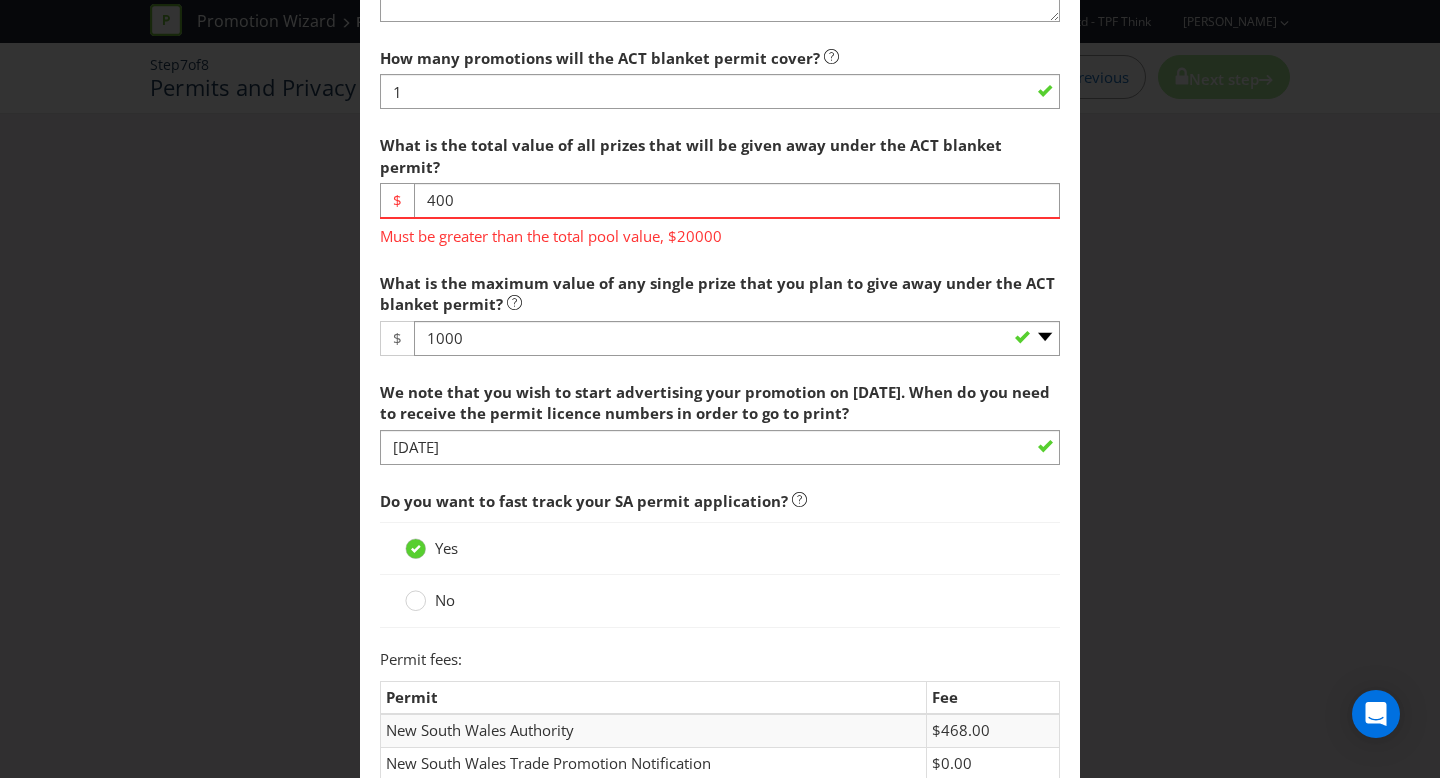 scroll, scrollTop: 695, scrollLeft: 0, axis: vertical 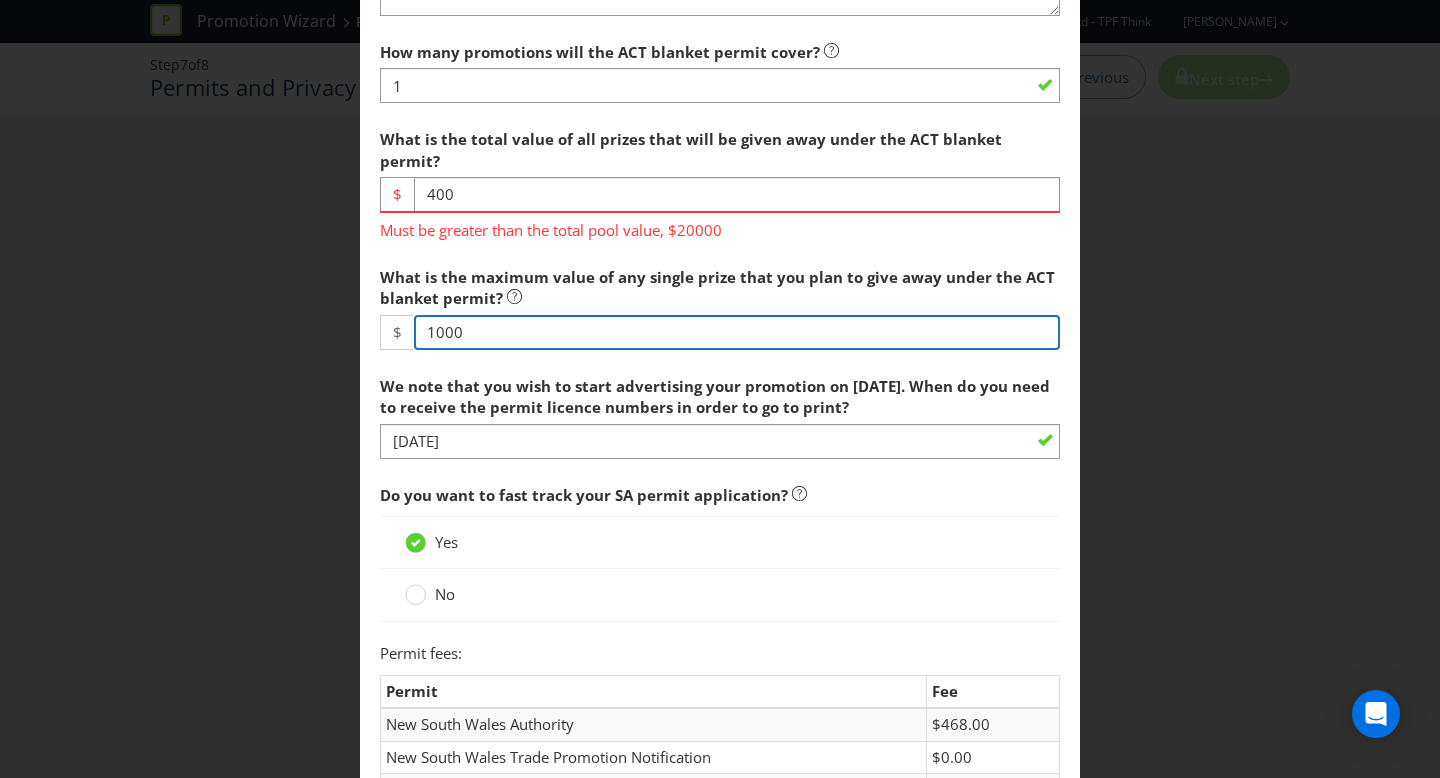 click on "-- Please select --  250 1000" at bounding box center (737, 332) 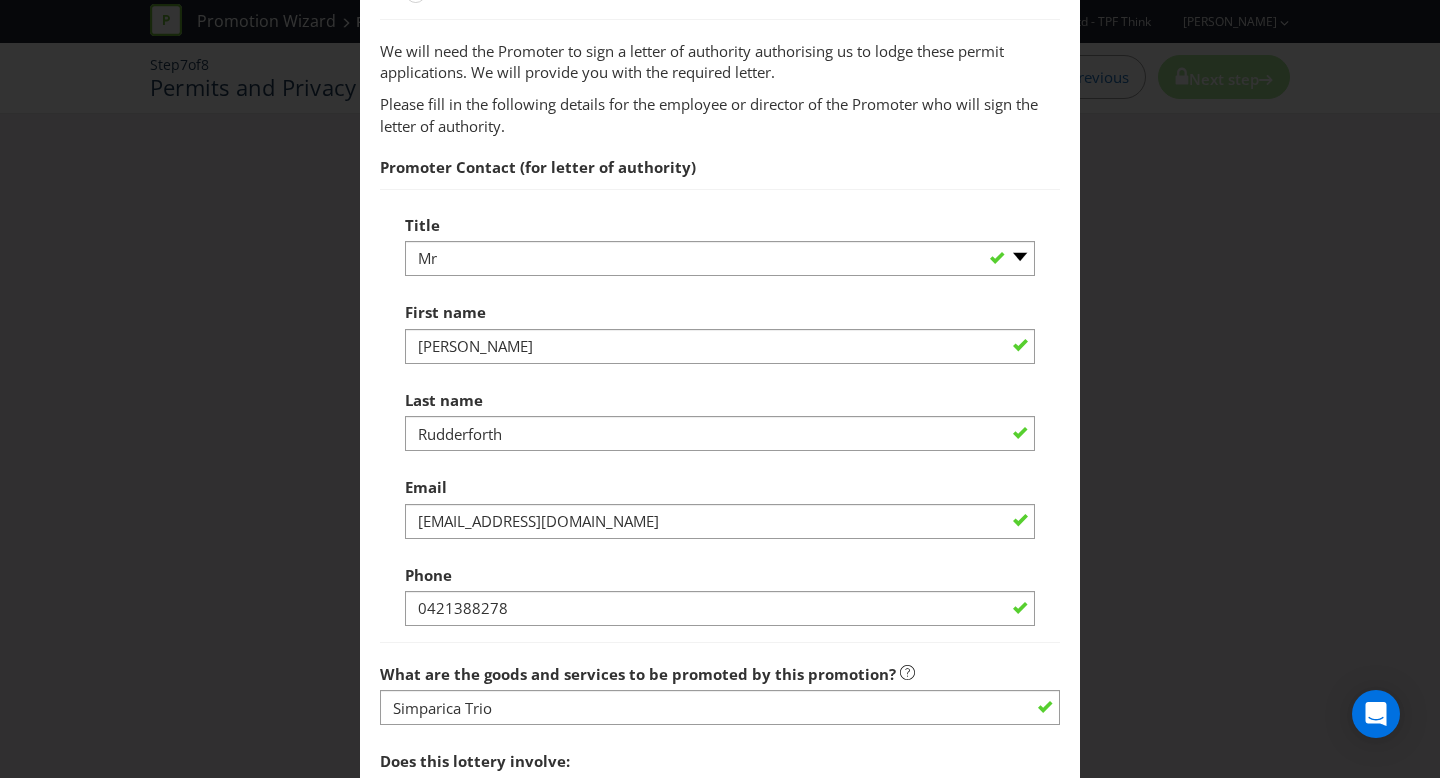 scroll, scrollTop: 2865, scrollLeft: 0, axis: vertical 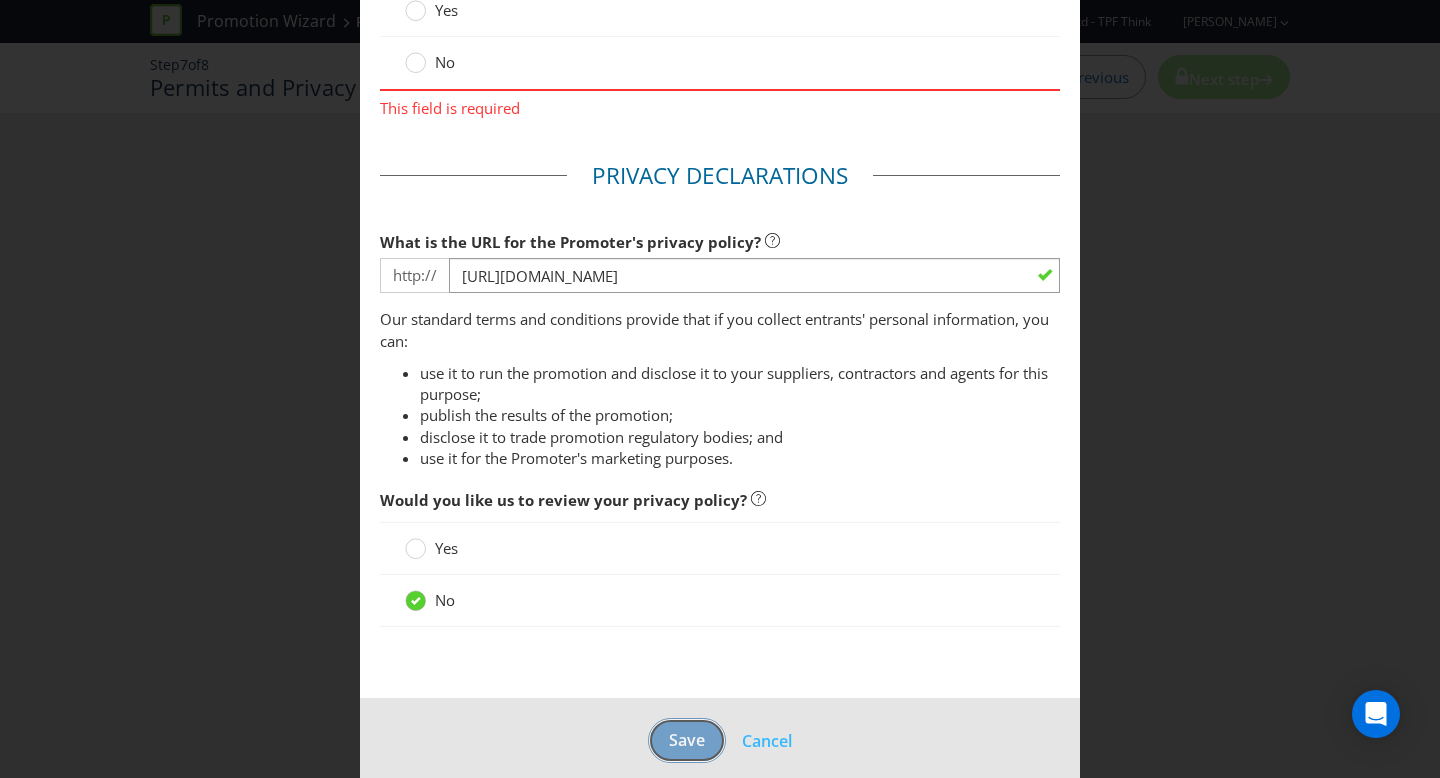click on "Save" at bounding box center (687, 740) 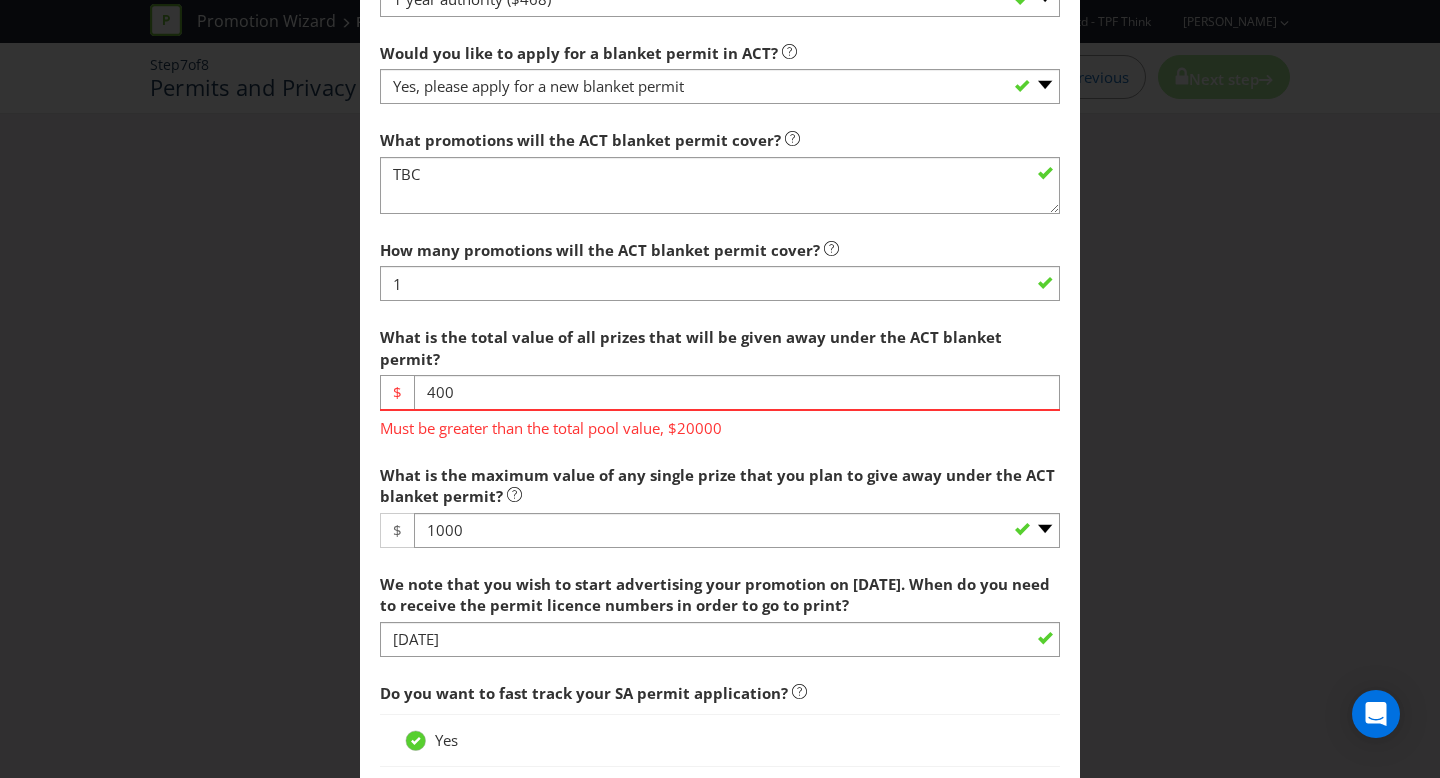 scroll, scrollTop: 554, scrollLeft: 0, axis: vertical 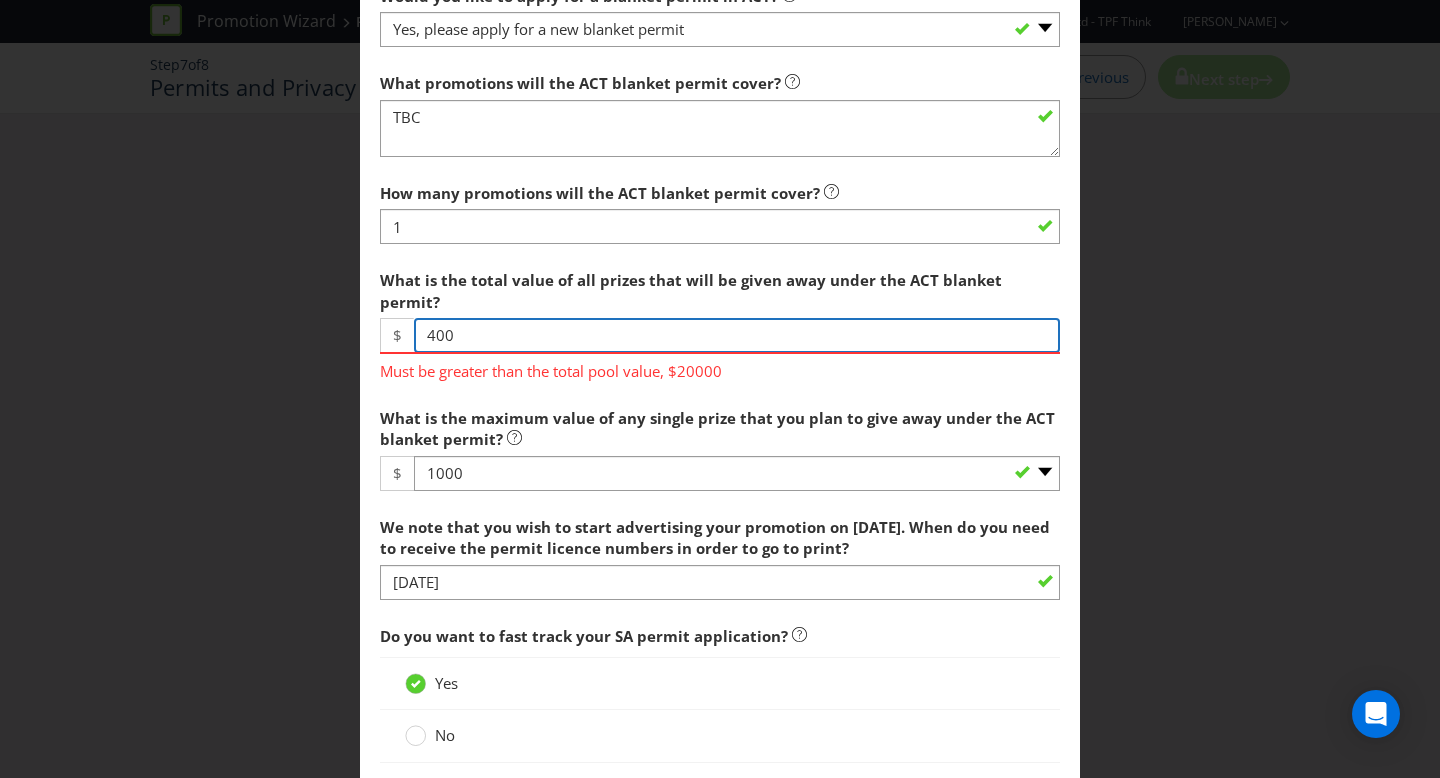 drag, startPoint x: 473, startPoint y: 314, endPoint x: 411, endPoint y: 309, distance: 62.201286 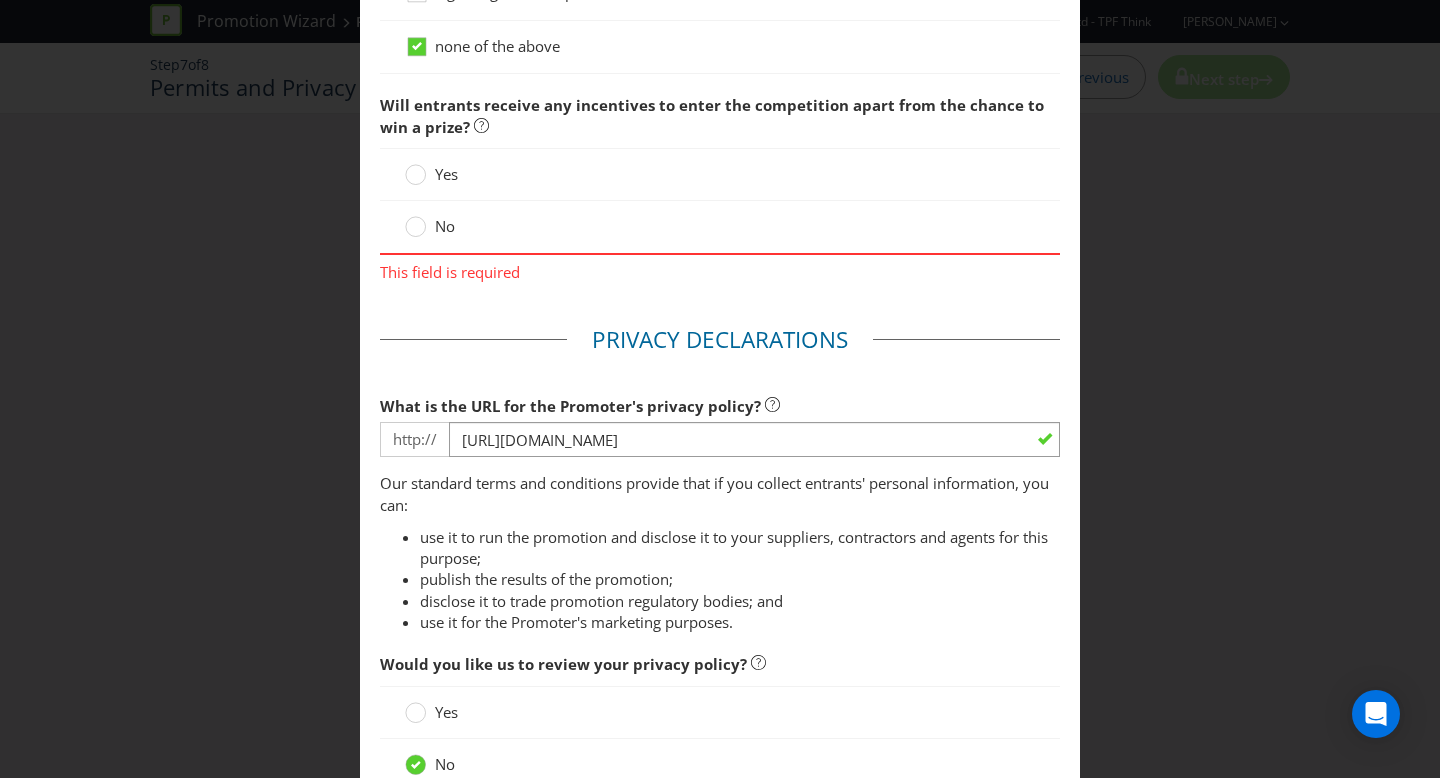 scroll, scrollTop: 2865, scrollLeft: 0, axis: vertical 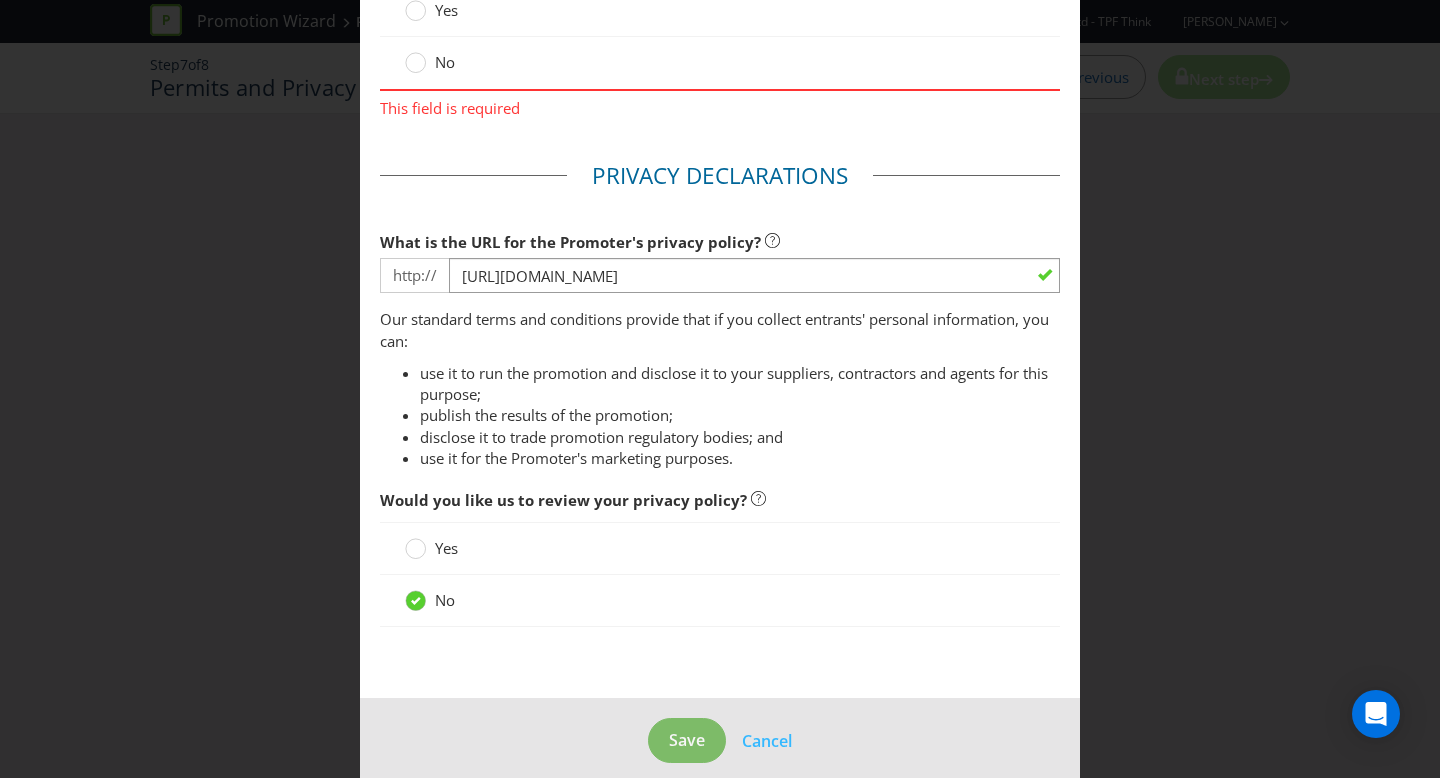 type on "20001" 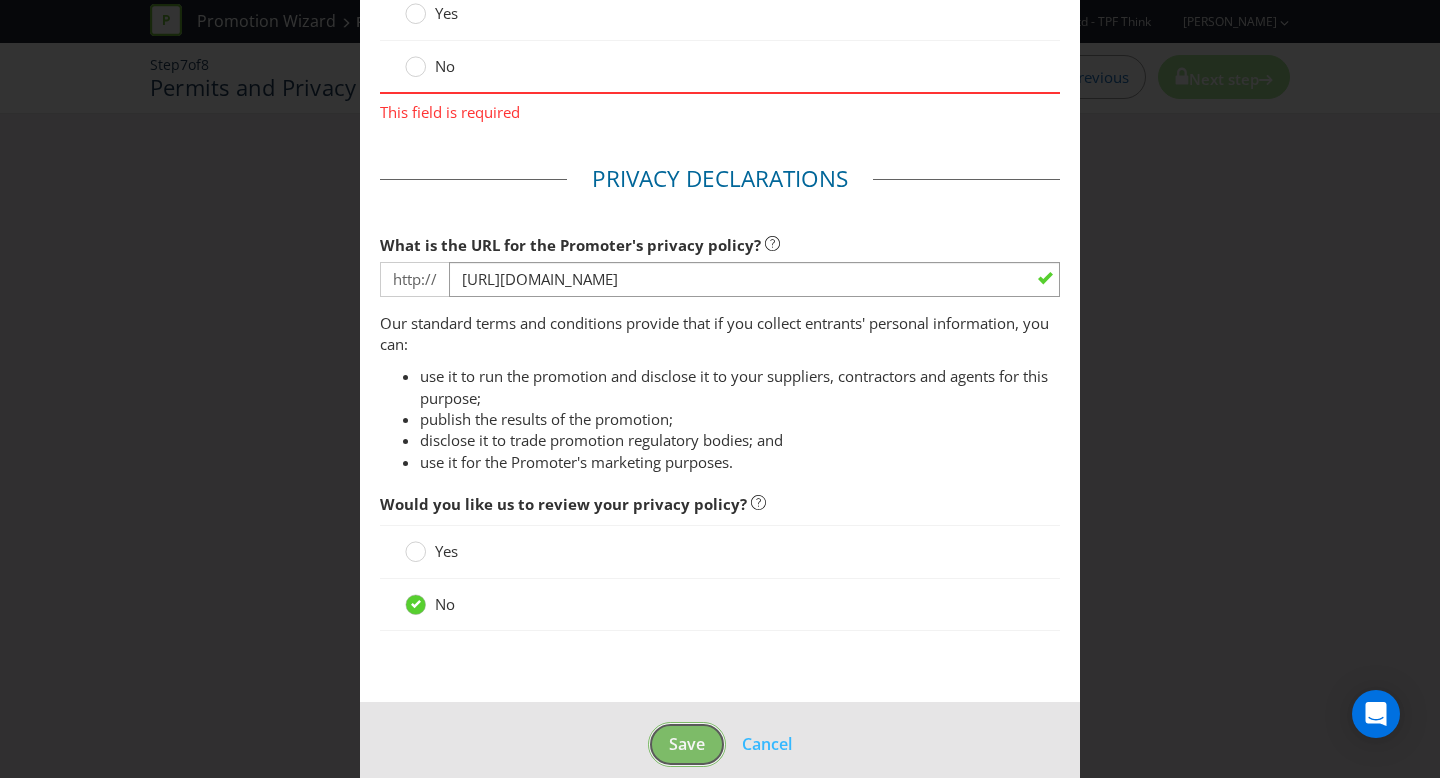 click on "Save" at bounding box center [687, 744] 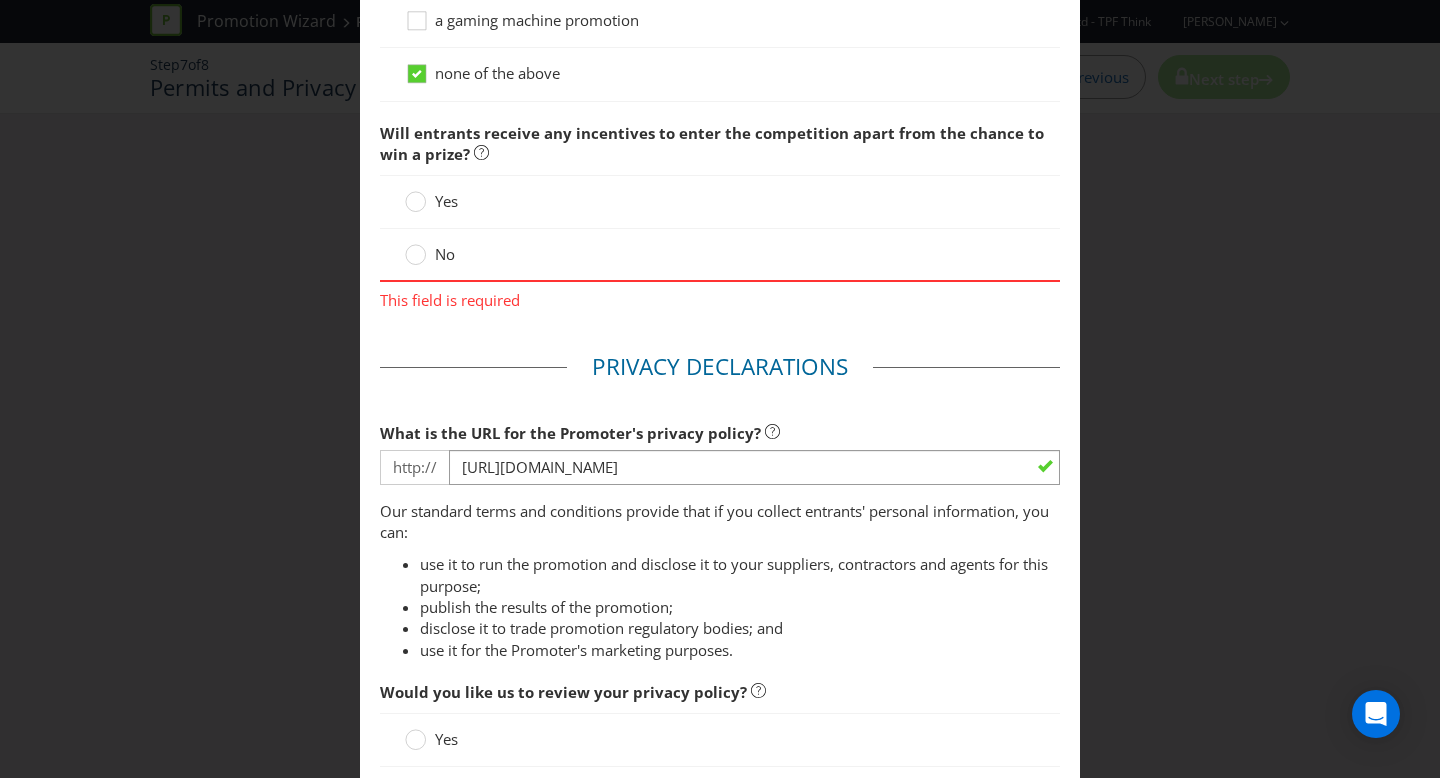 scroll, scrollTop: 2681, scrollLeft: 0, axis: vertical 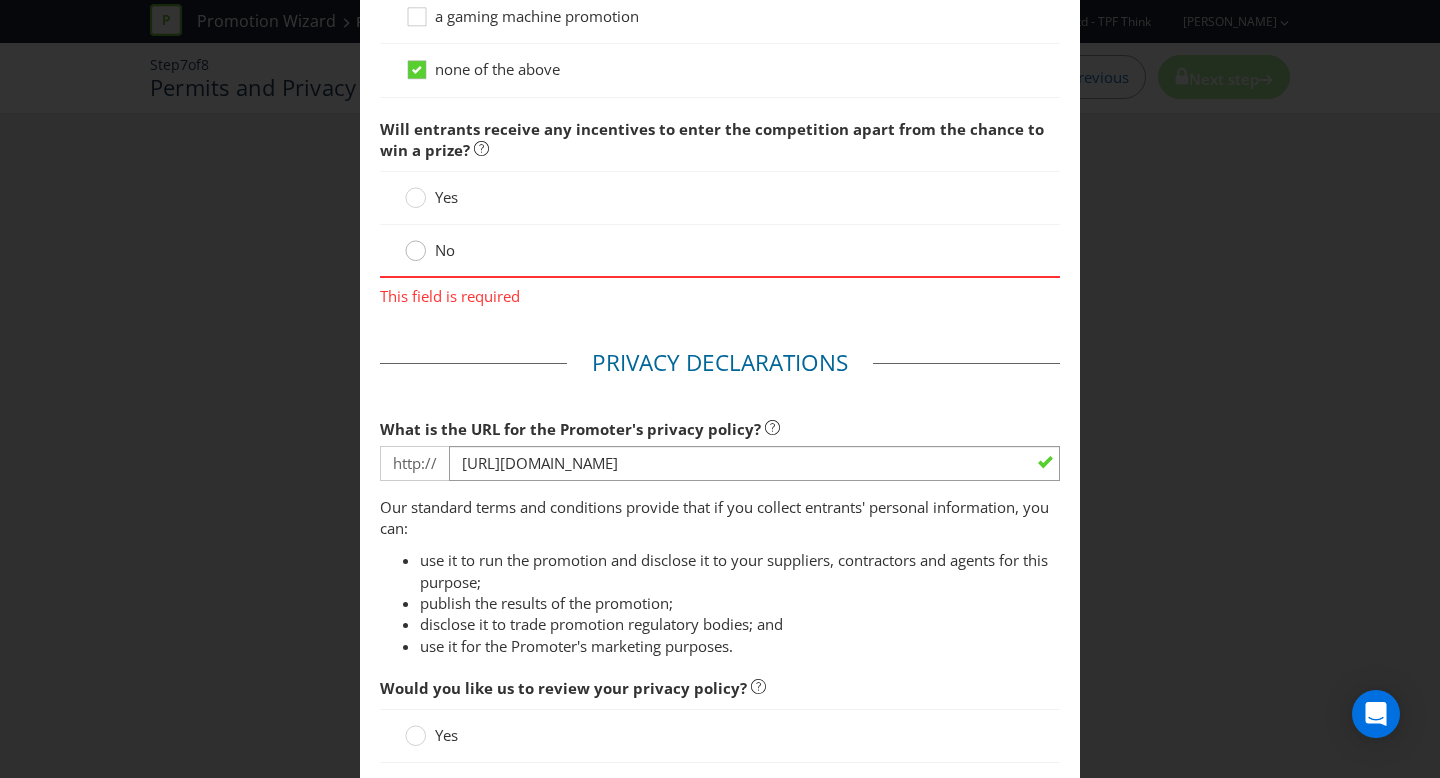 click at bounding box center [416, 244] 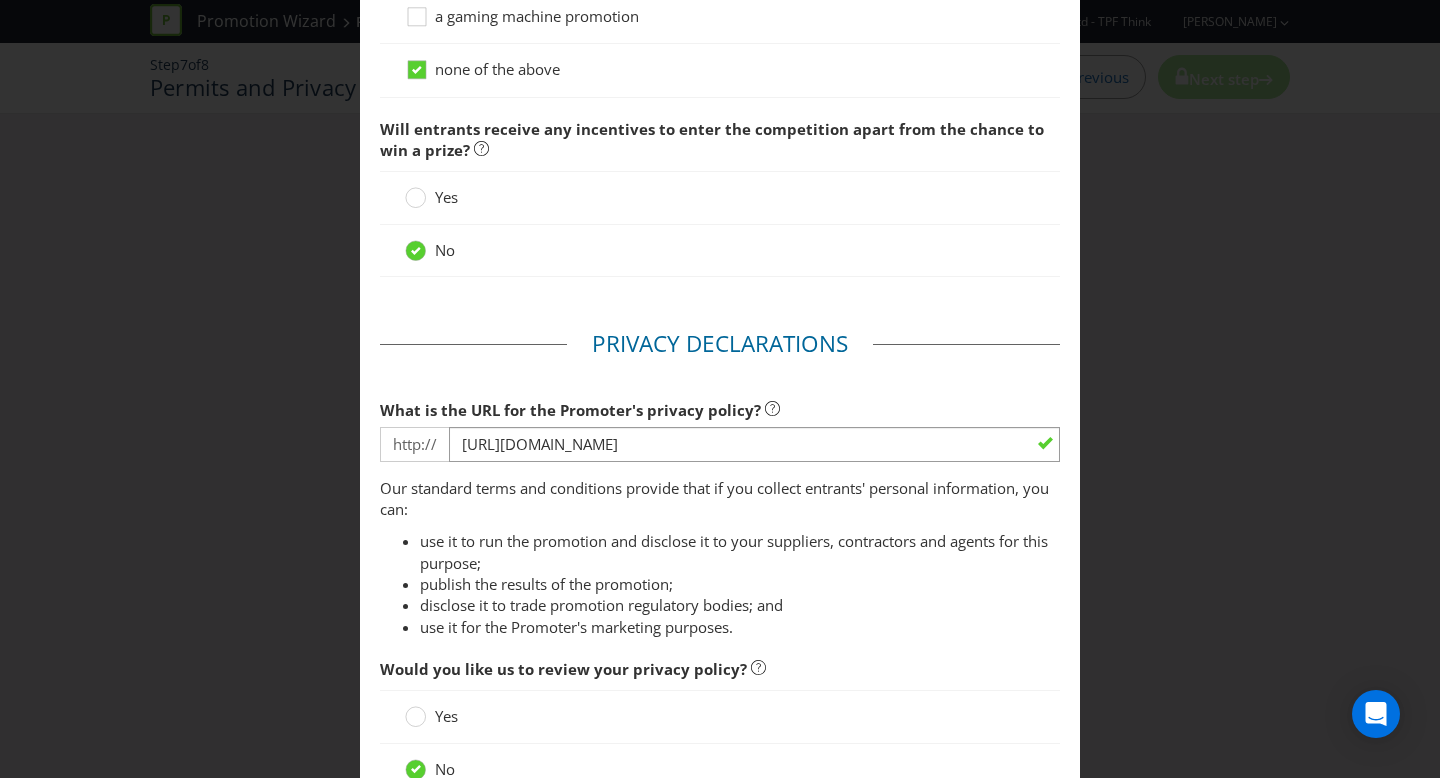 scroll, scrollTop: 2849, scrollLeft: 0, axis: vertical 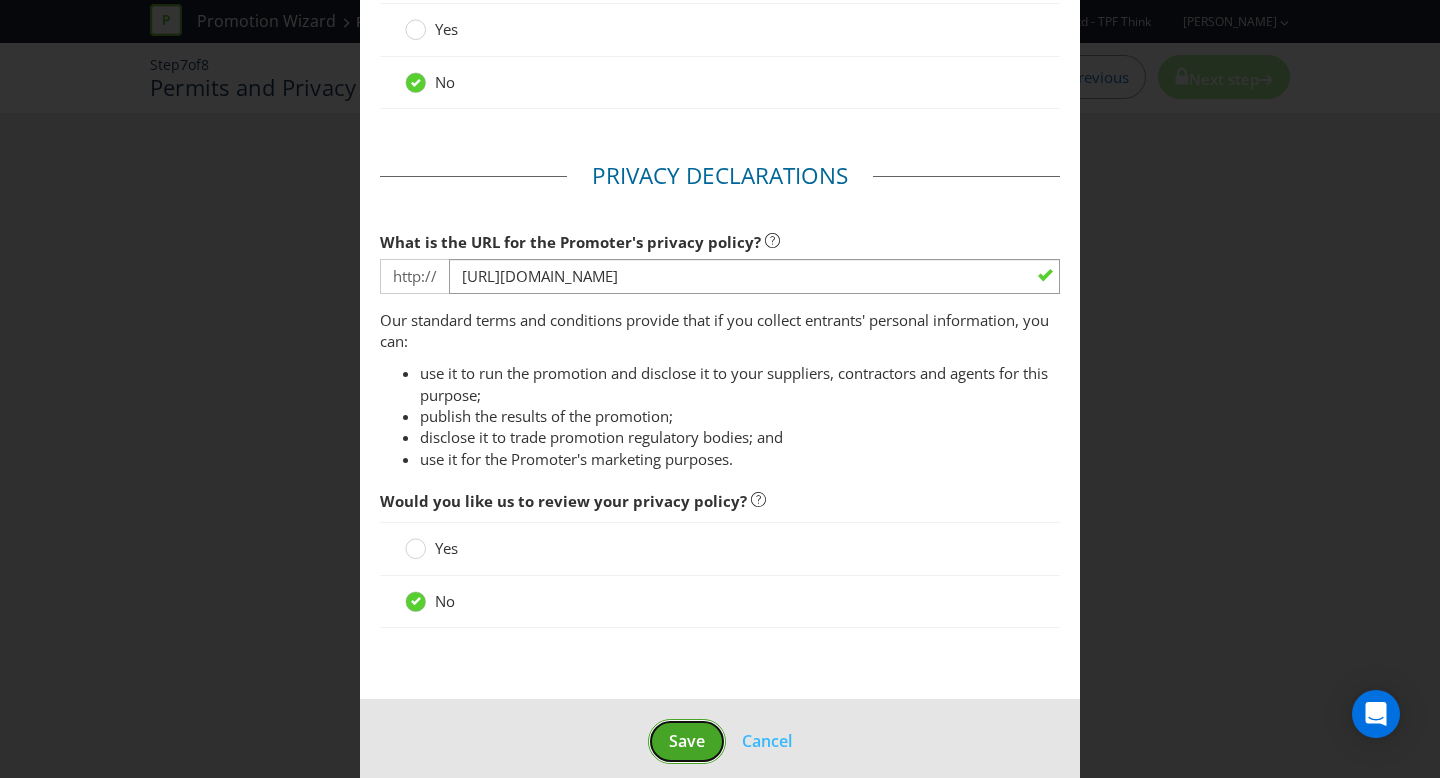 click on "Save" at bounding box center [687, 741] 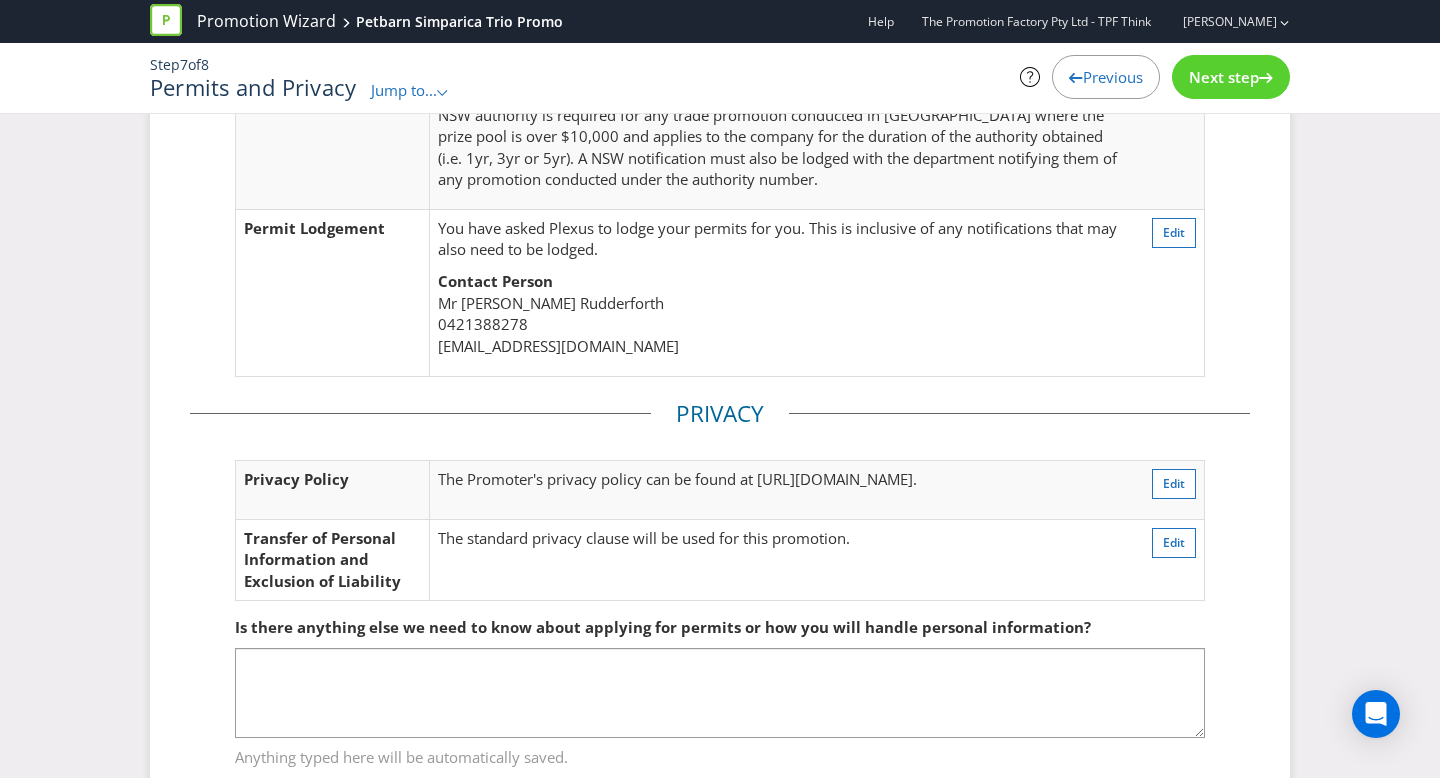 scroll, scrollTop: 660, scrollLeft: 0, axis: vertical 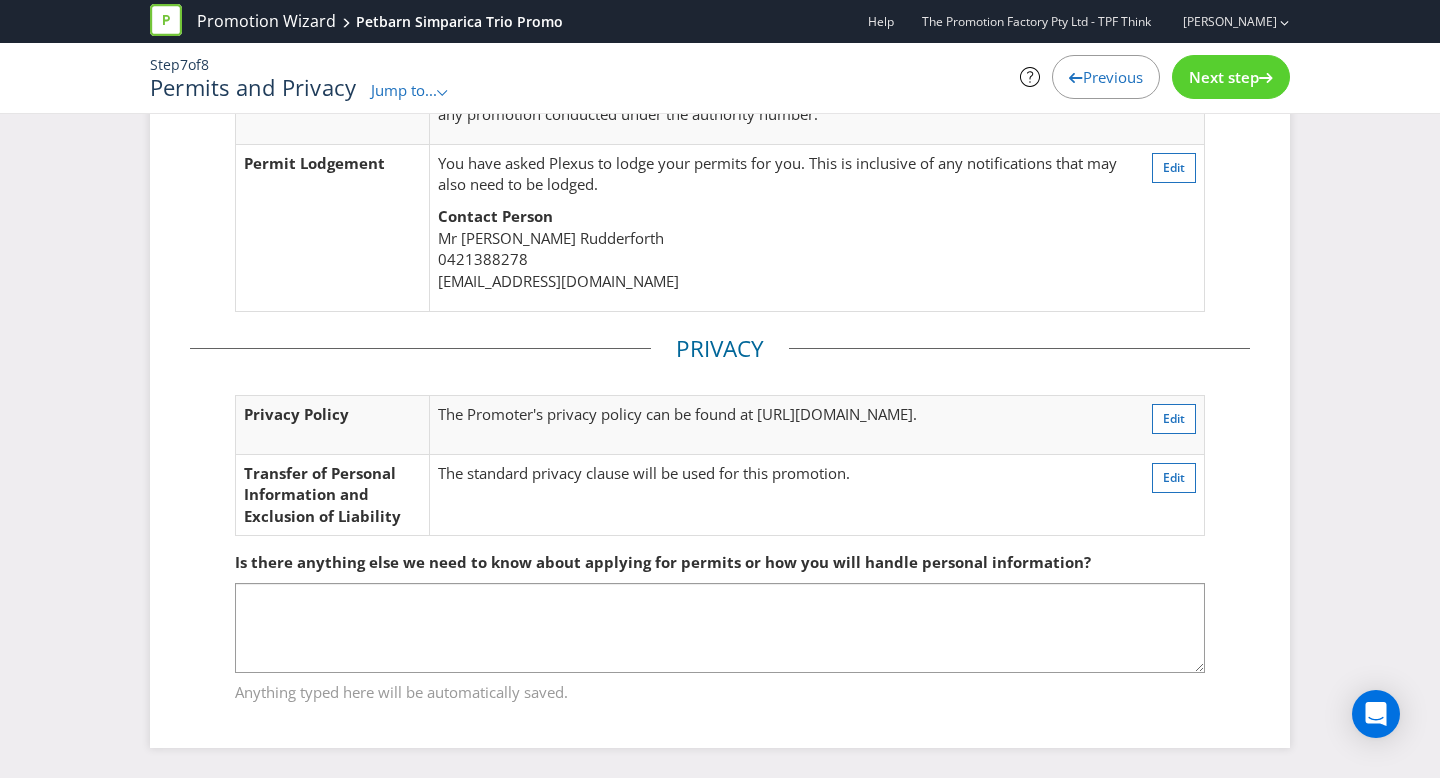 click on "Next step" at bounding box center (1231, 77) 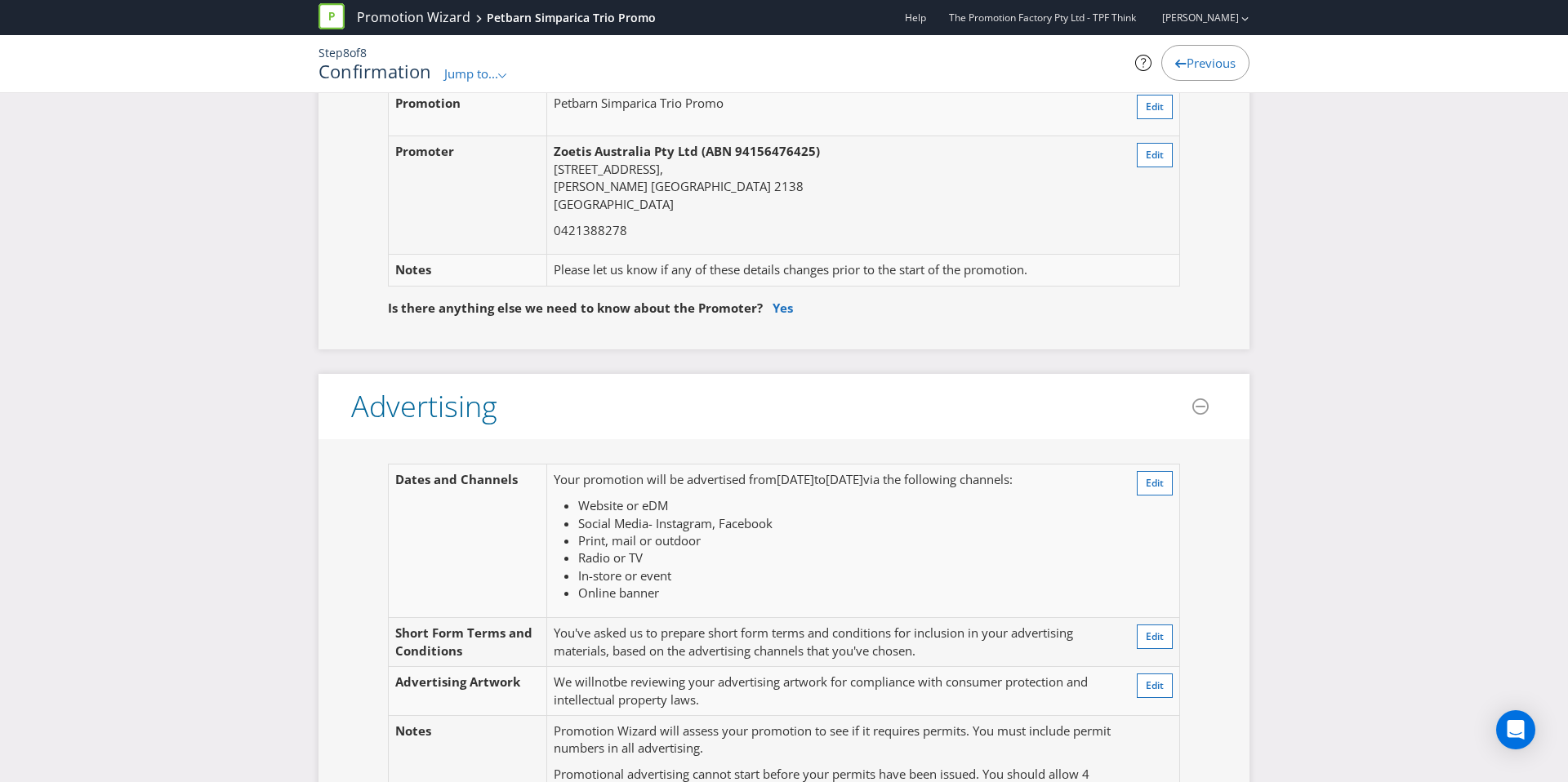 scroll, scrollTop: 0, scrollLeft: 0, axis: both 